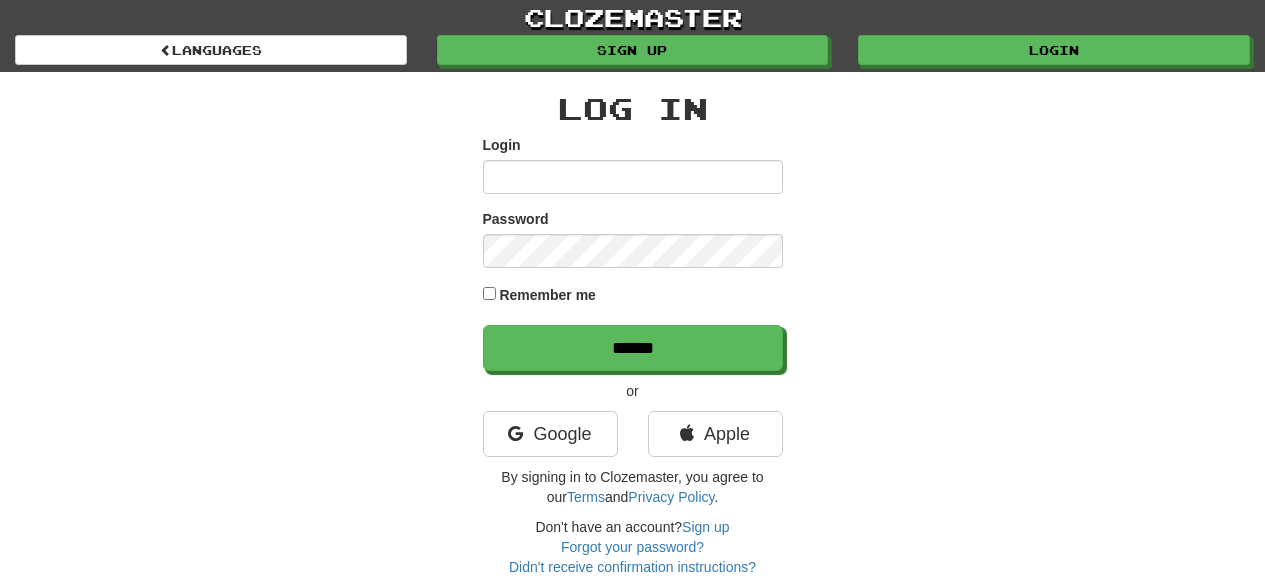 scroll, scrollTop: 0, scrollLeft: 0, axis: both 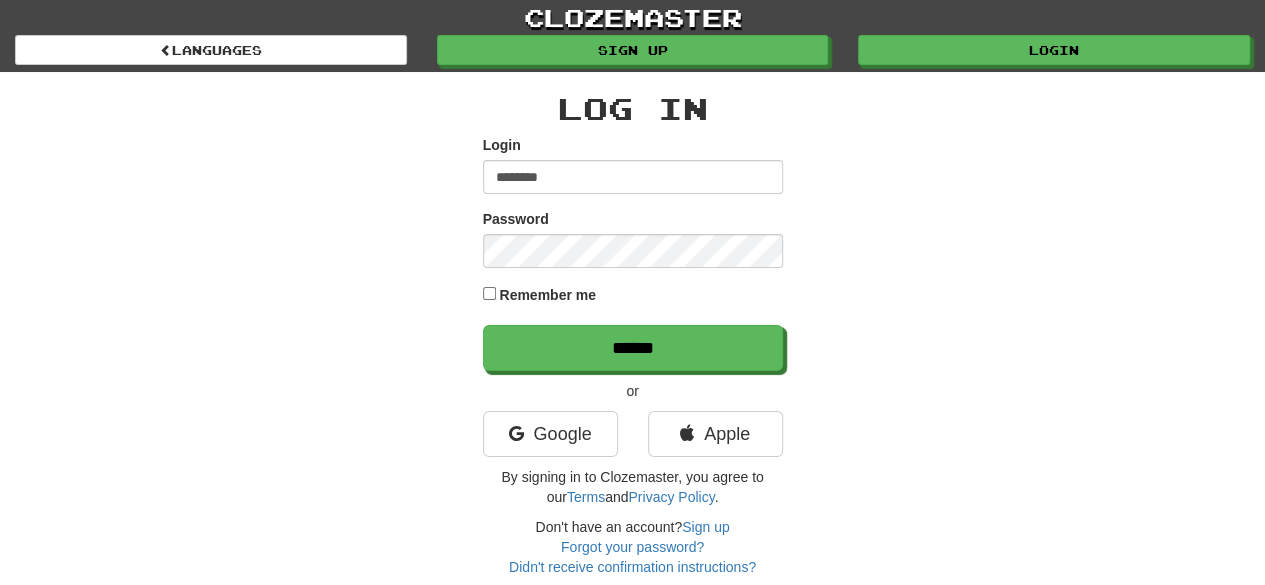 type on "********" 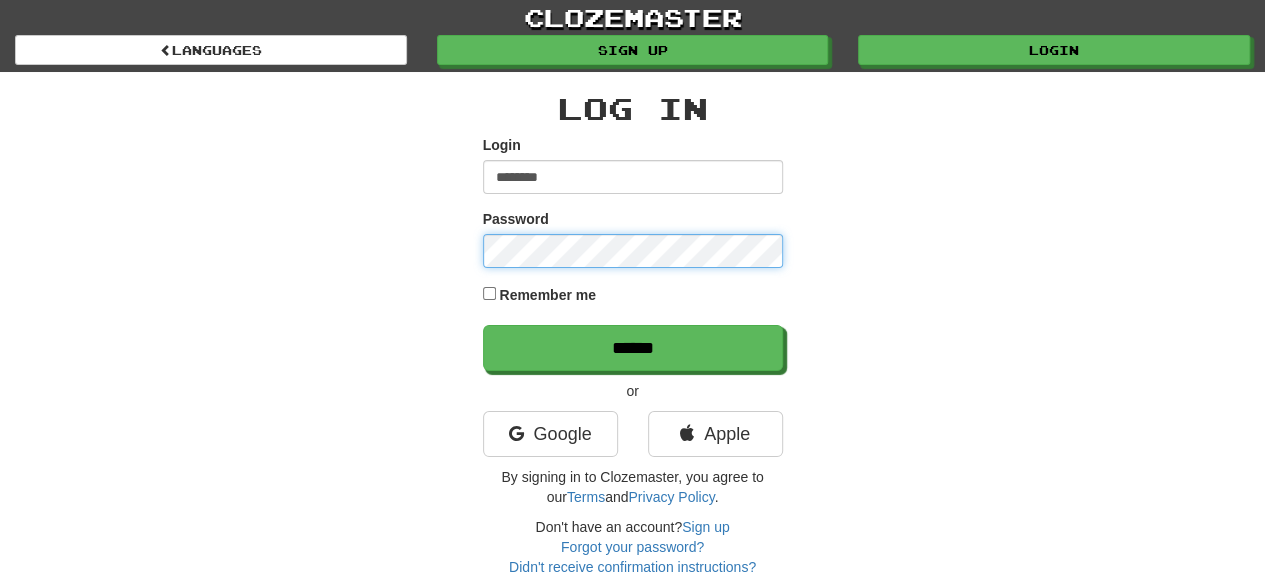 click on "******" at bounding box center (633, 348) 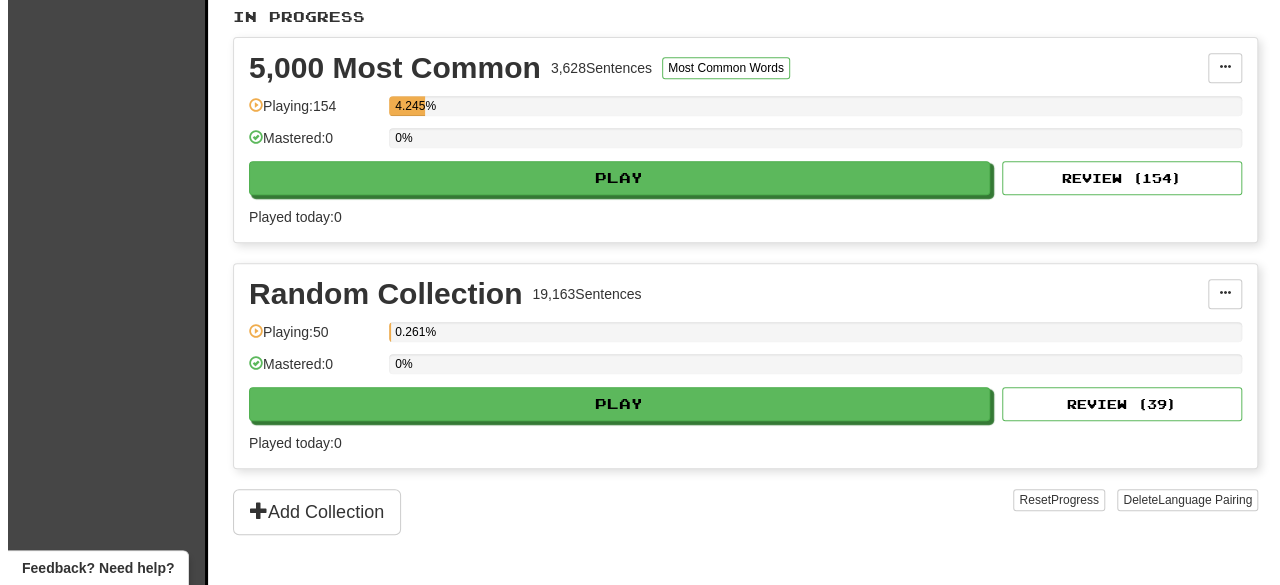 scroll, scrollTop: 449, scrollLeft: 0, axis: vertical 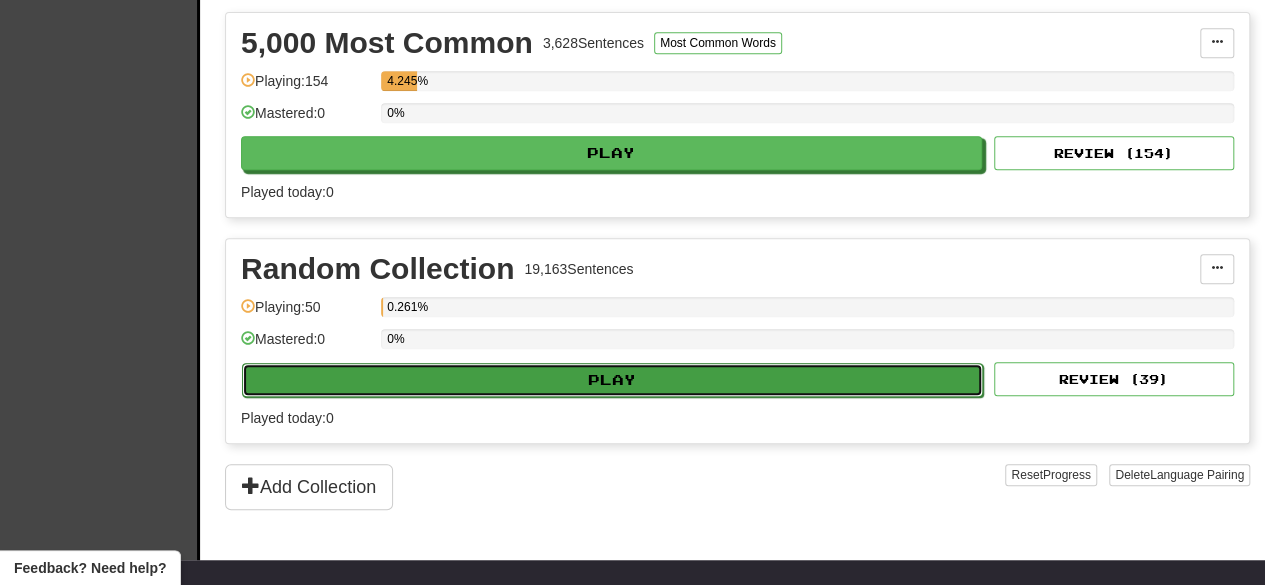 click on "Play" at bounding box center (612, 380) 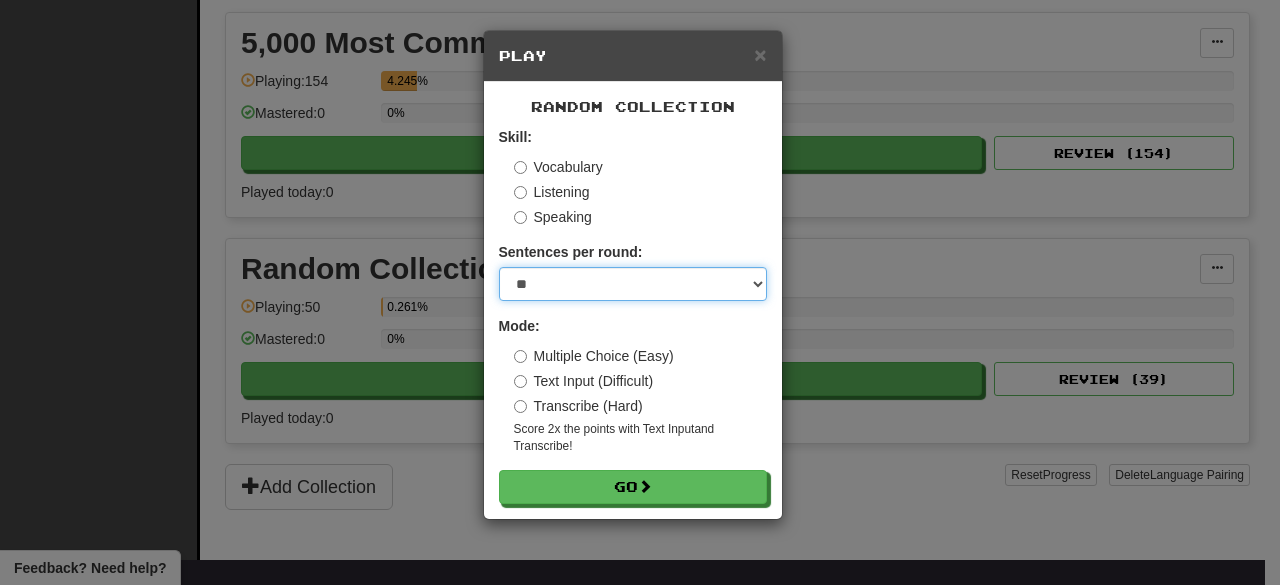 click on "* ** ** ** ** ** *** ********" at bounding box center [633, 284] 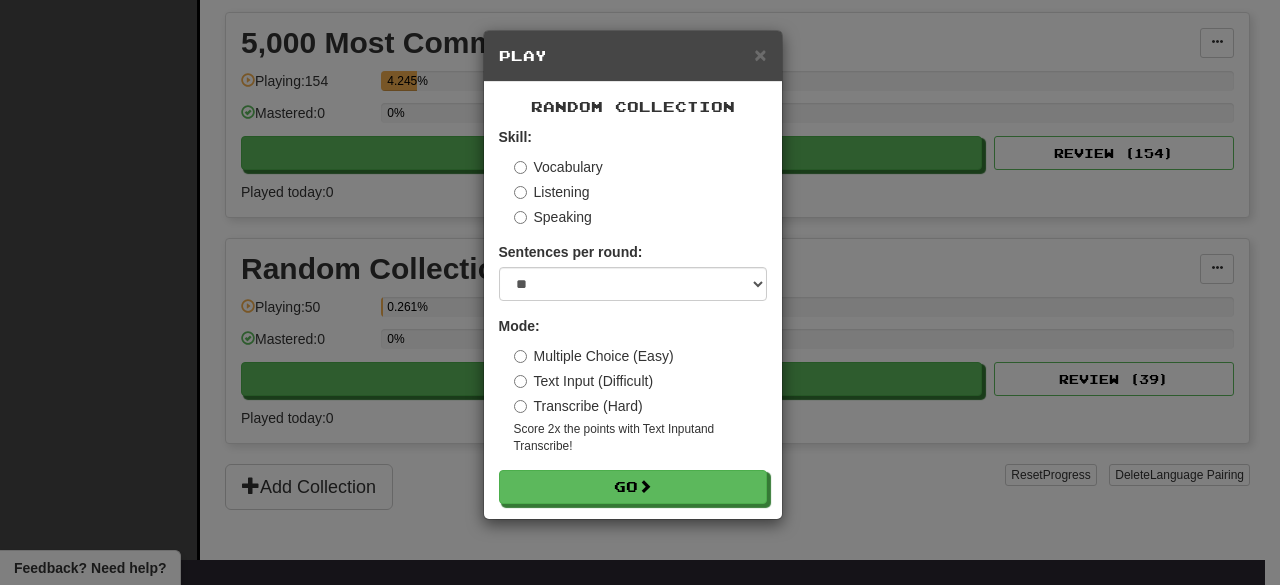 click on "Transcribe (Hard)" at bounding box center [578, 406] 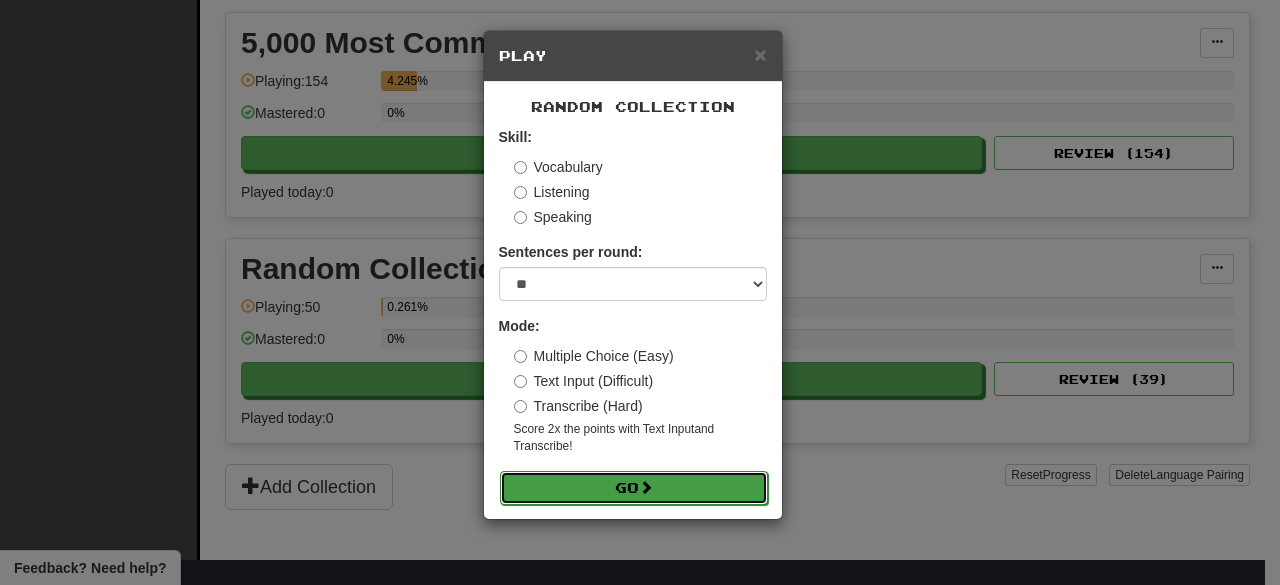 click on "Go" at bounding box center (634, 488) 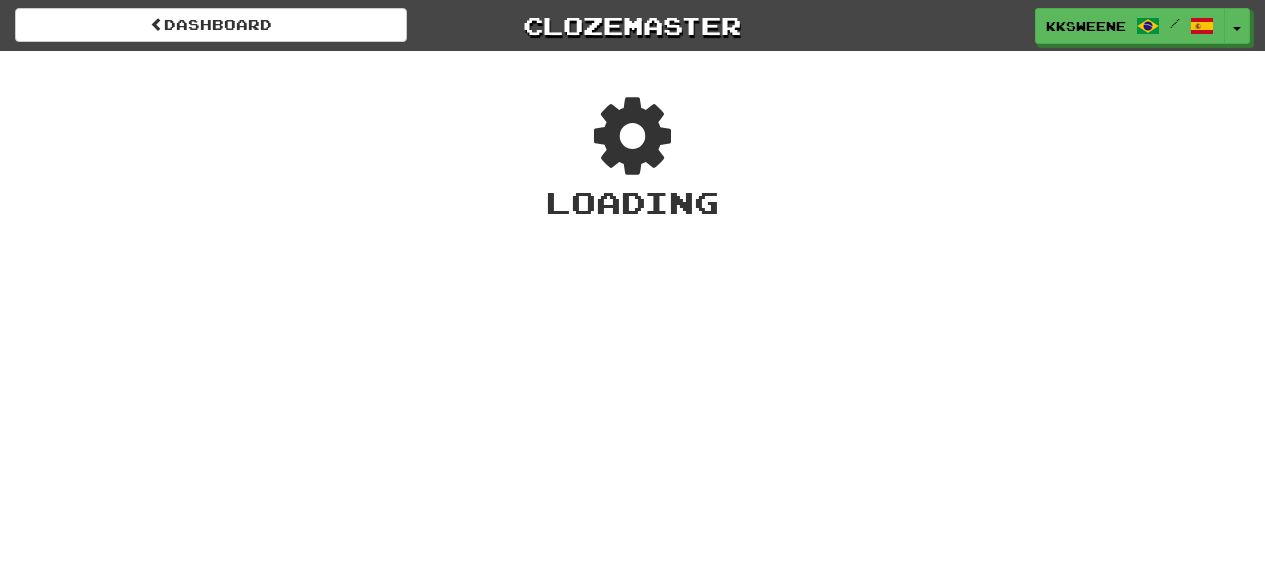 scroll, scrollTop: 0, scrollLeft: 0, axis: both 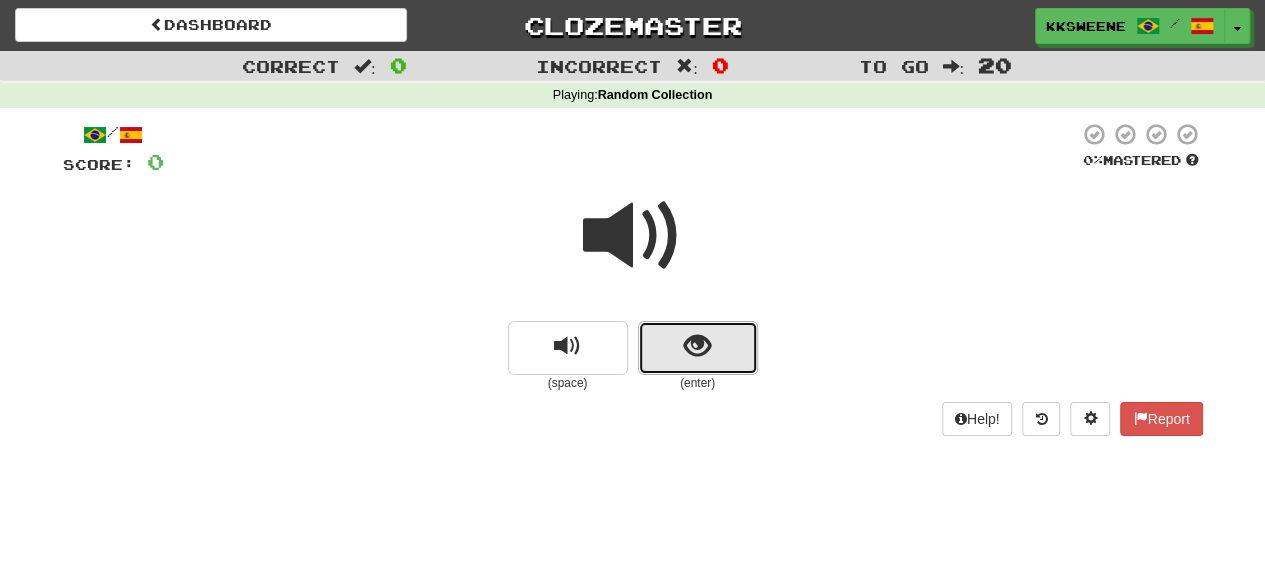 click at bounding box center [698, 348] 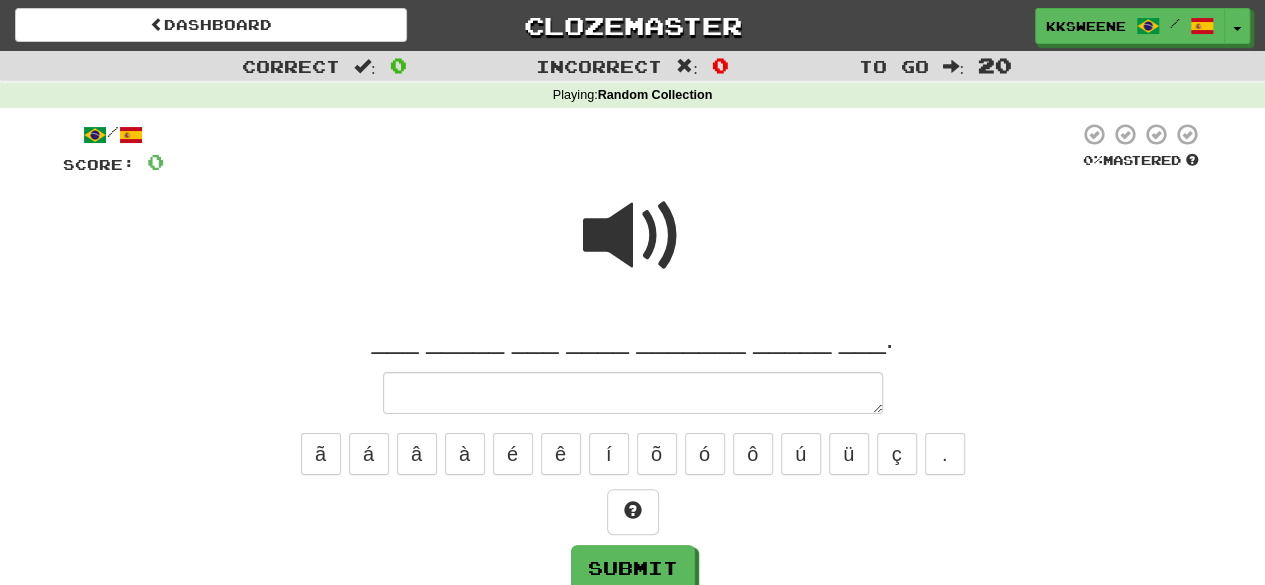 click at bounding box center [633, 236] 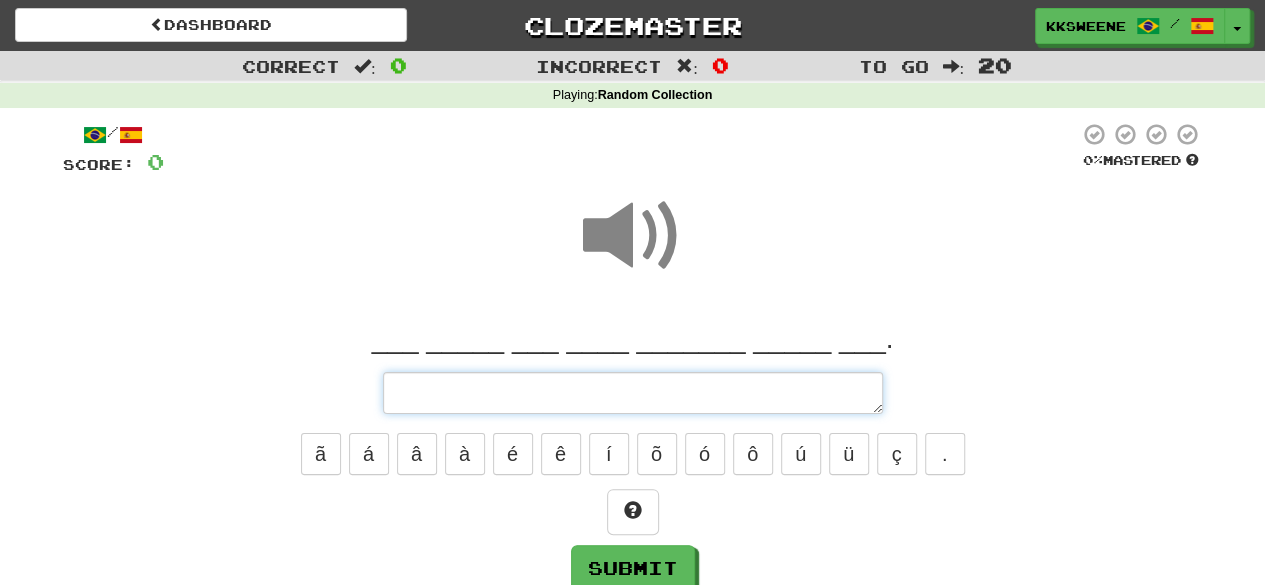 click at bounding box center [633, 392] 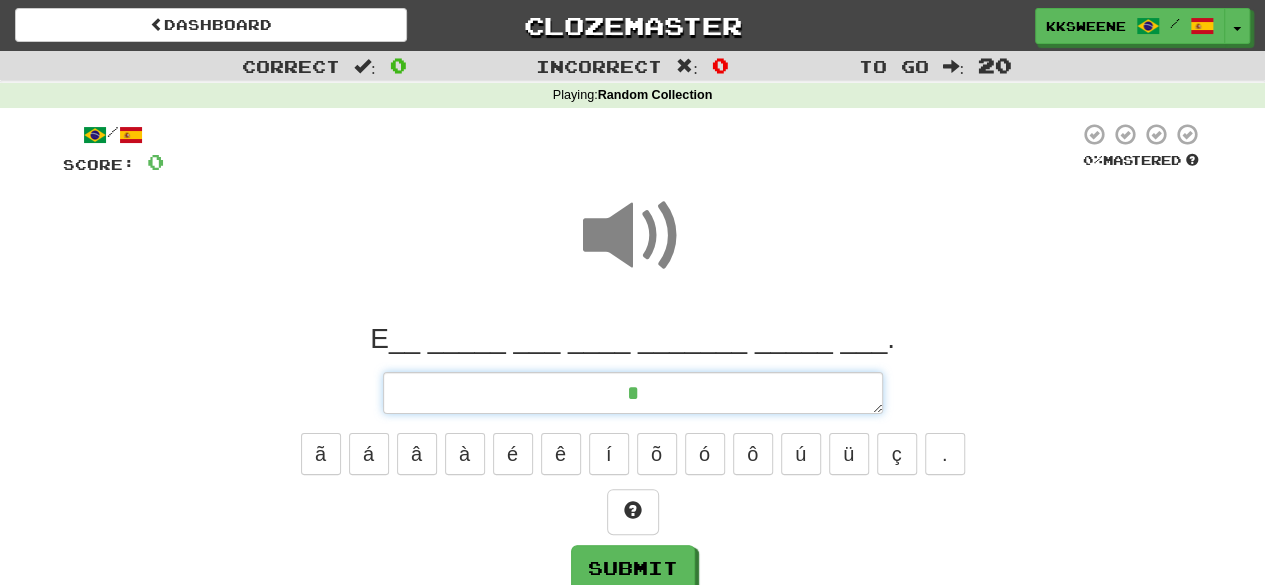 type on "*" 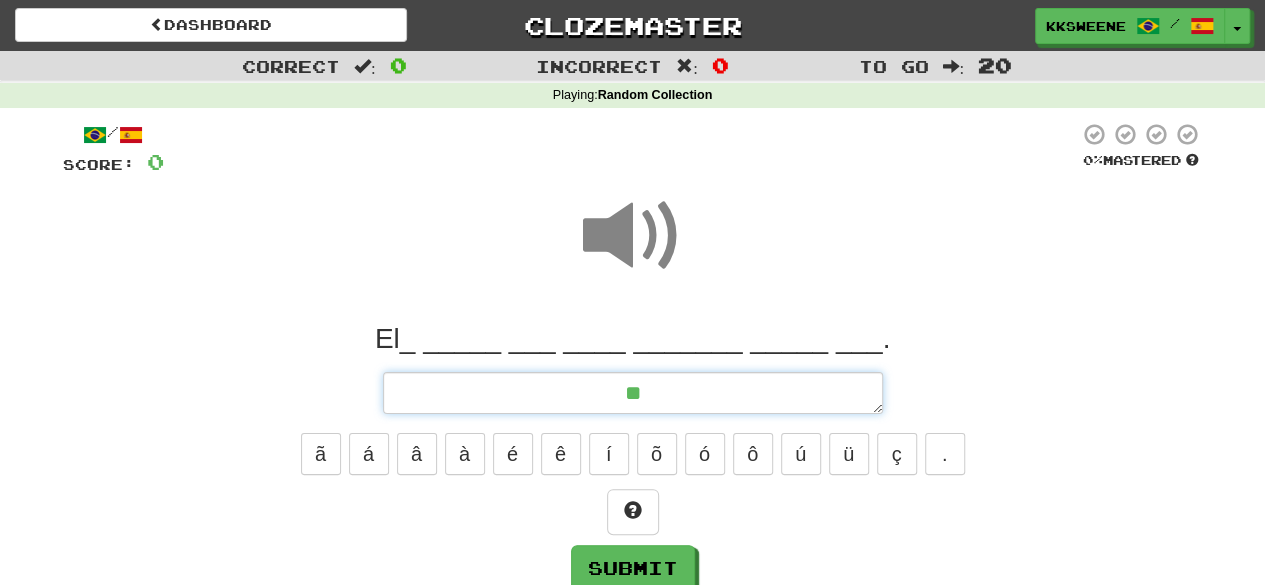 type on "*" 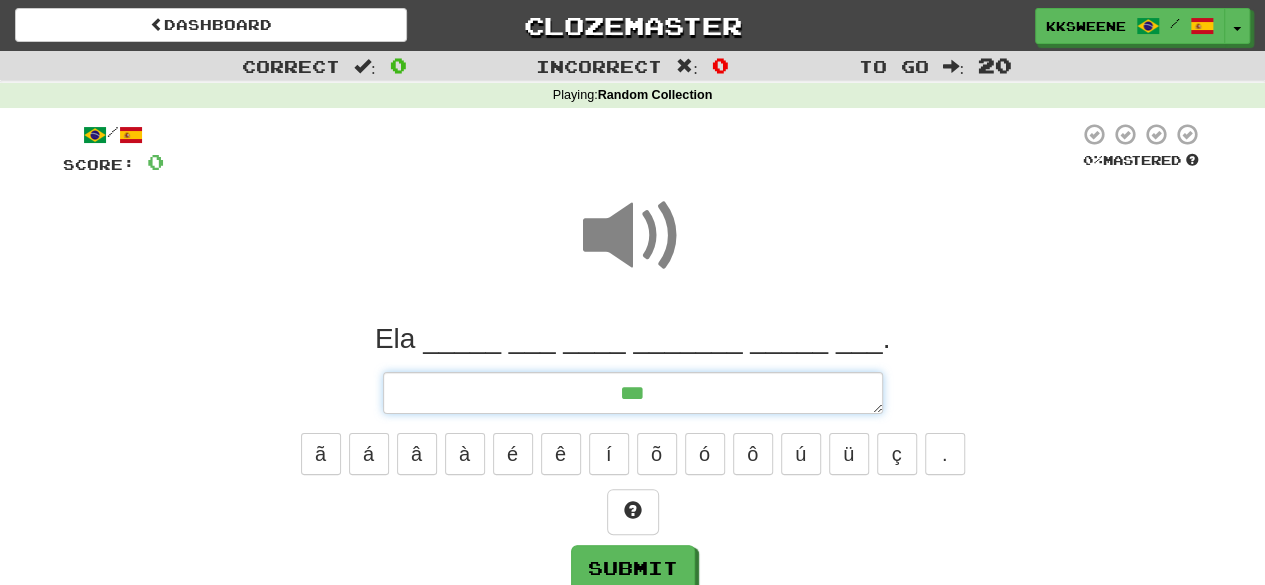 type on "*" 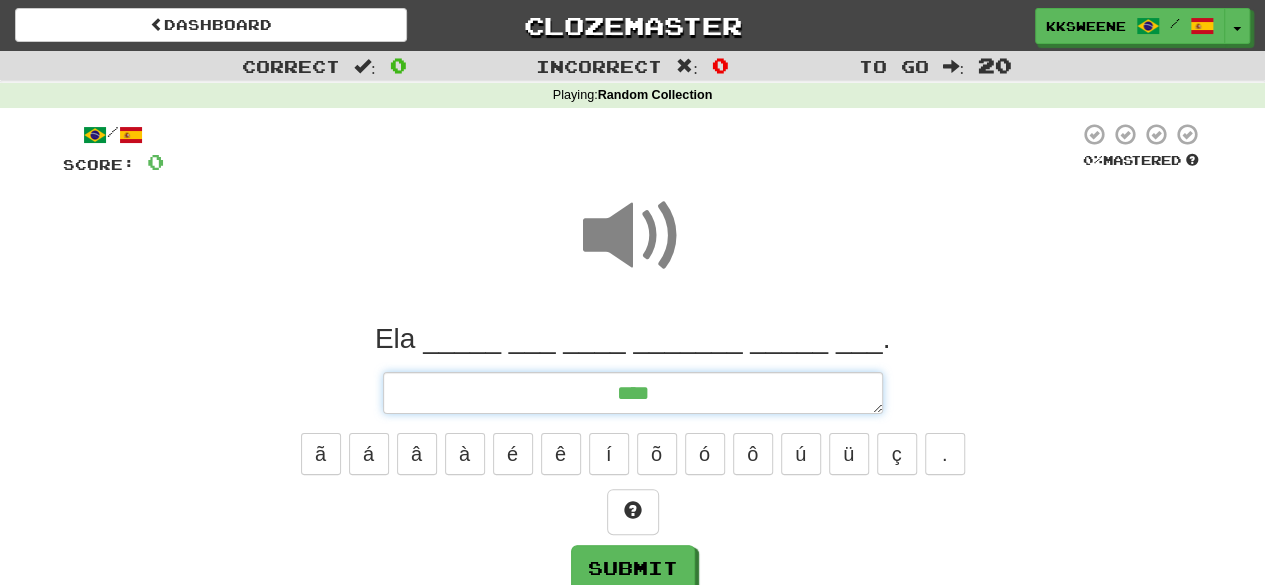 type on "*" 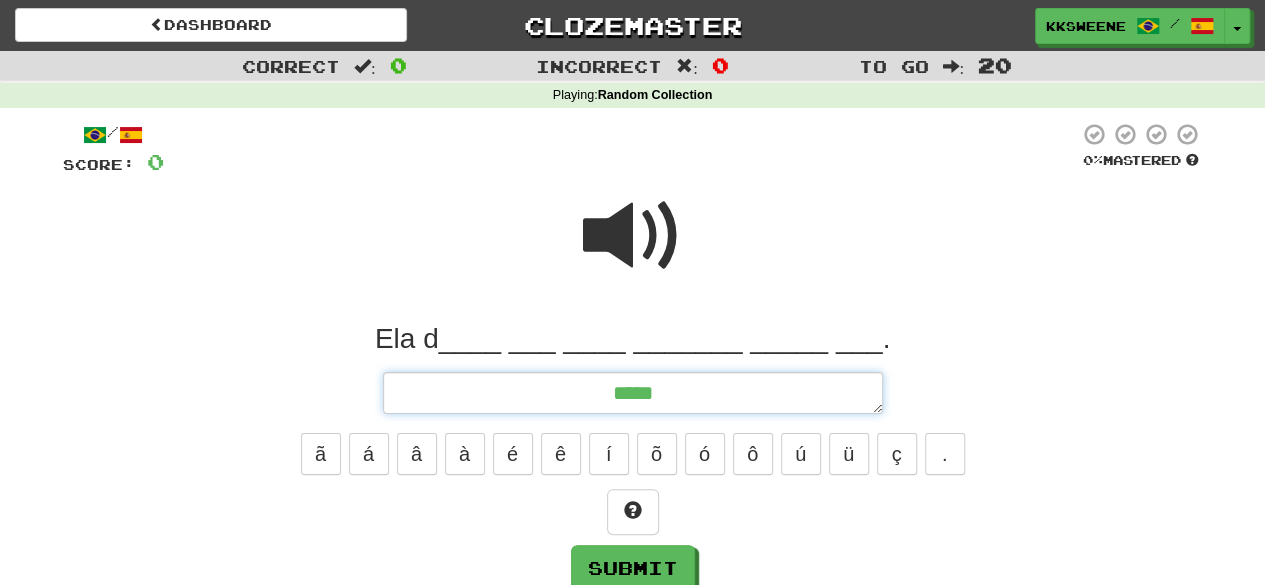 type on "*" 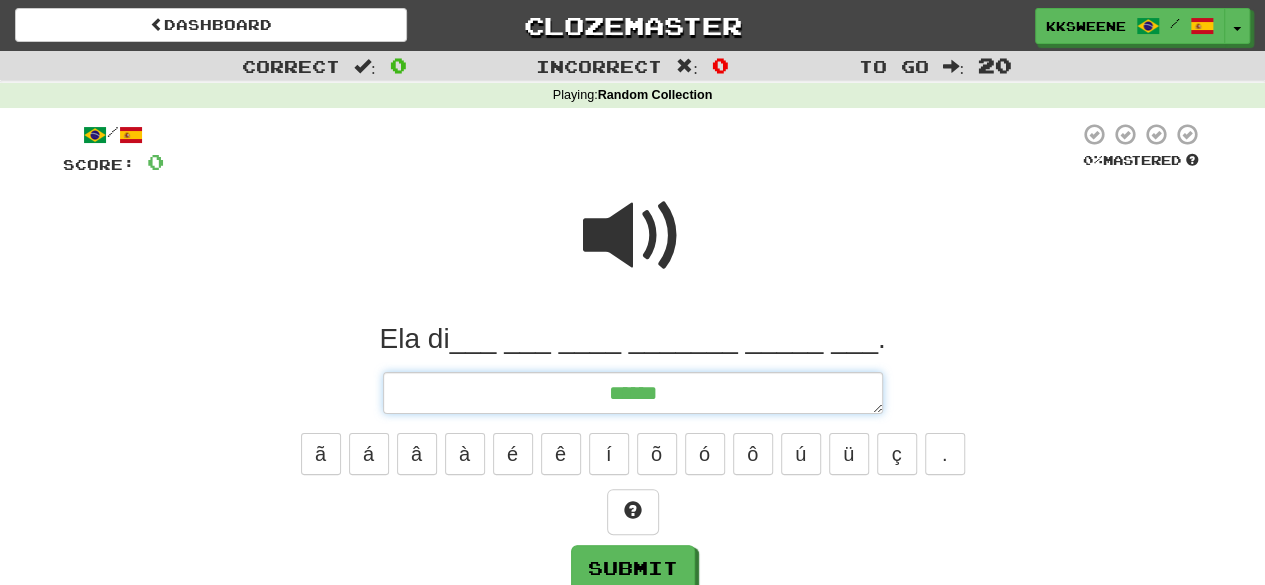 type on "*" 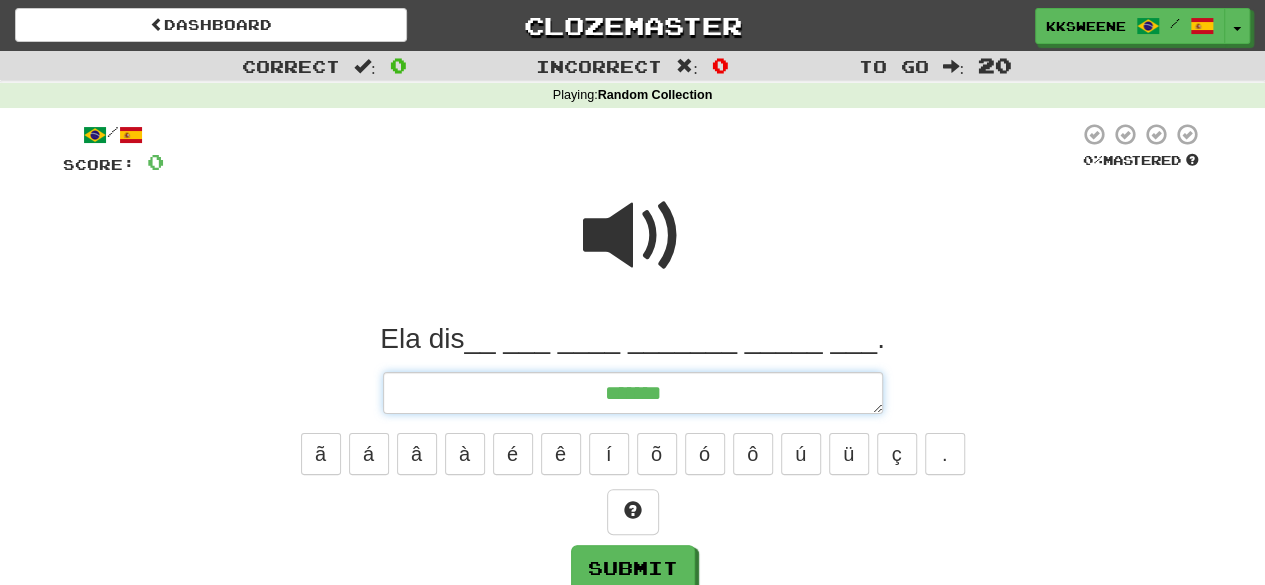 type on "*" 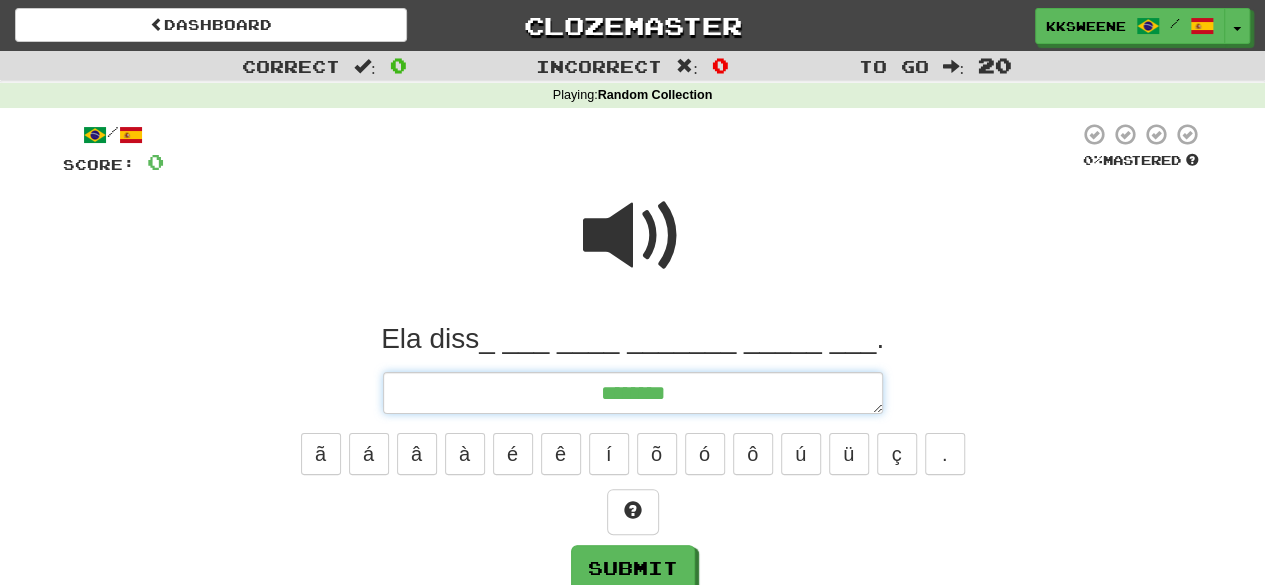 type on "*" 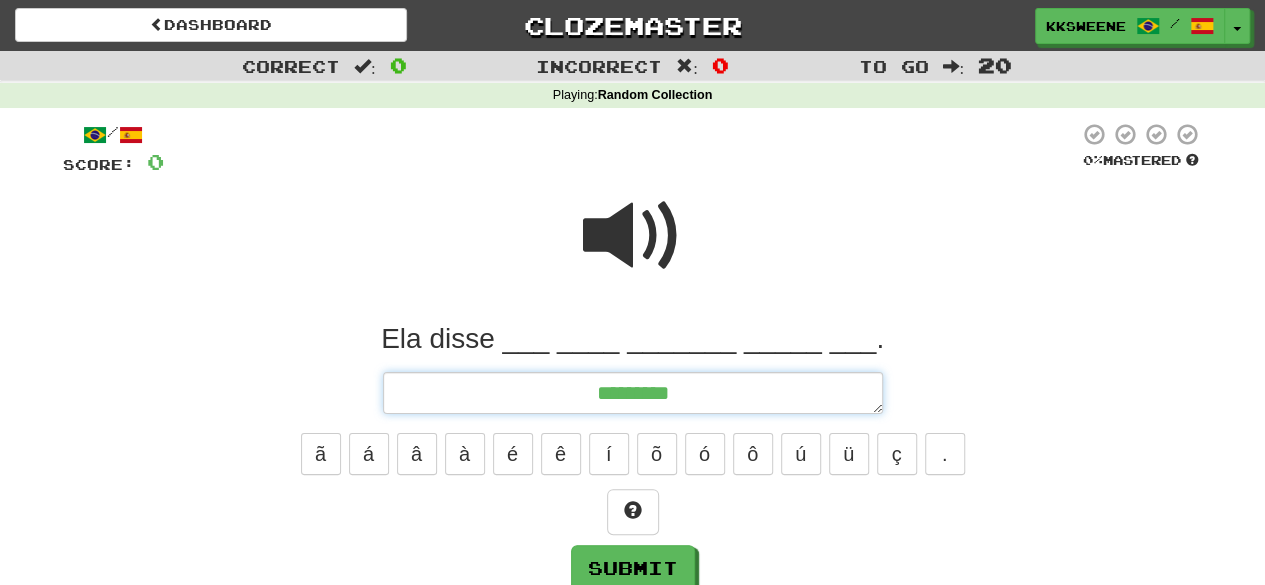 type on "*" 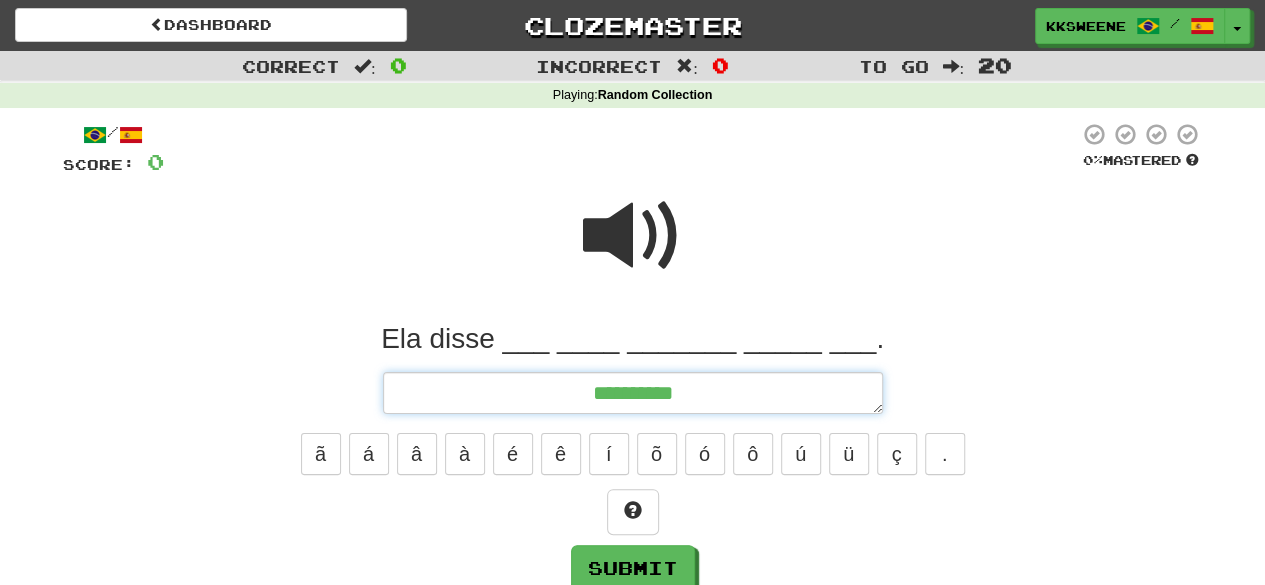type on "*" 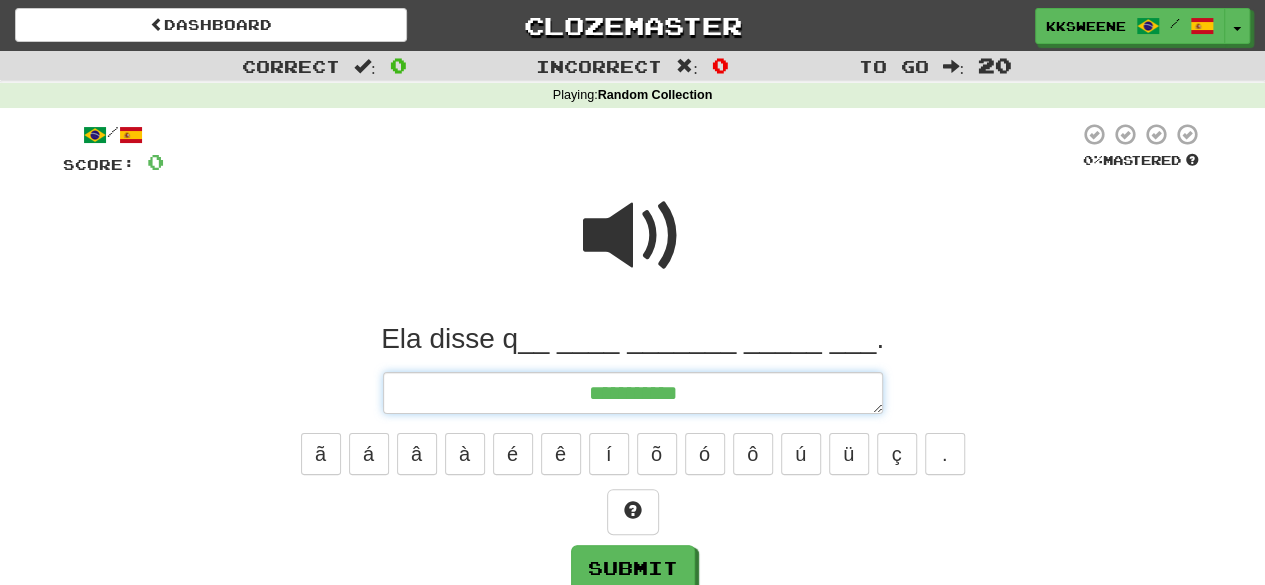 type on "**********" 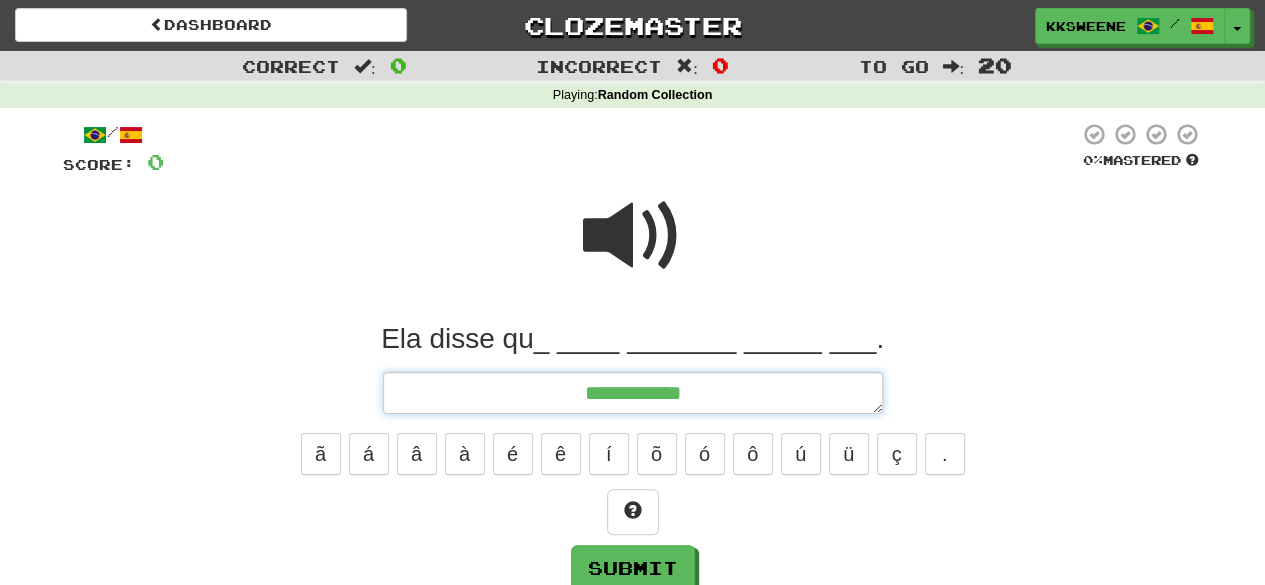 type on "*" 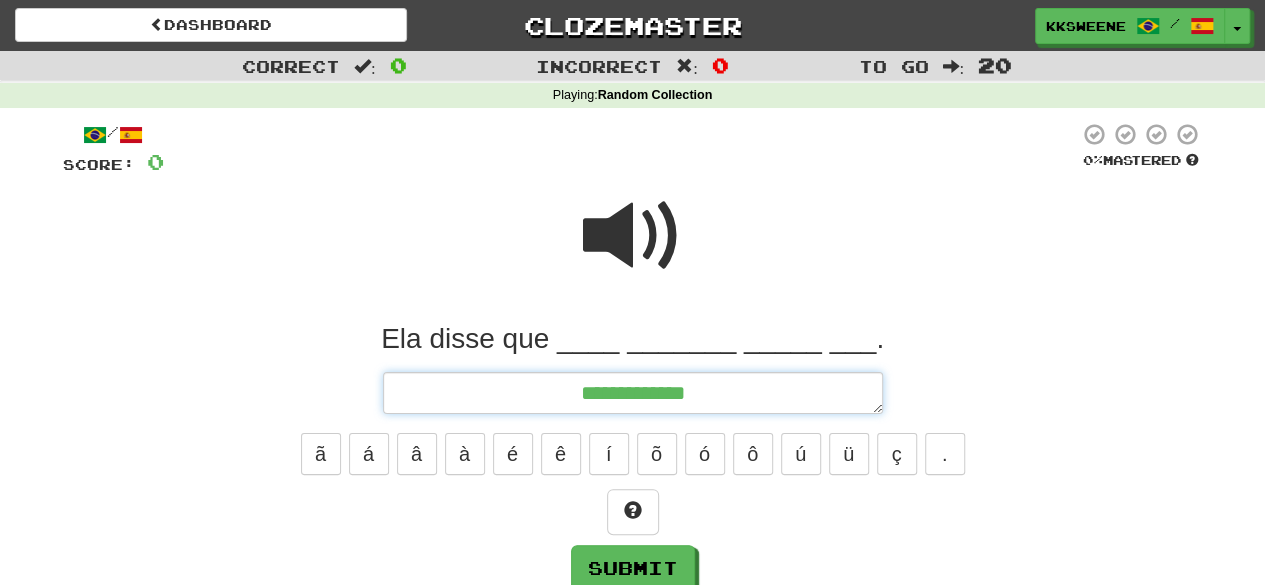 type on "*" 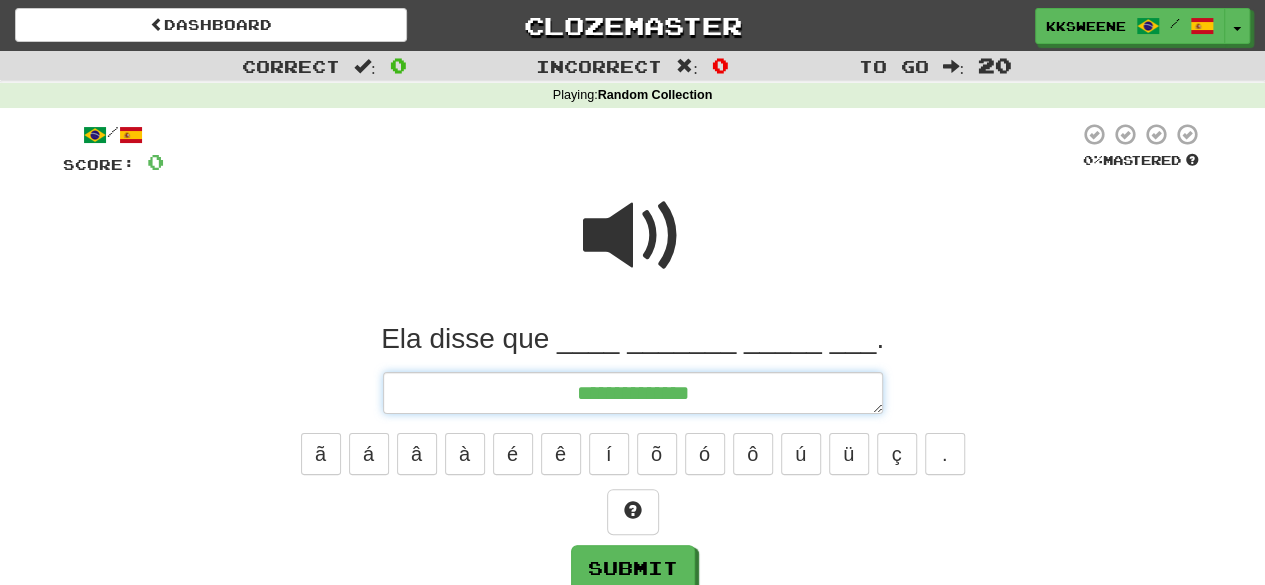 type on "*" 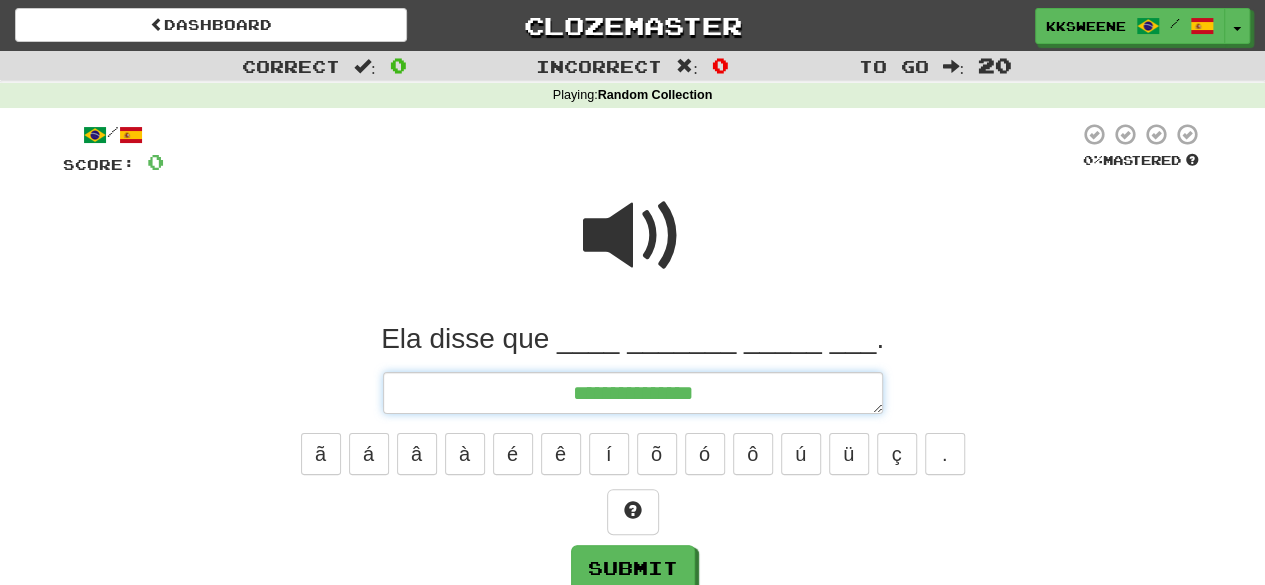 type on "*" 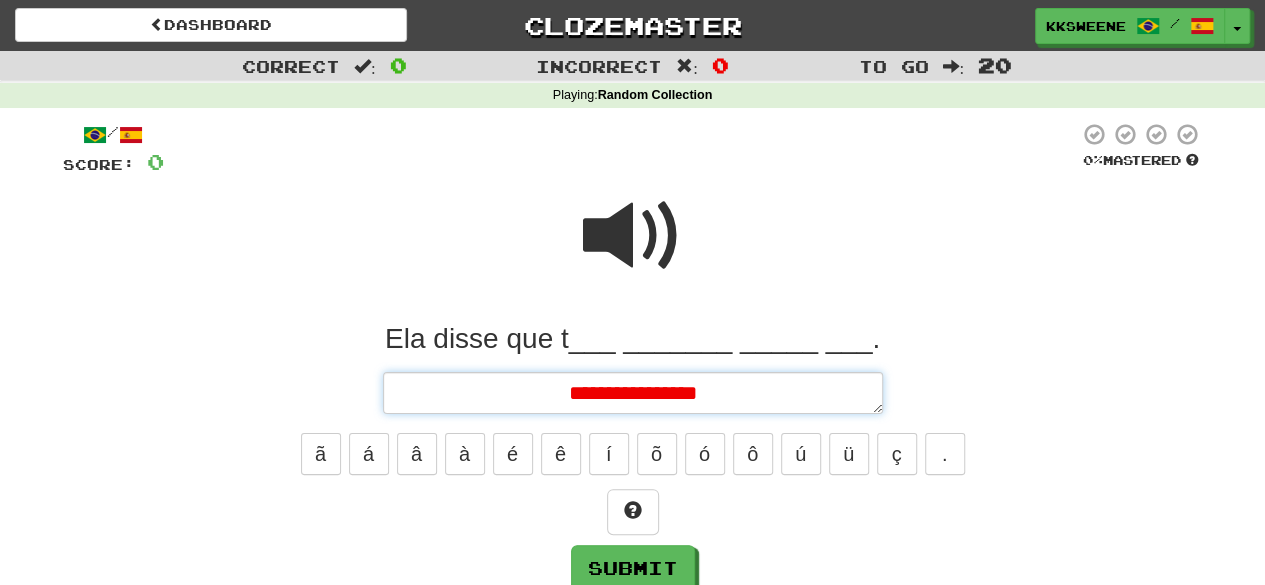 type on "*" 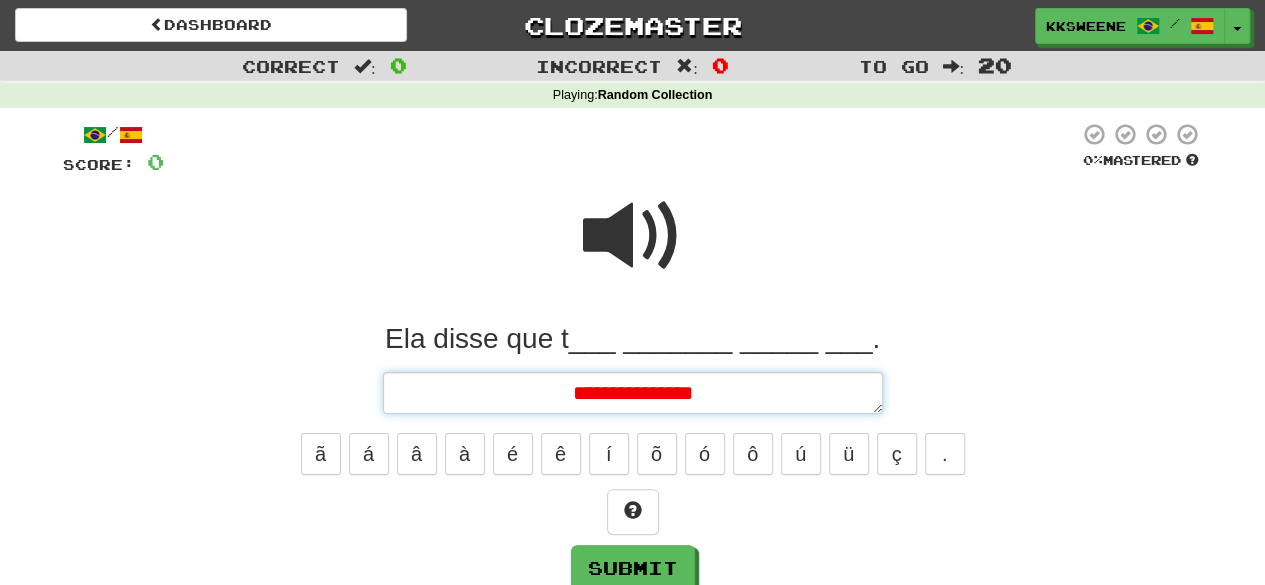 type on "*" 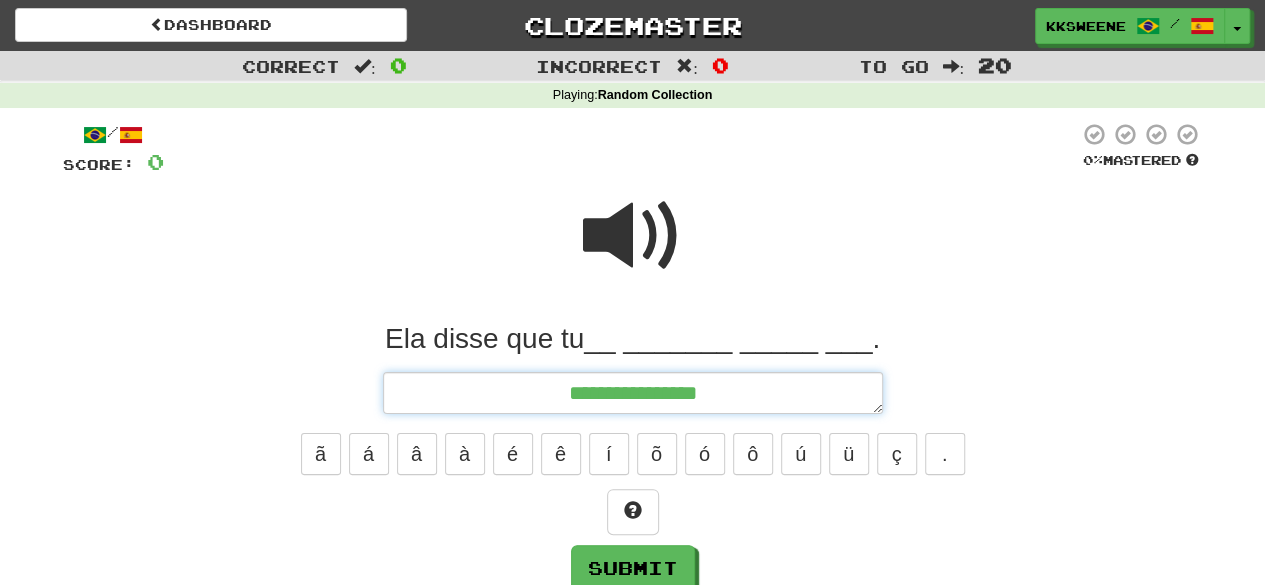 type on "*" 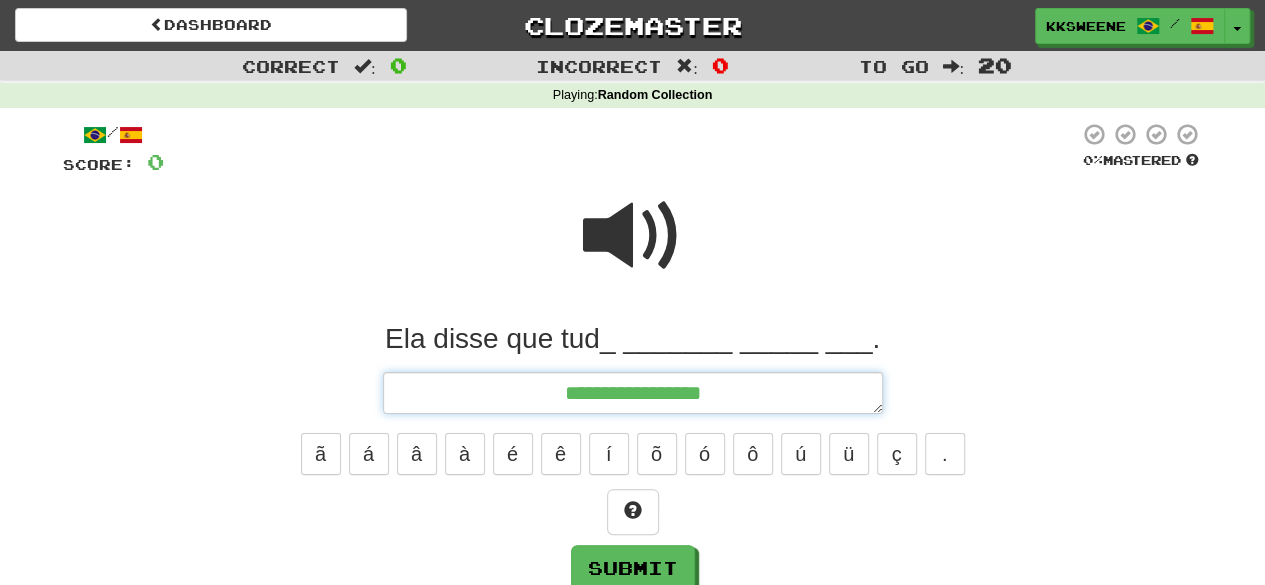 type on "*" 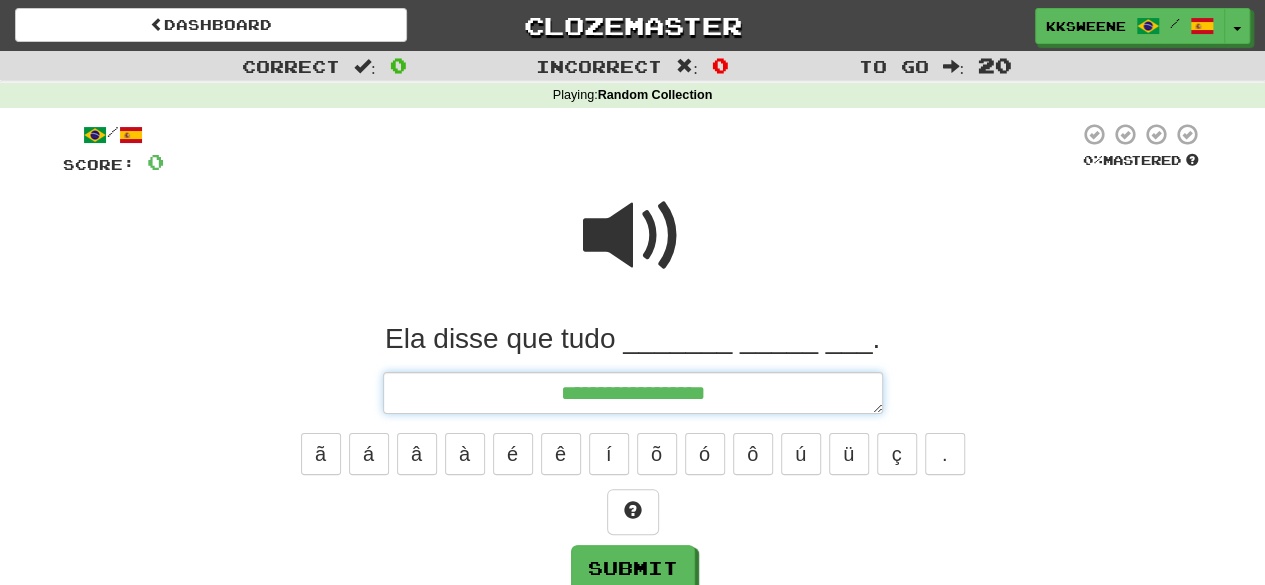 type on "*" 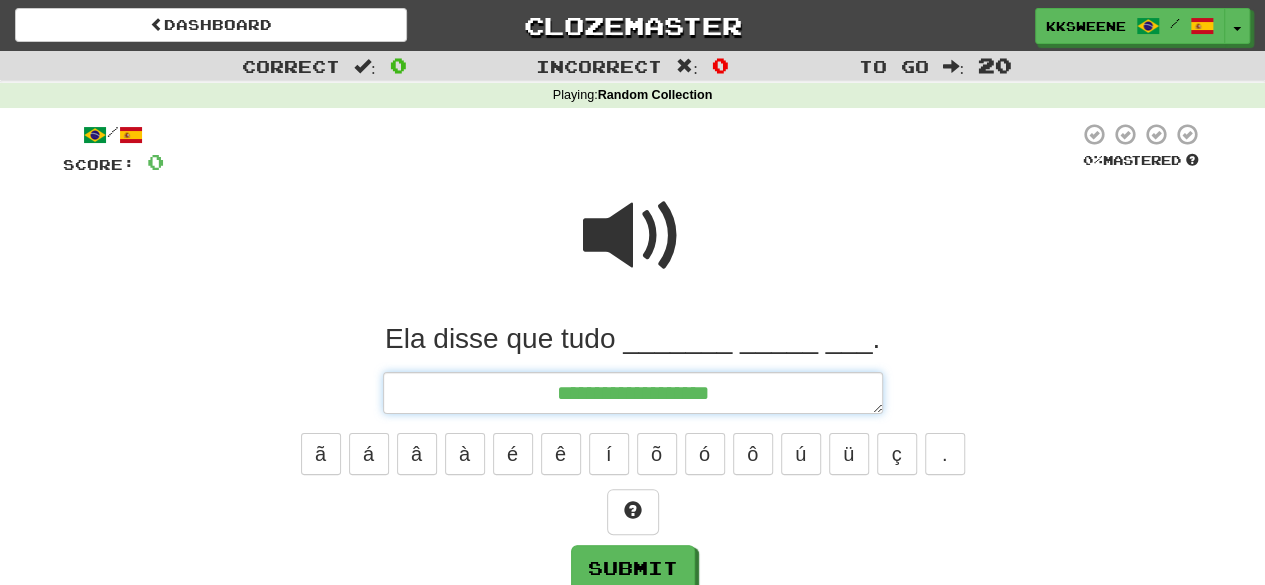 type on "*" 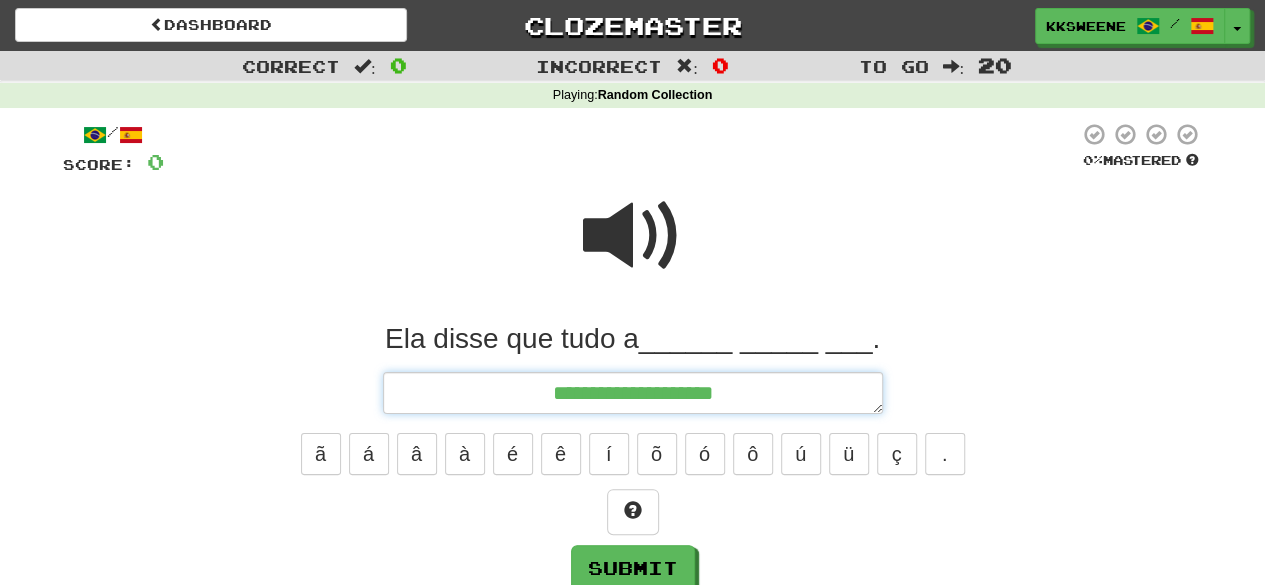 type on "*" 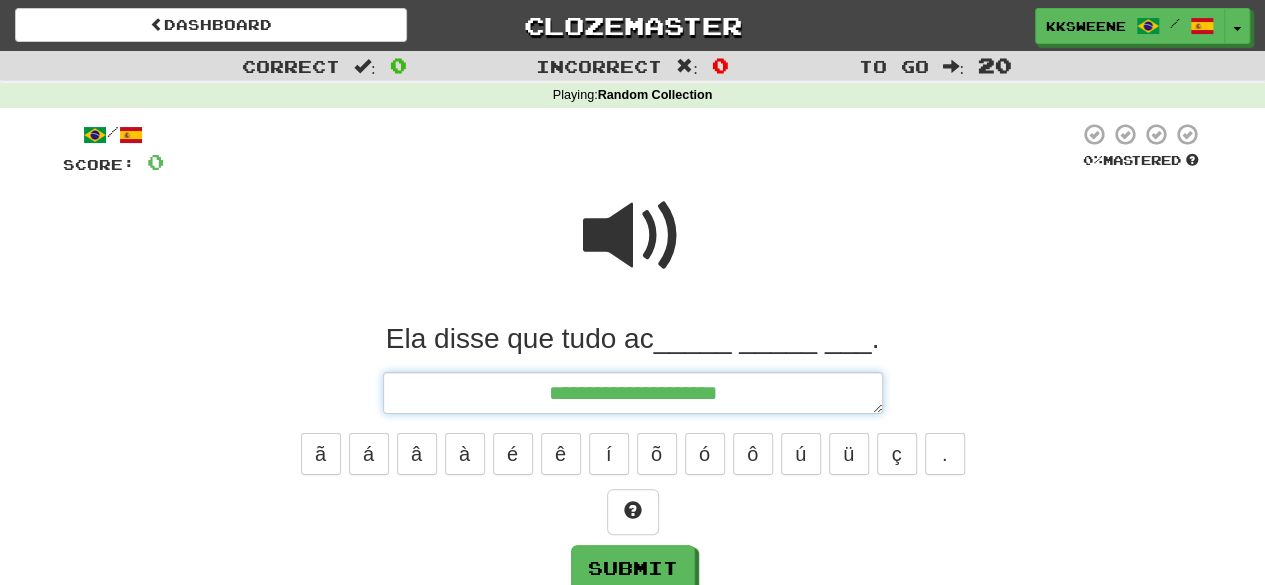 type on "*" 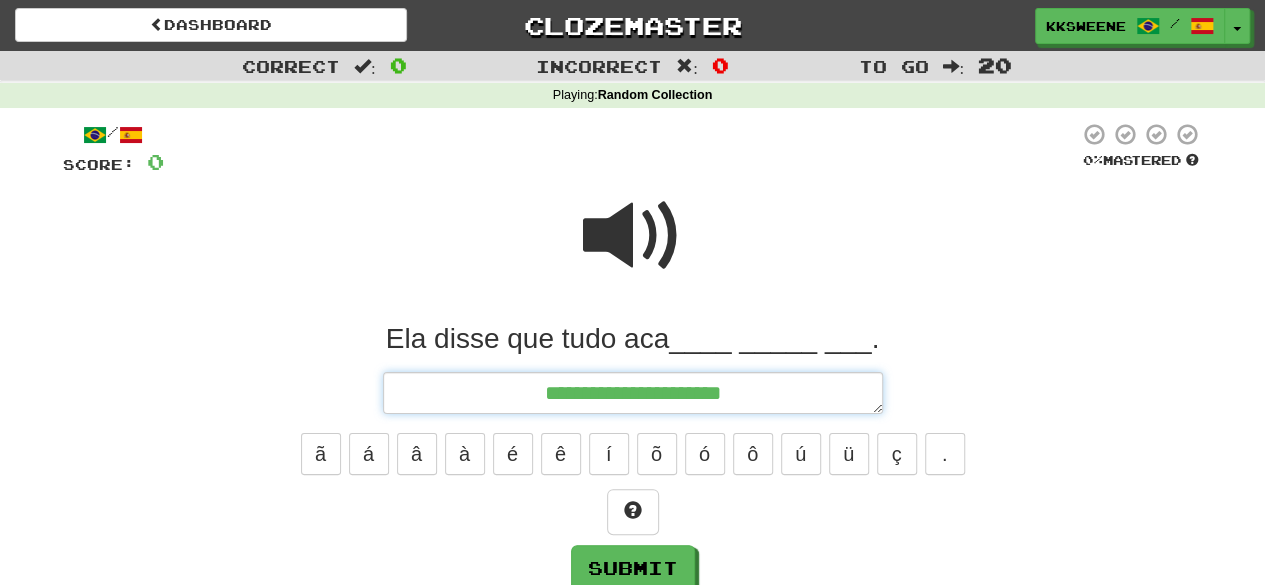 type on "*" 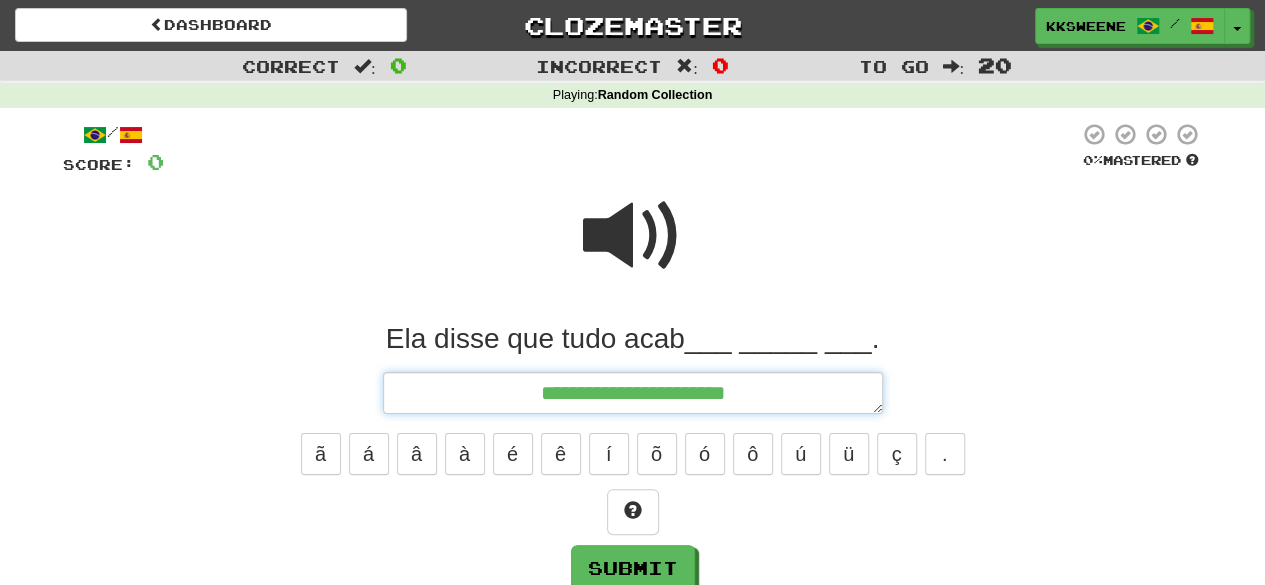 type on "*" 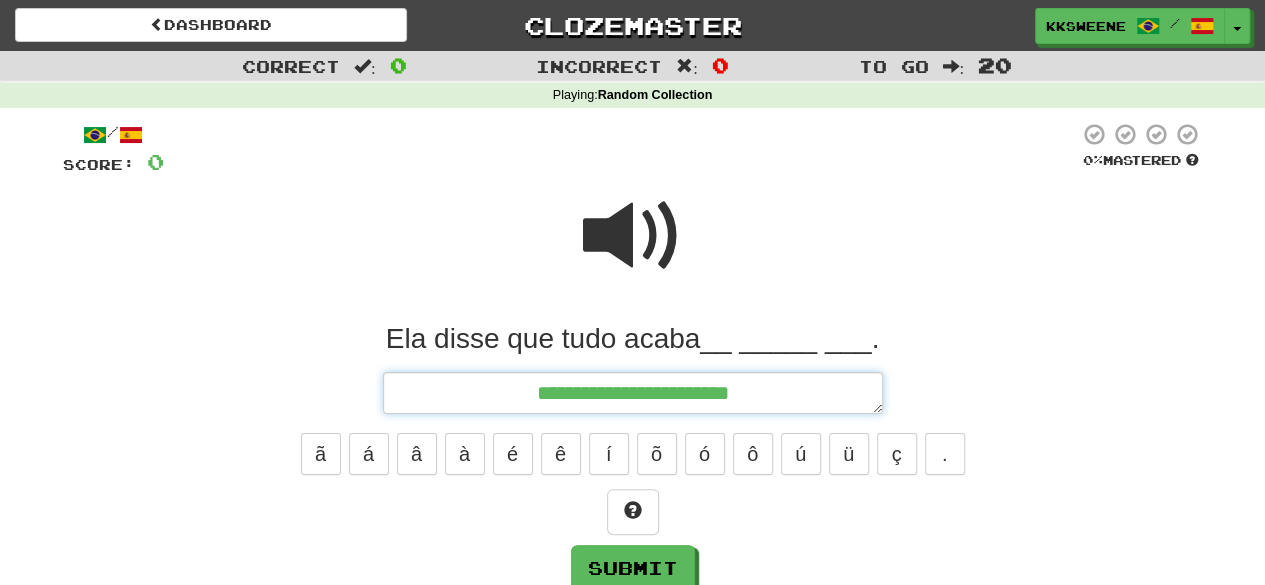 type on "*" 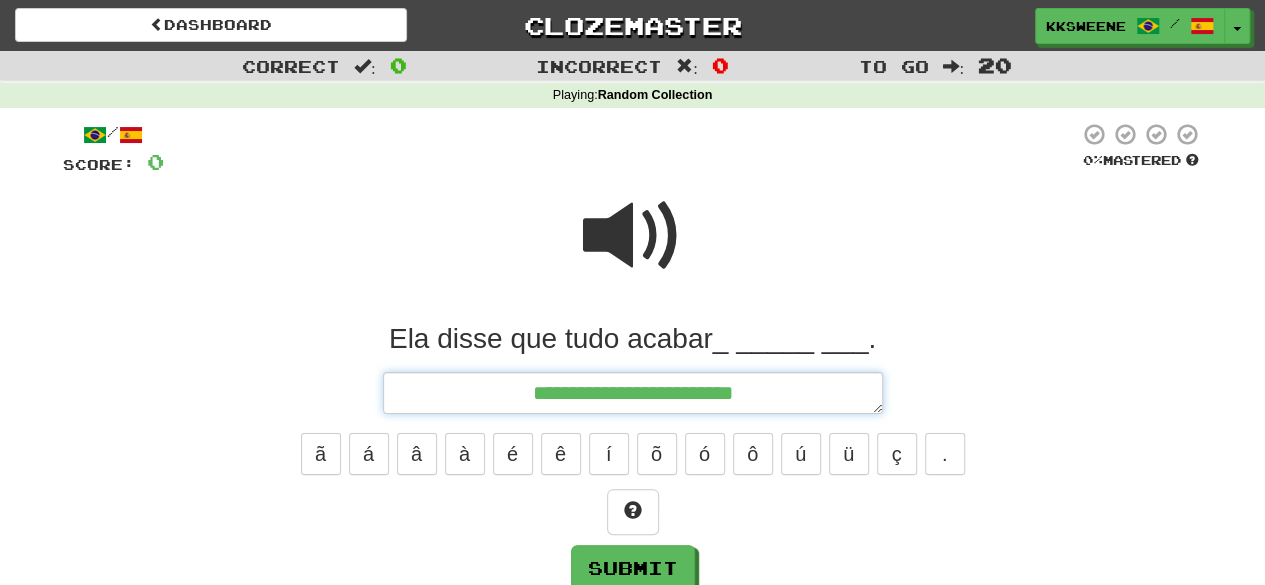 type on "*" 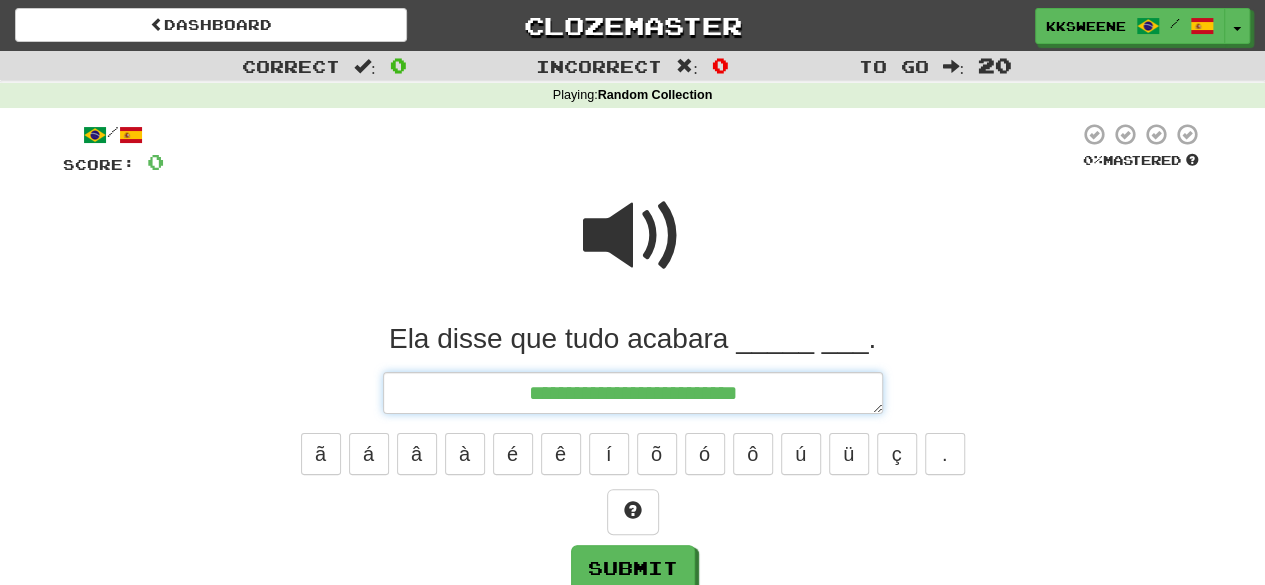 type on "*" 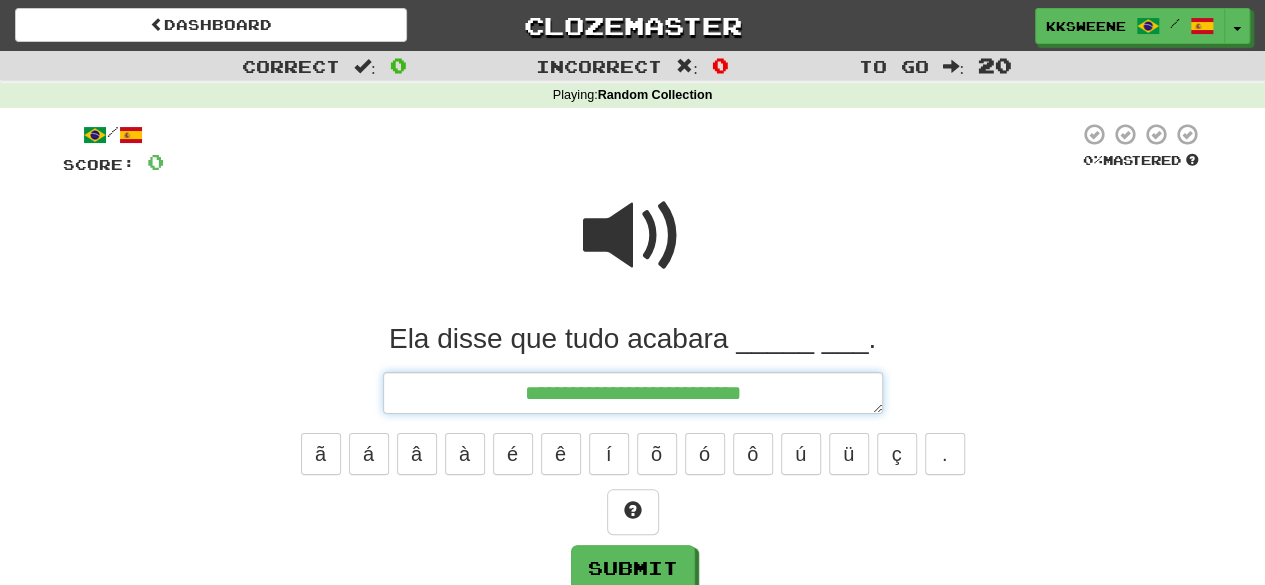 type on "*" 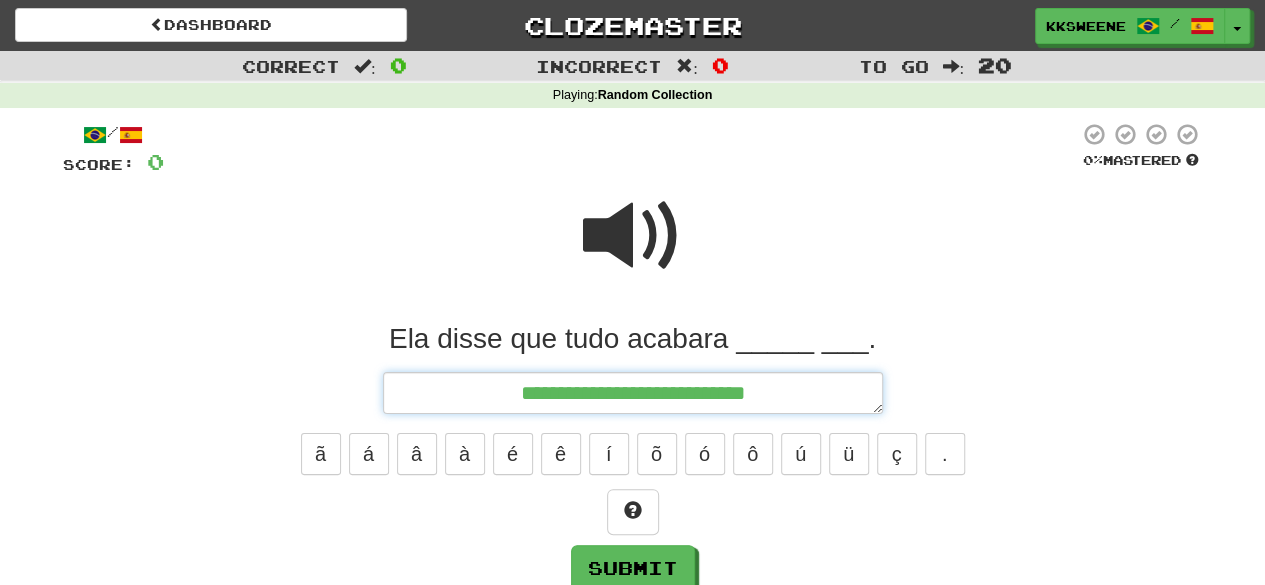 type on "**********" 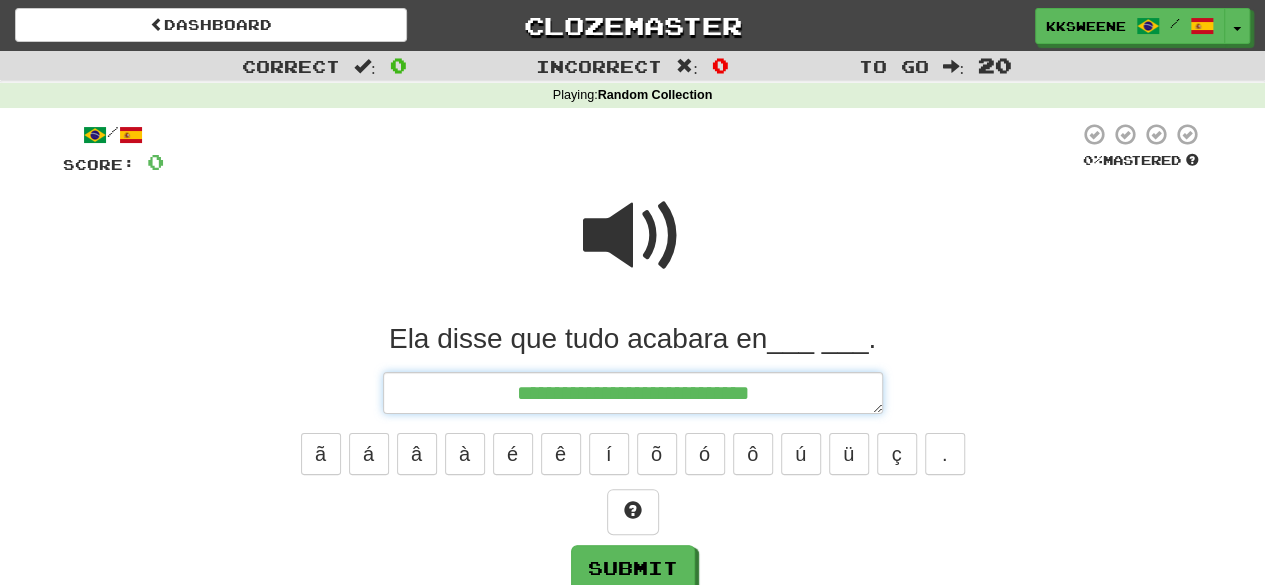 type on "*" 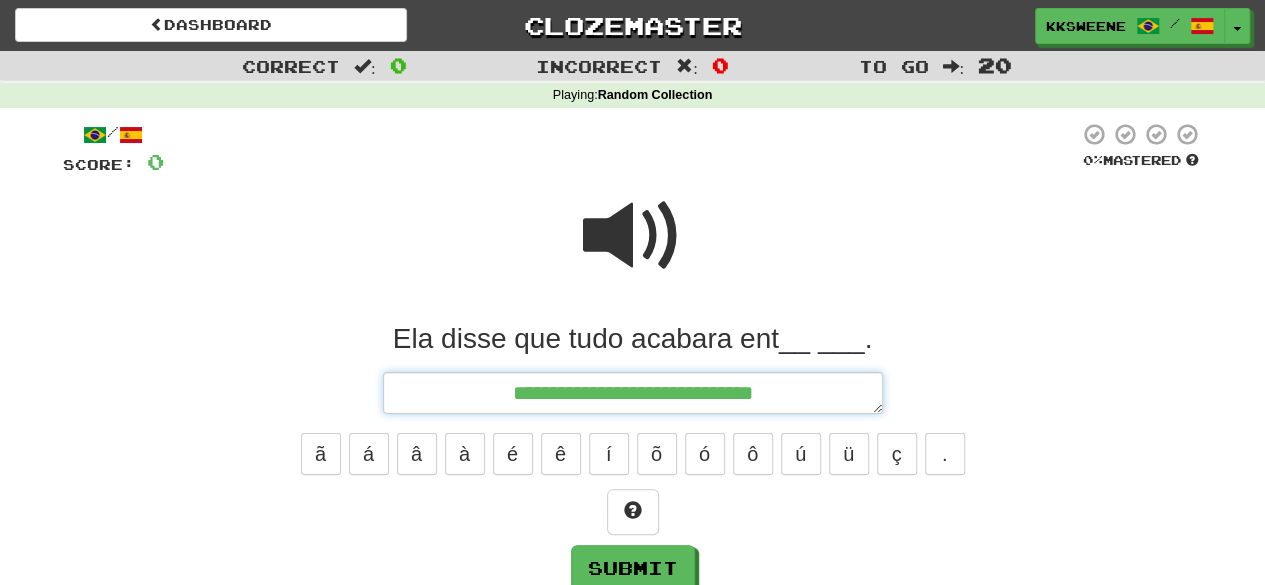 type on "*" 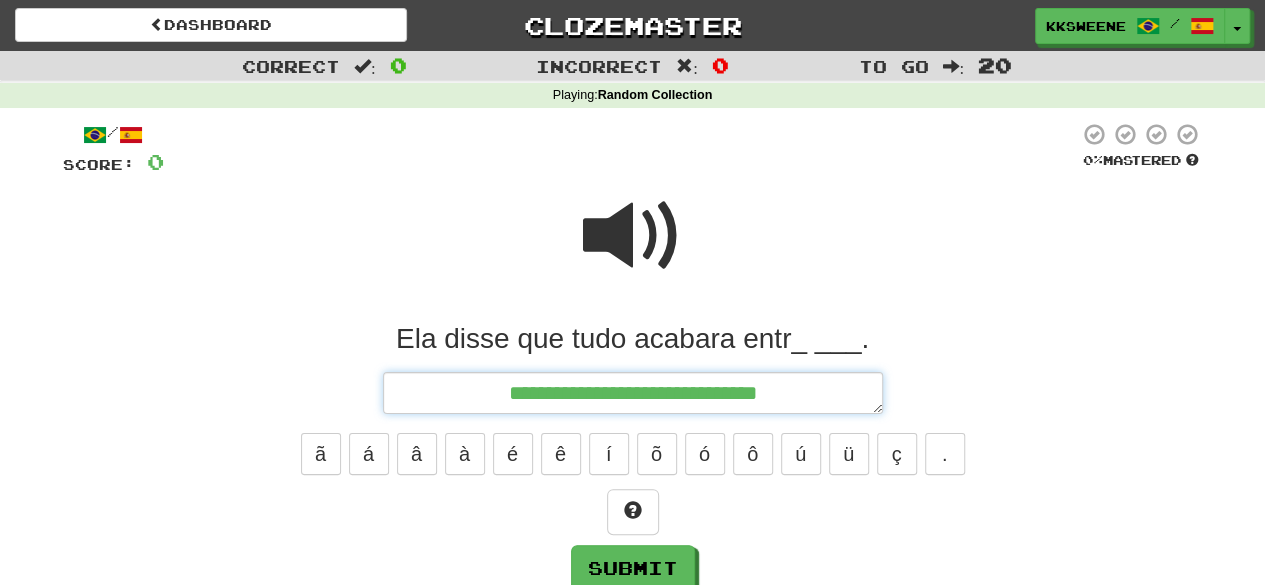 type on "*" 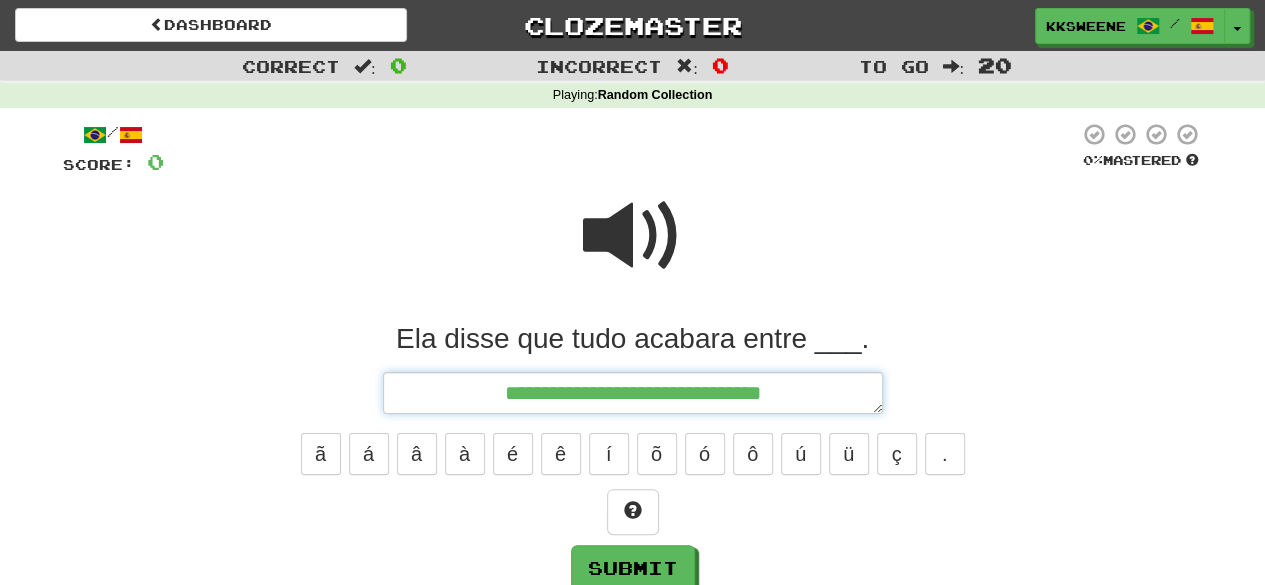 type on "**********" 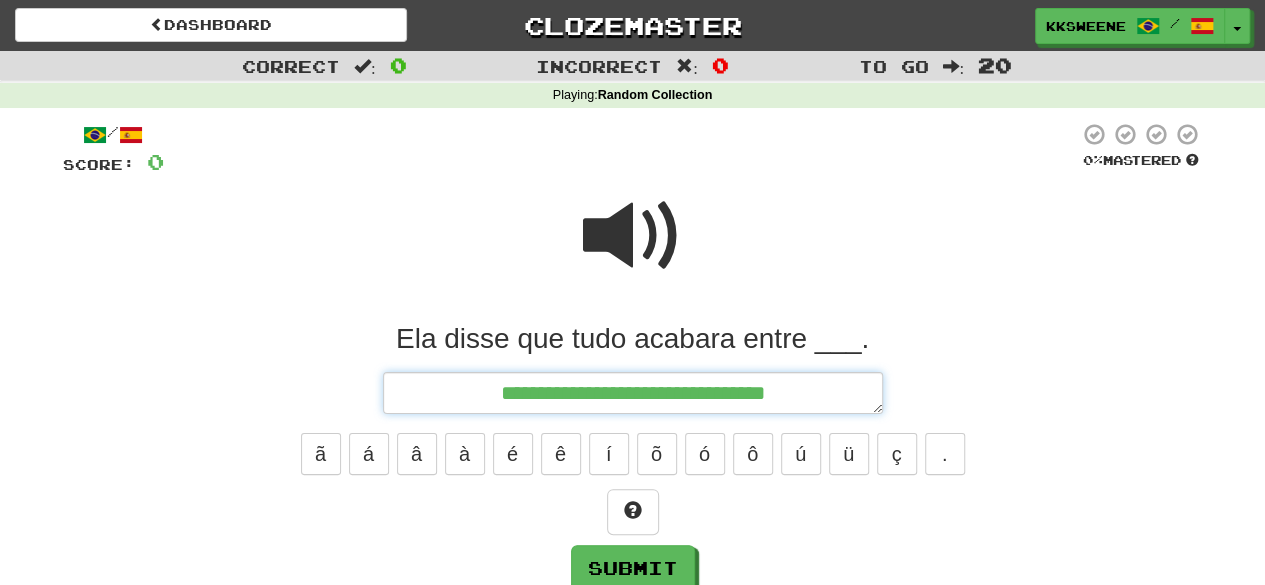 type on "*" 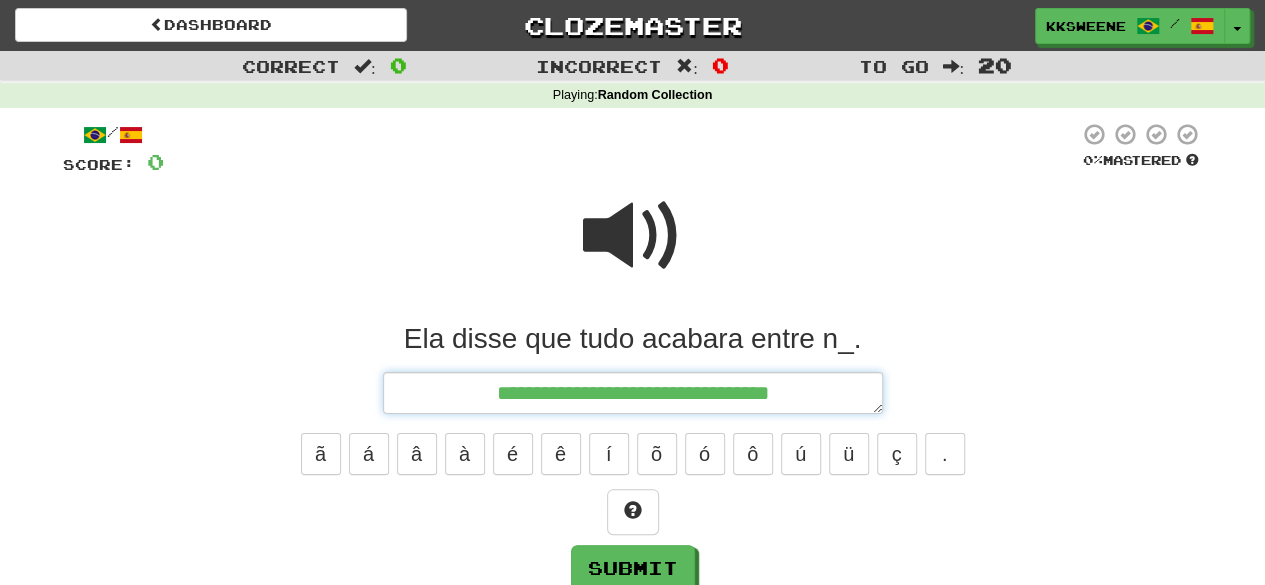 type on "*" 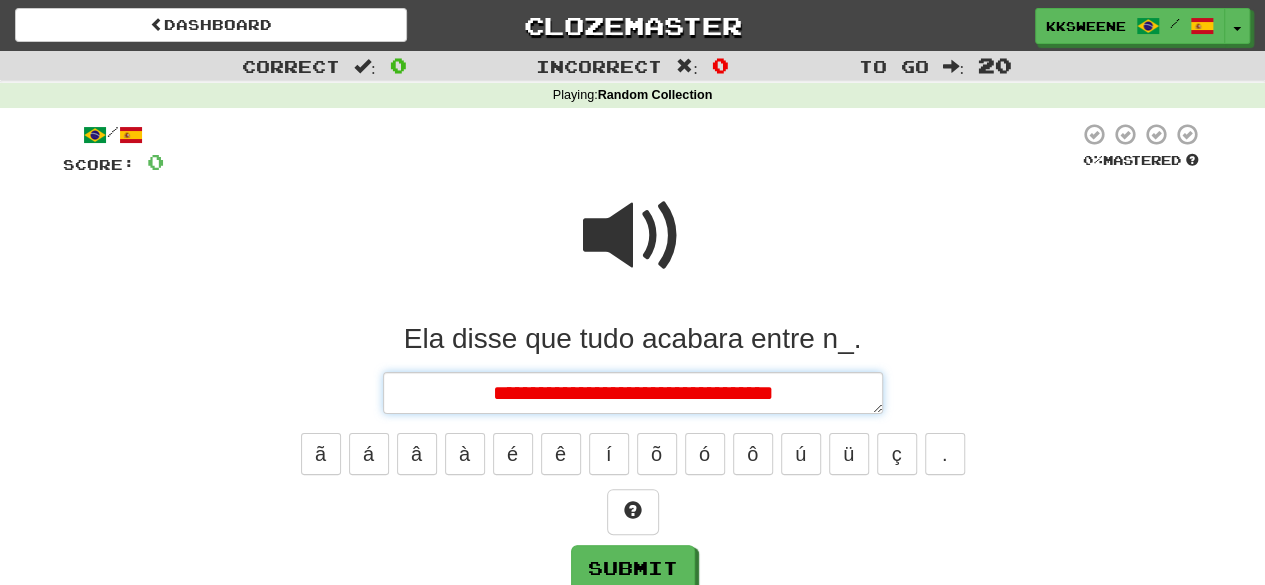 type on "*" 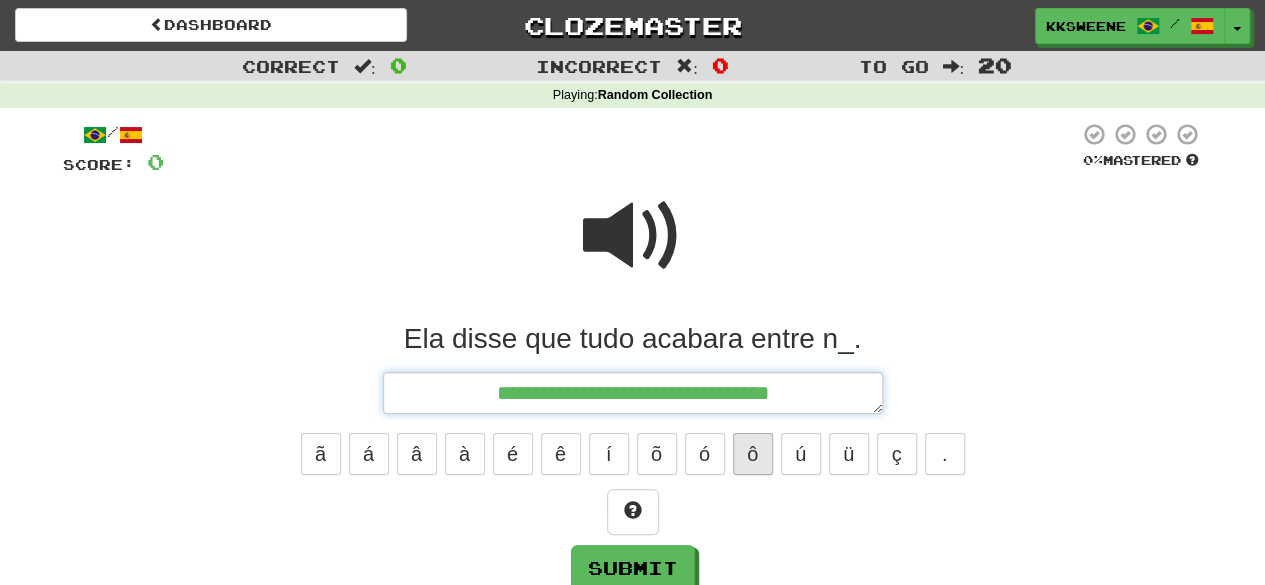 type on "**********" 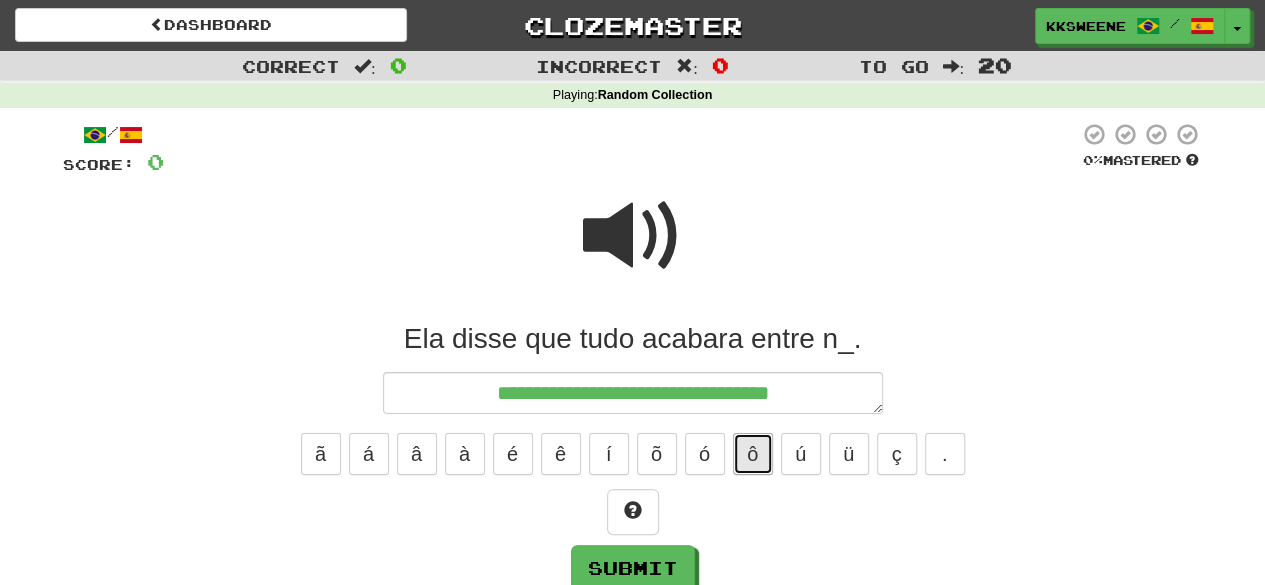 click on "ô" at bounding box center [753, 454] 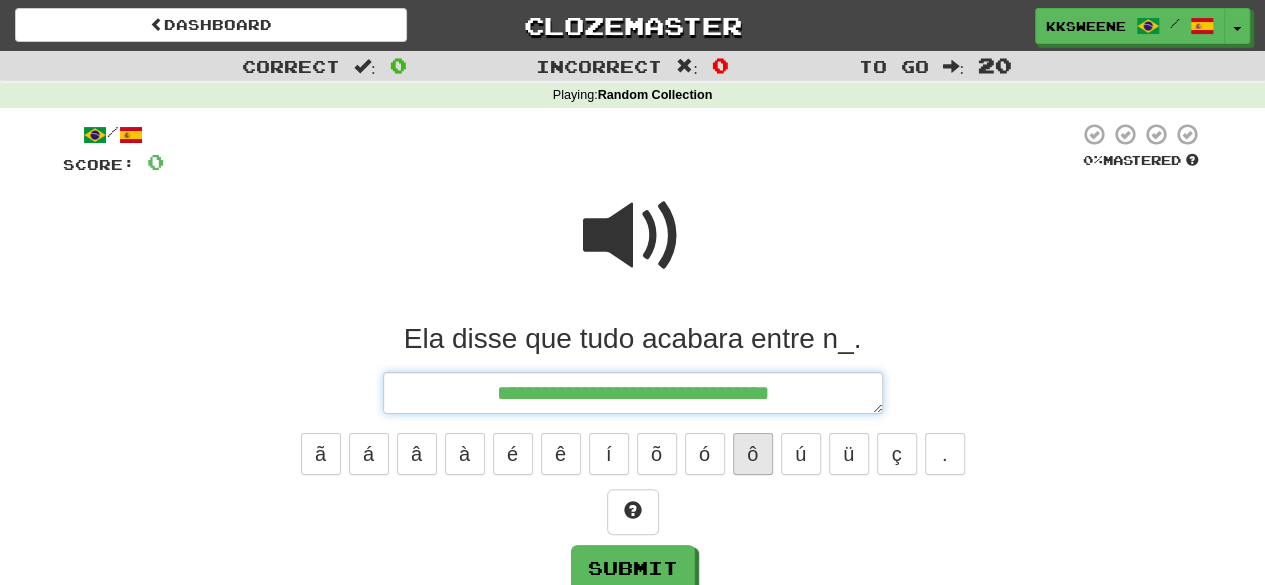 type on "*" 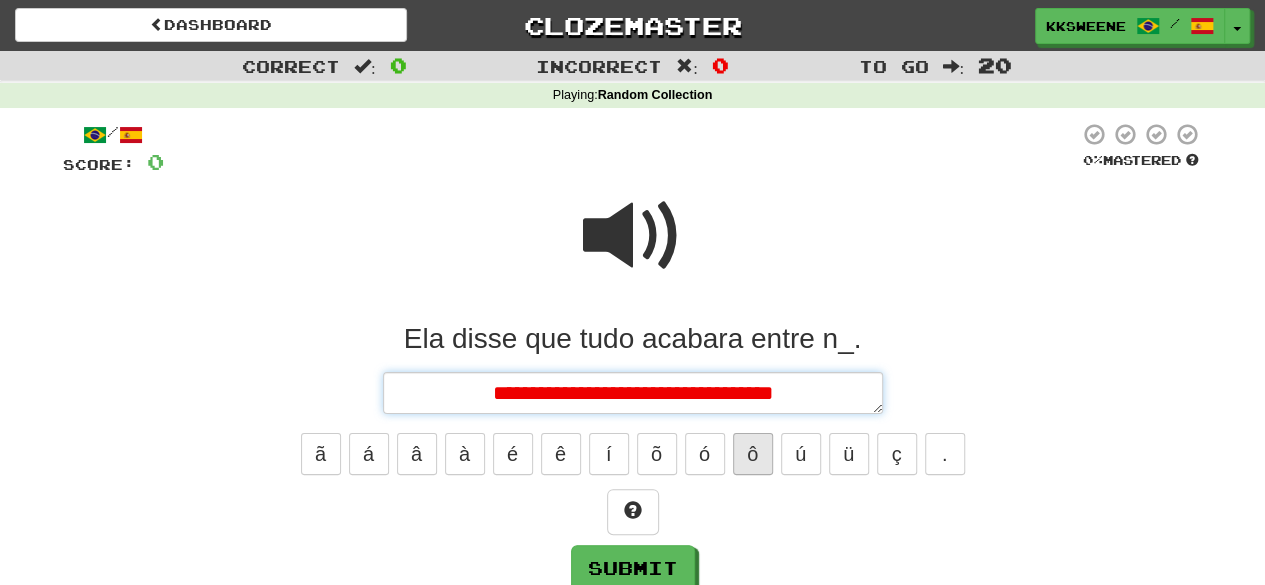 type on "*" 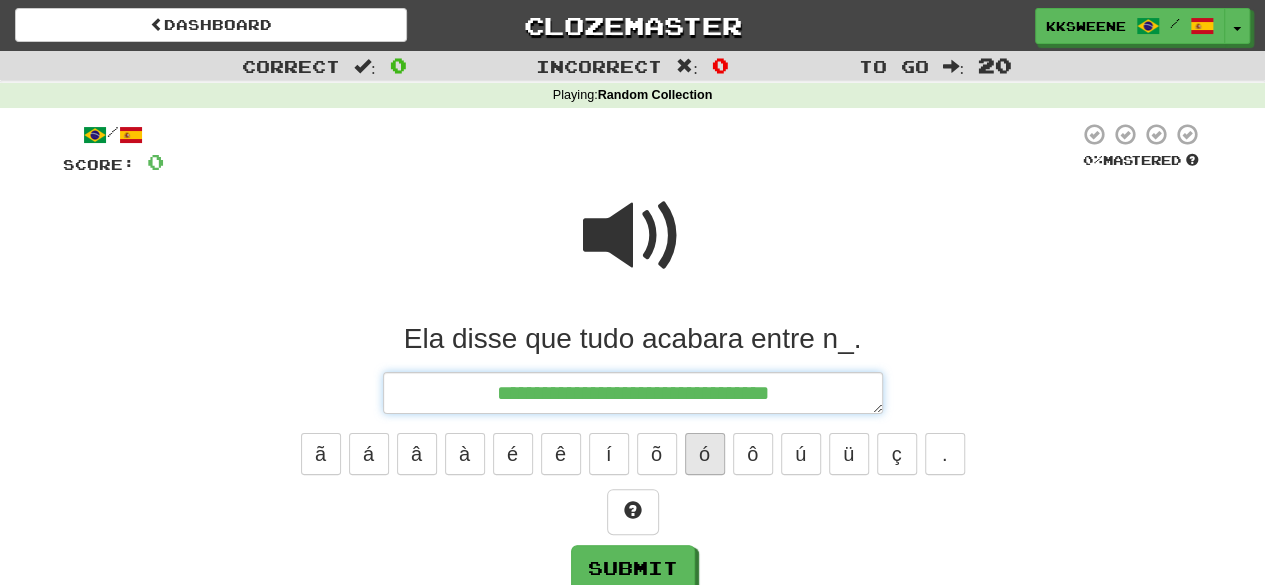 type on "**********" 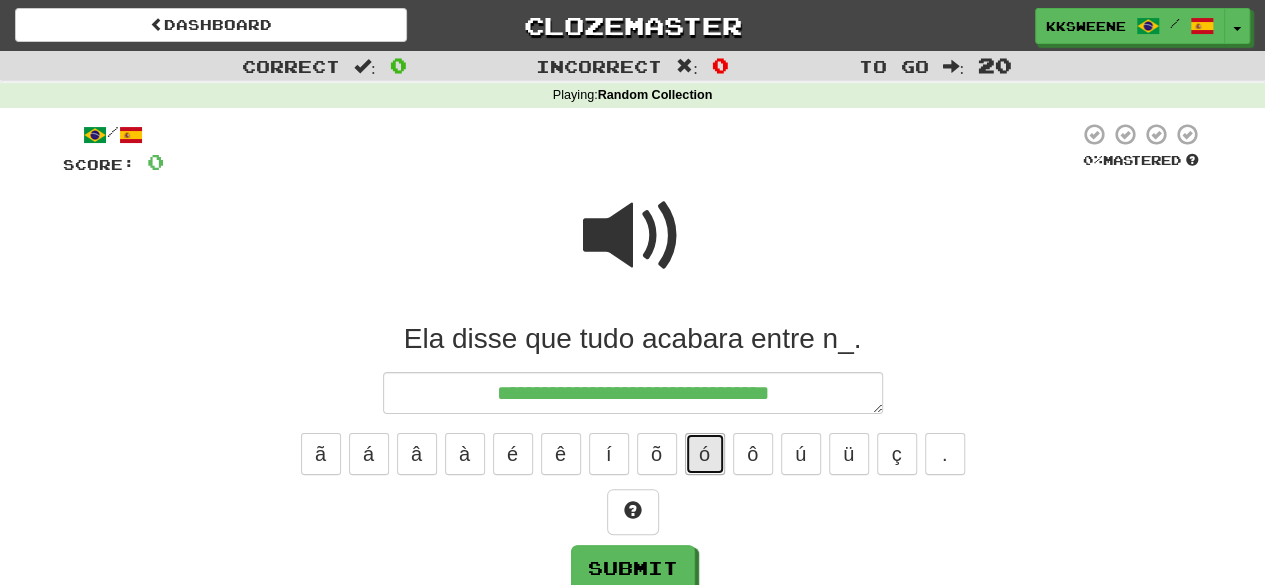 click on "ó" at bounding box center (705, 454) 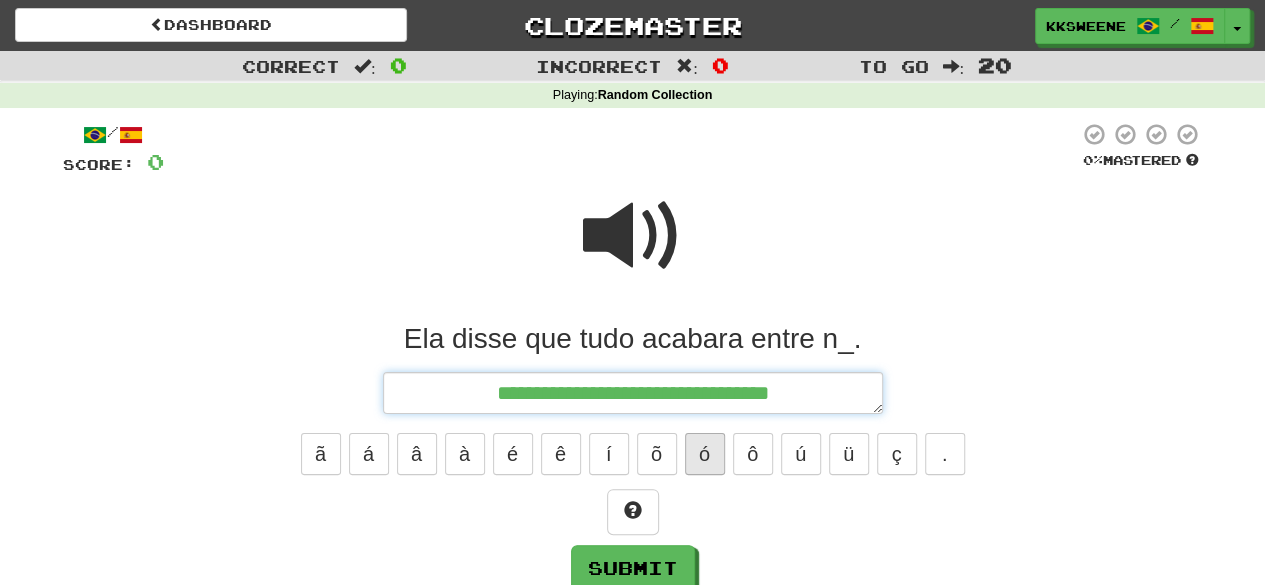 type on "*" 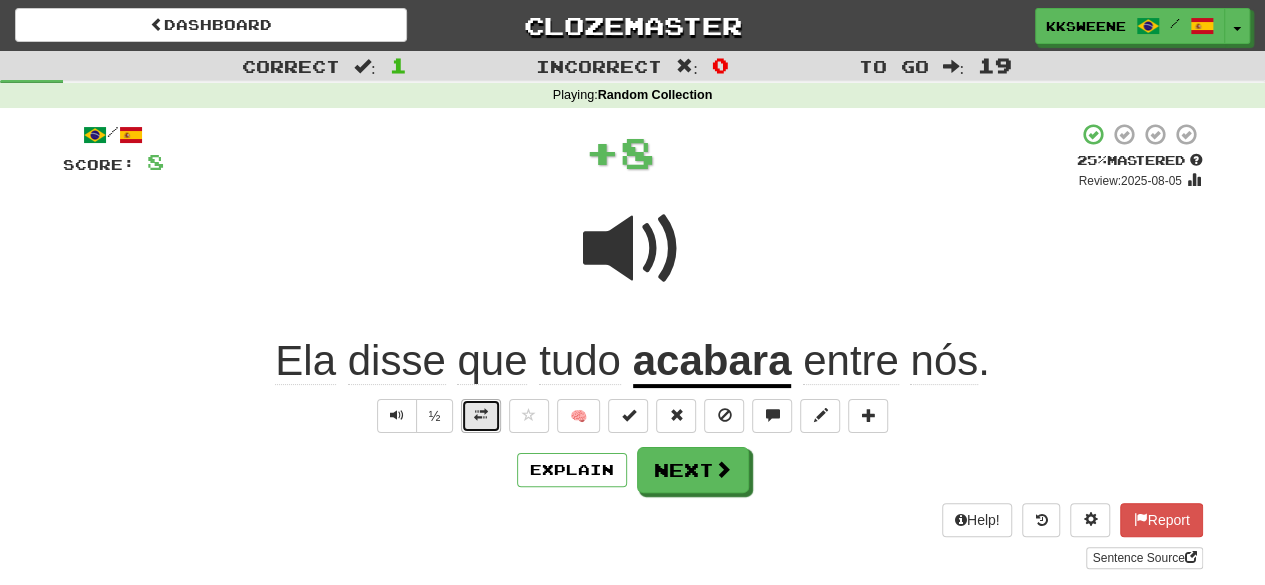 click at bounding box center (481, 416) 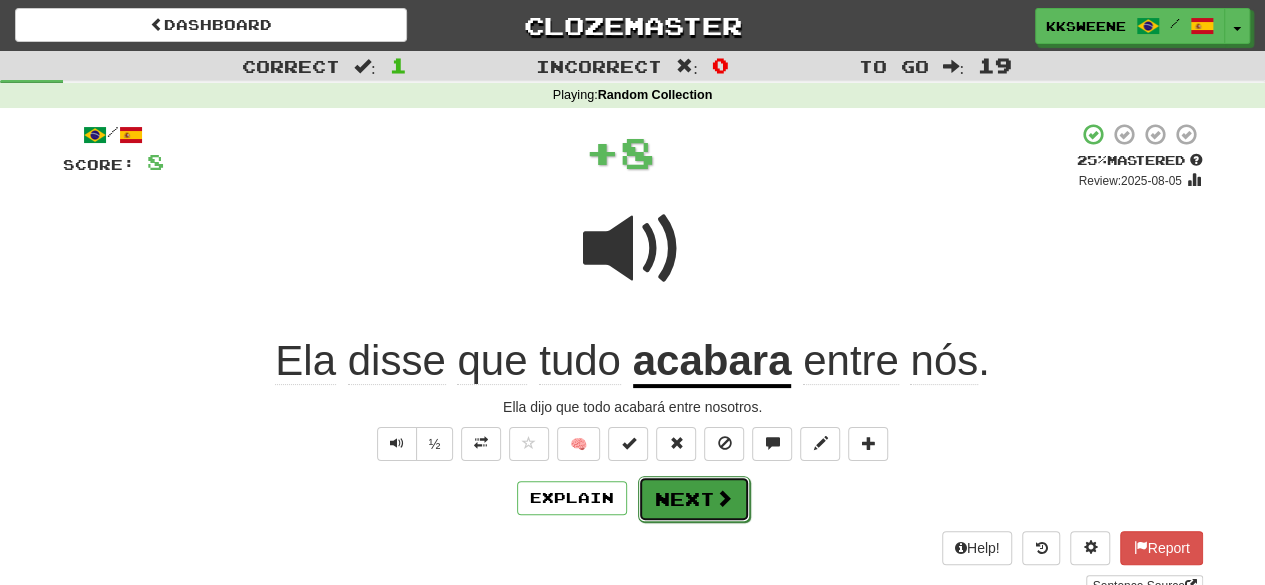 click on "Next" at bounding box center (694, 499) 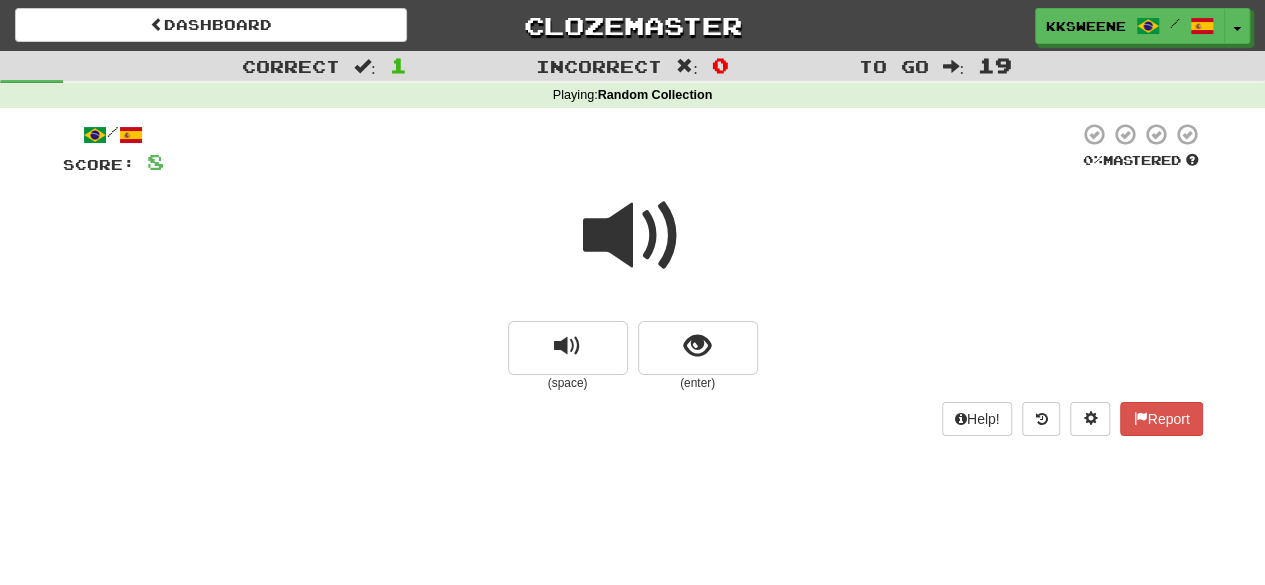click at bounding box center [633, 236] 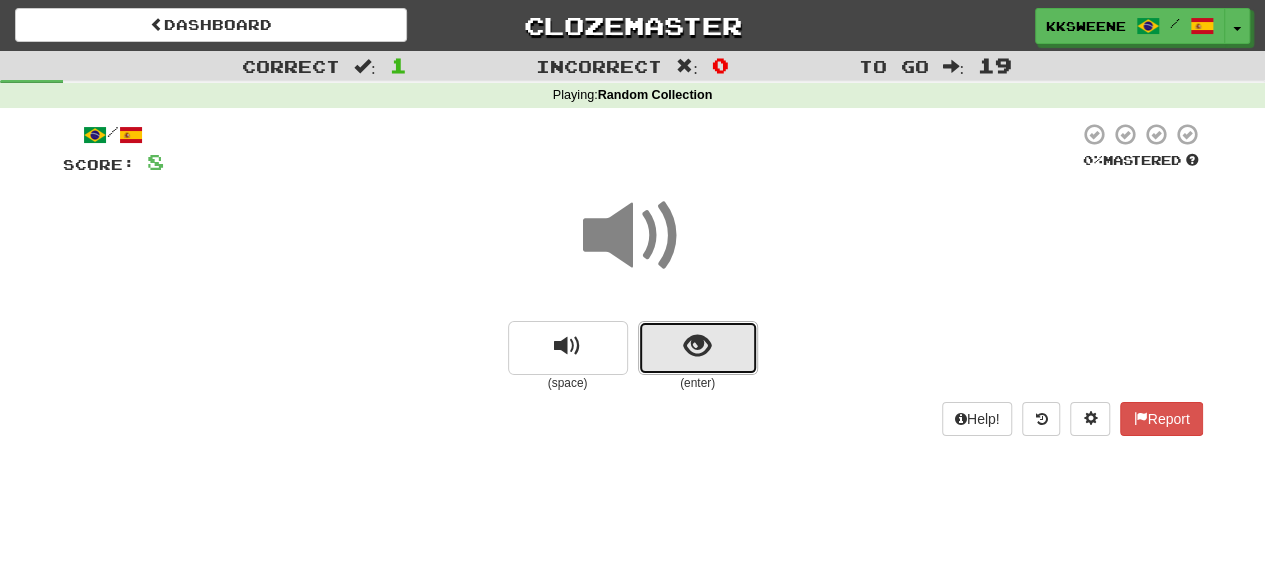 click at bounding box center (698, 348) 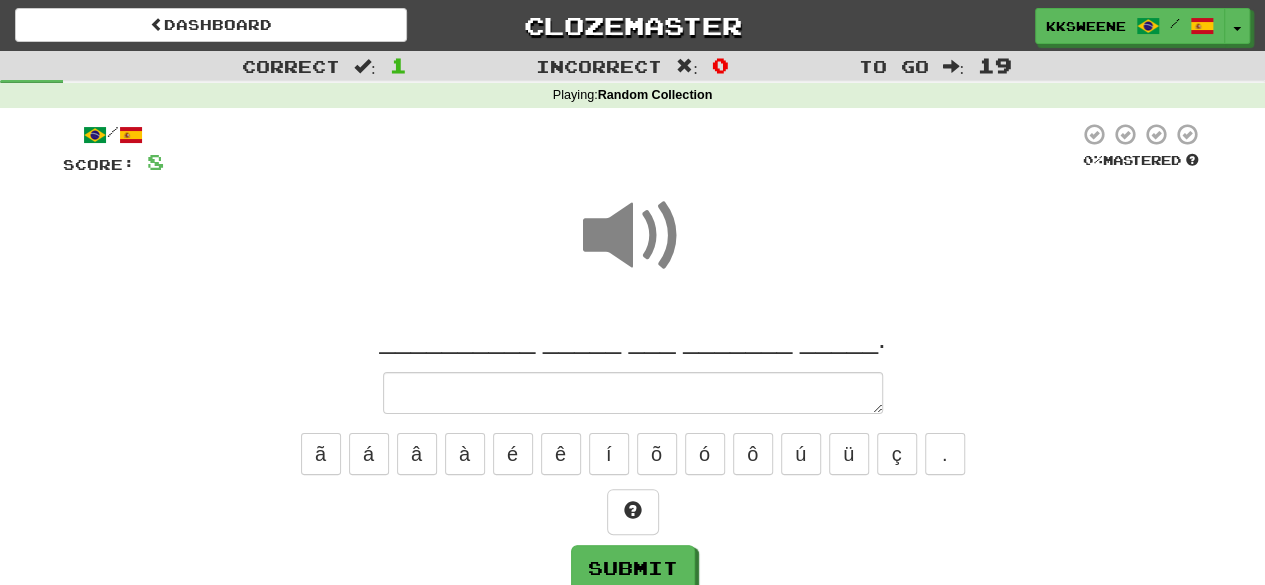 type on "*" 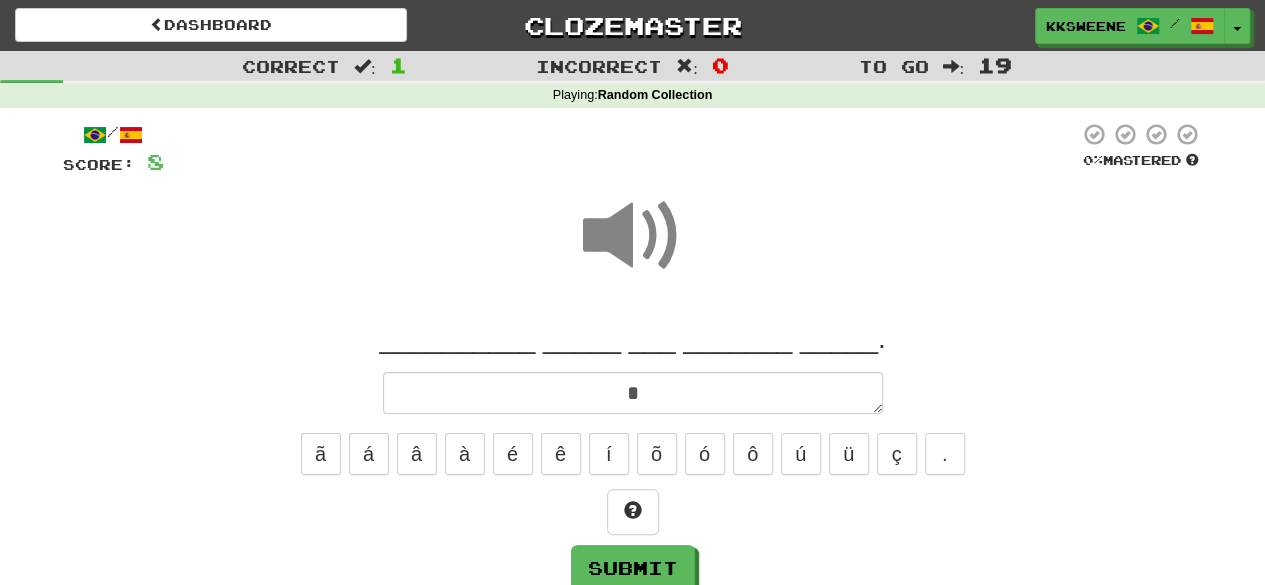 type on "**" 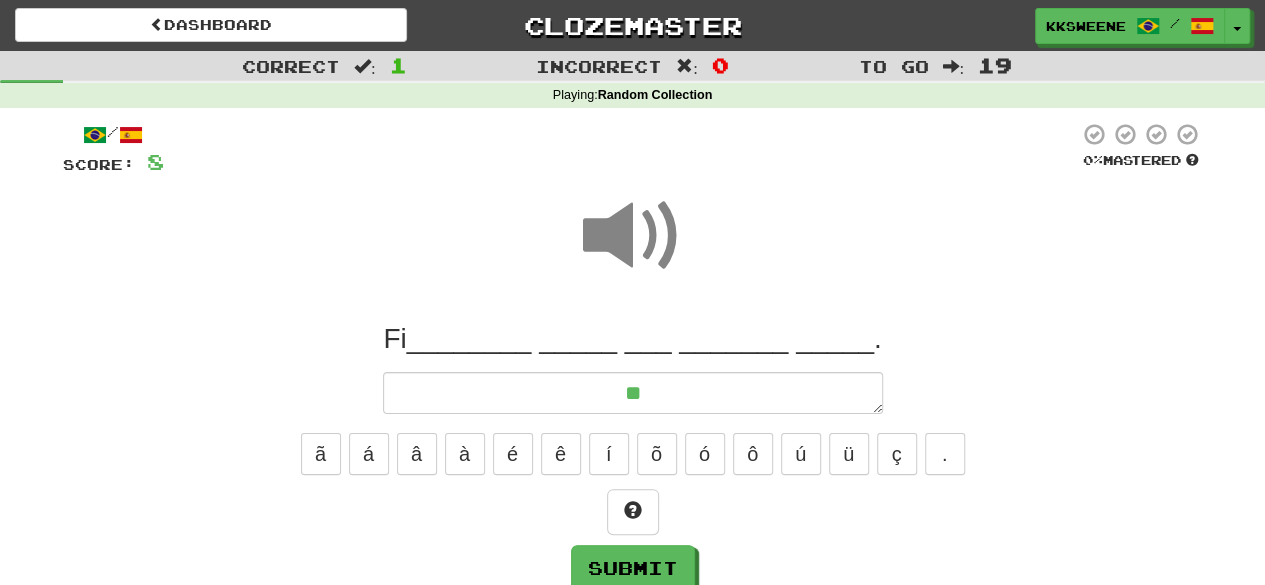type on "*" 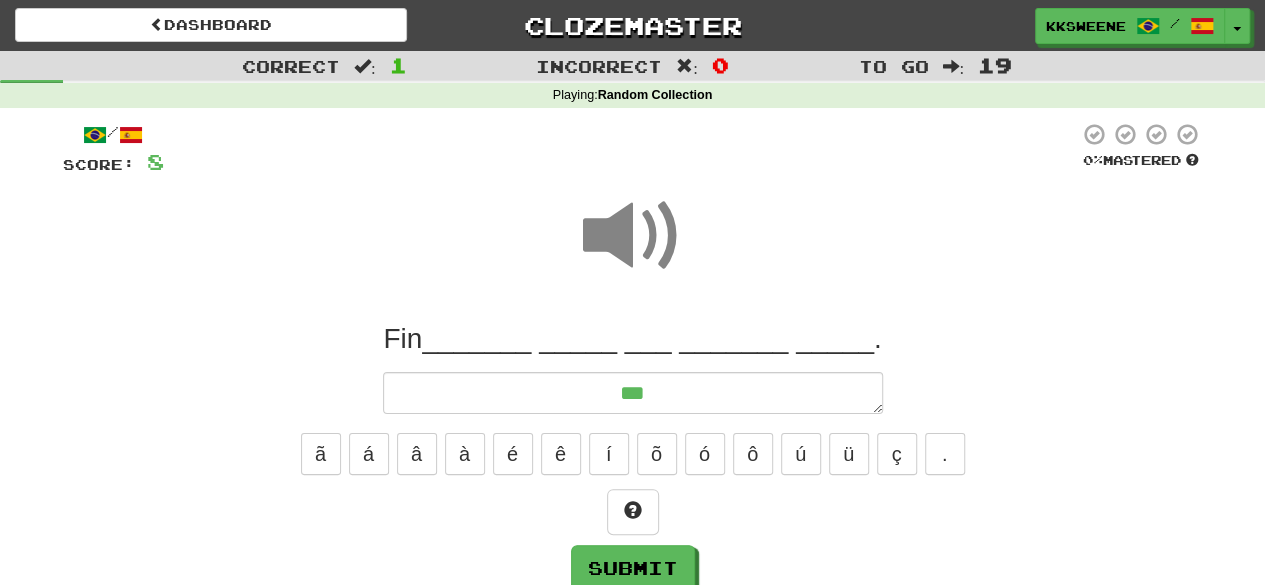 type on "*" 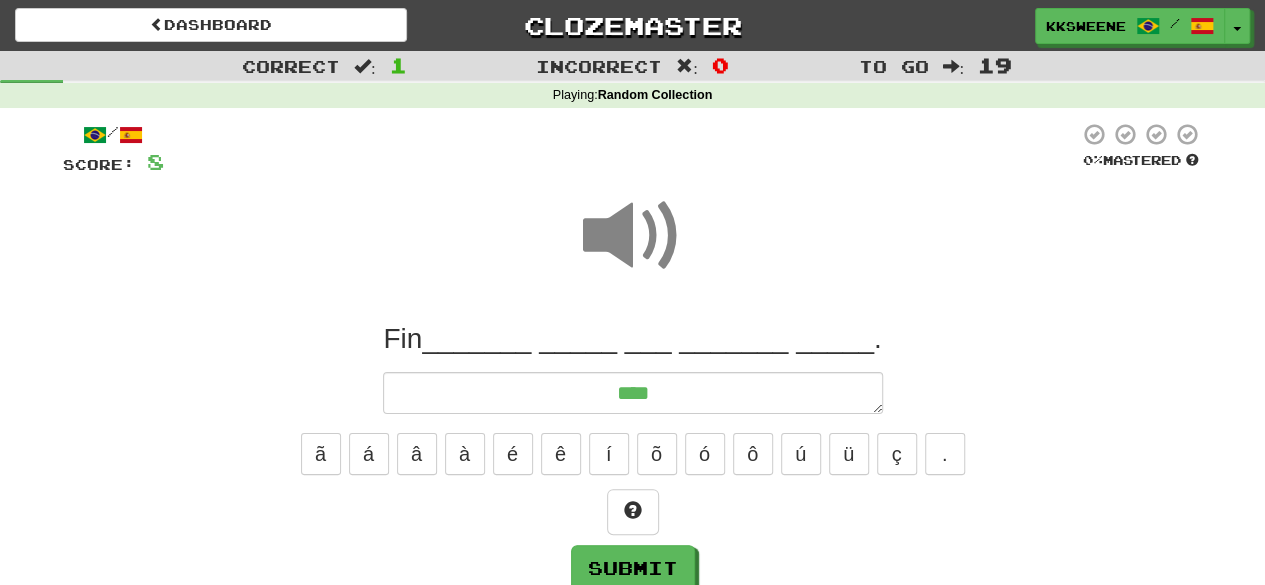 type on "*" 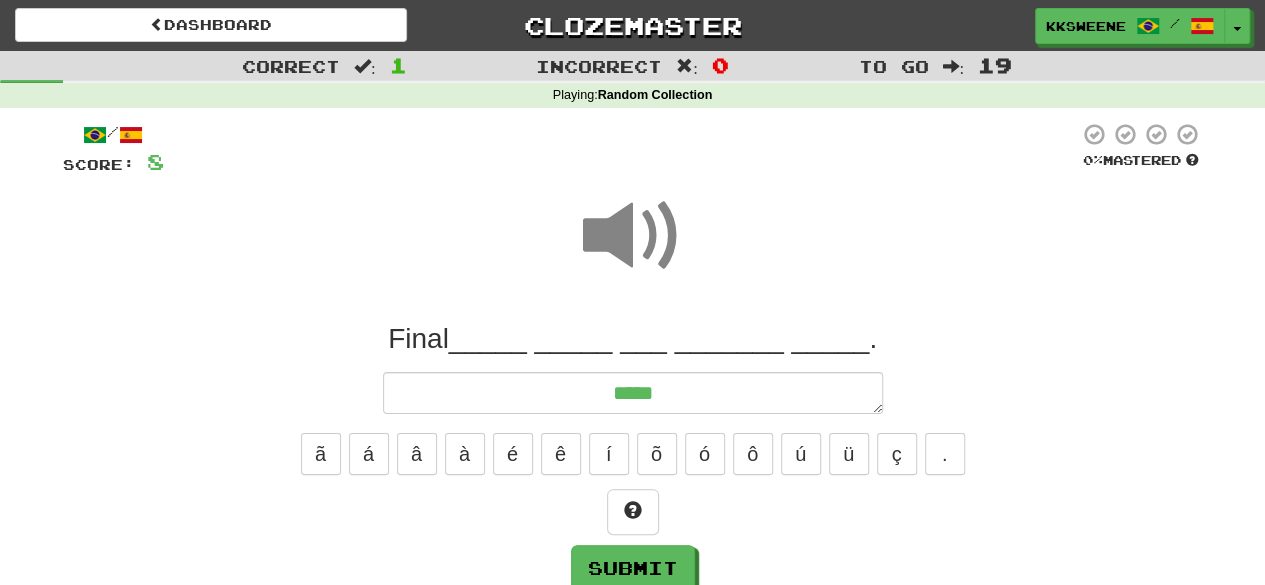 type on "*" 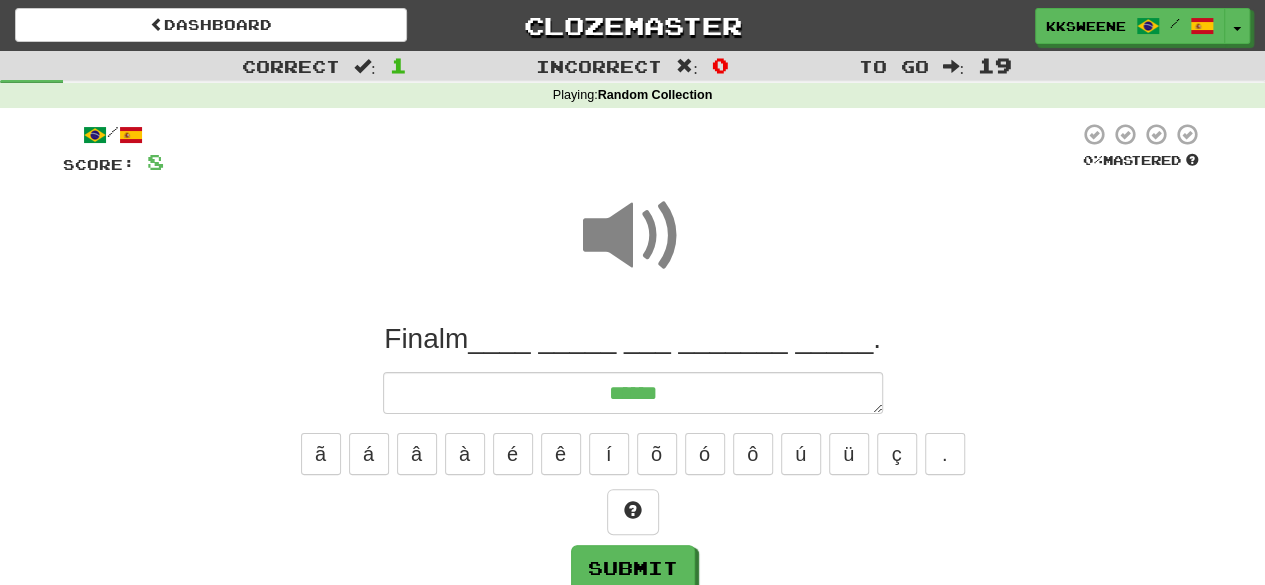 type on "*" 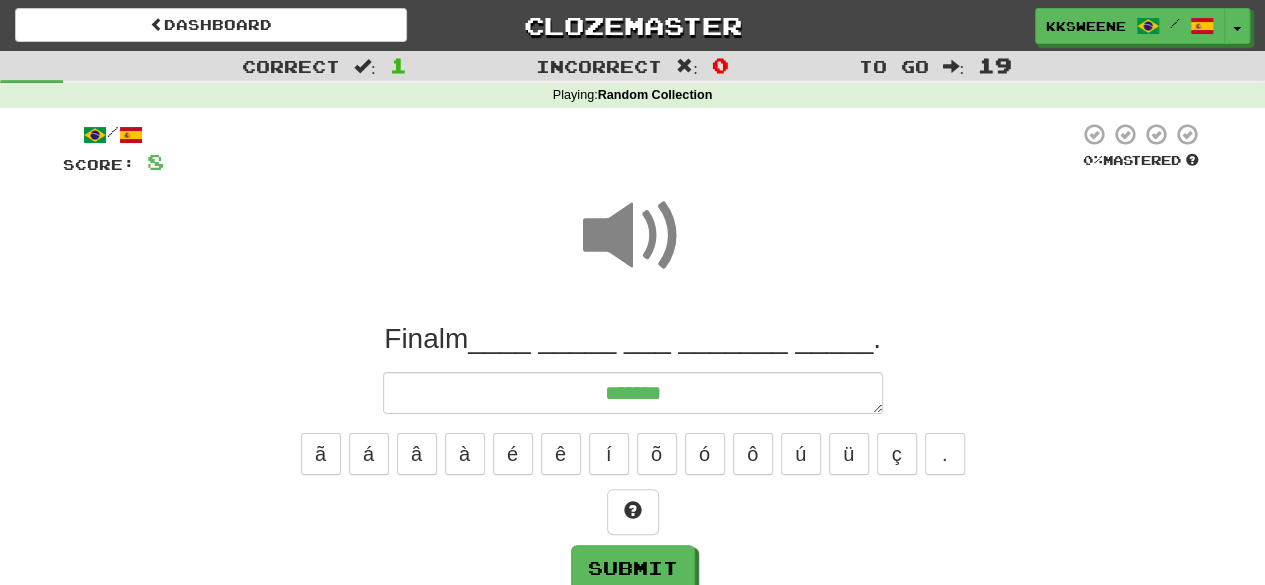 type on "********" 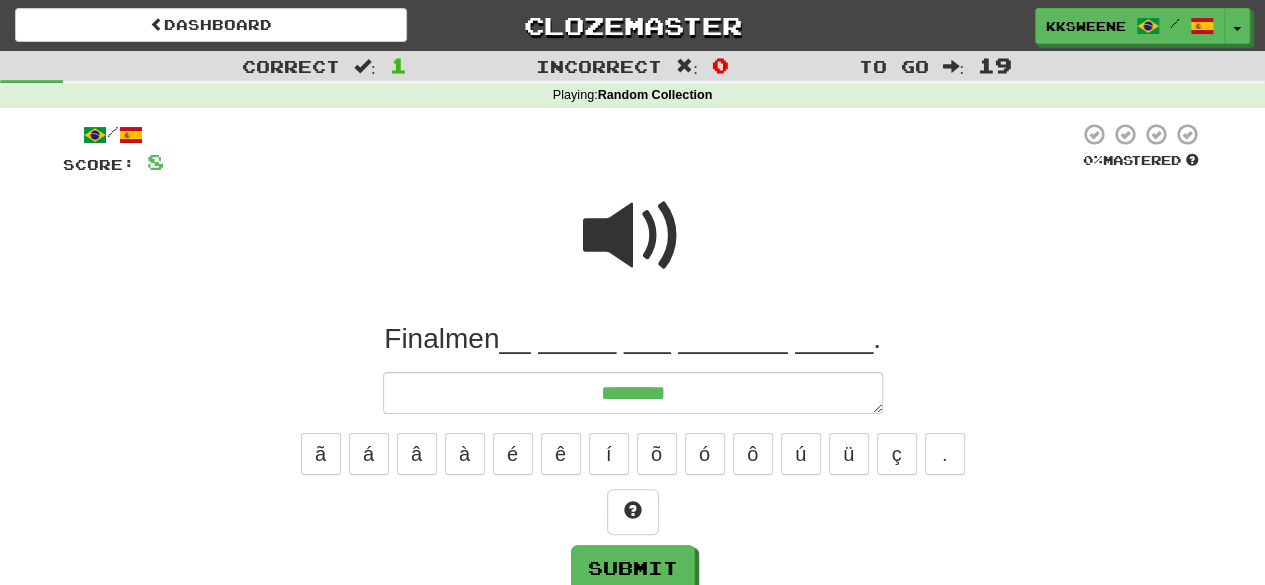 type on "*" 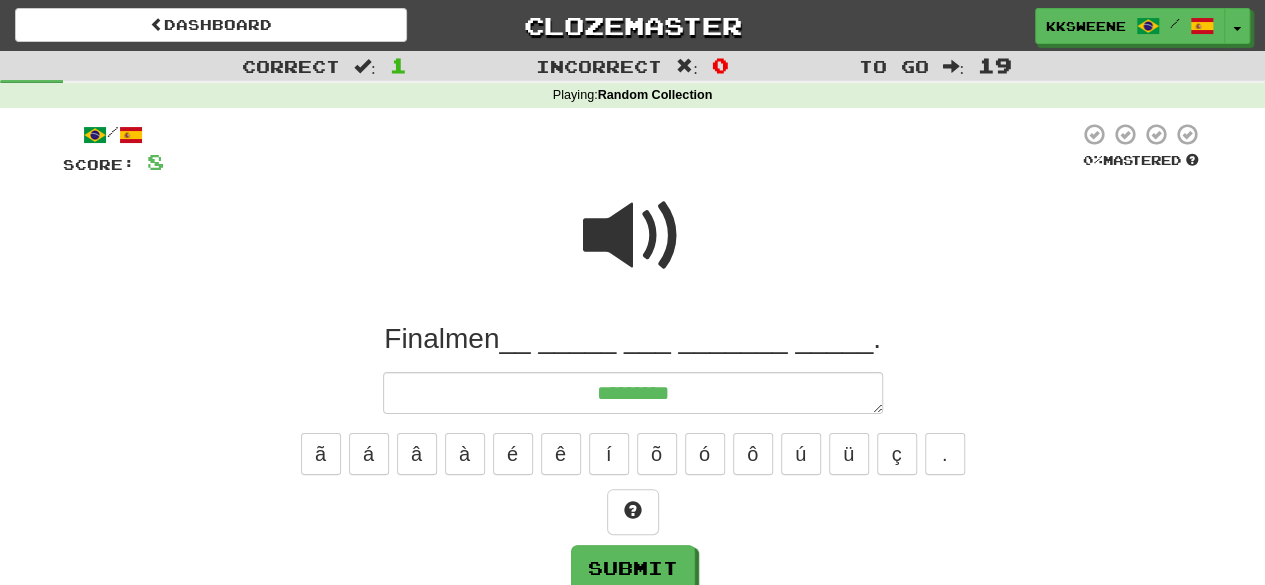 type on "*" 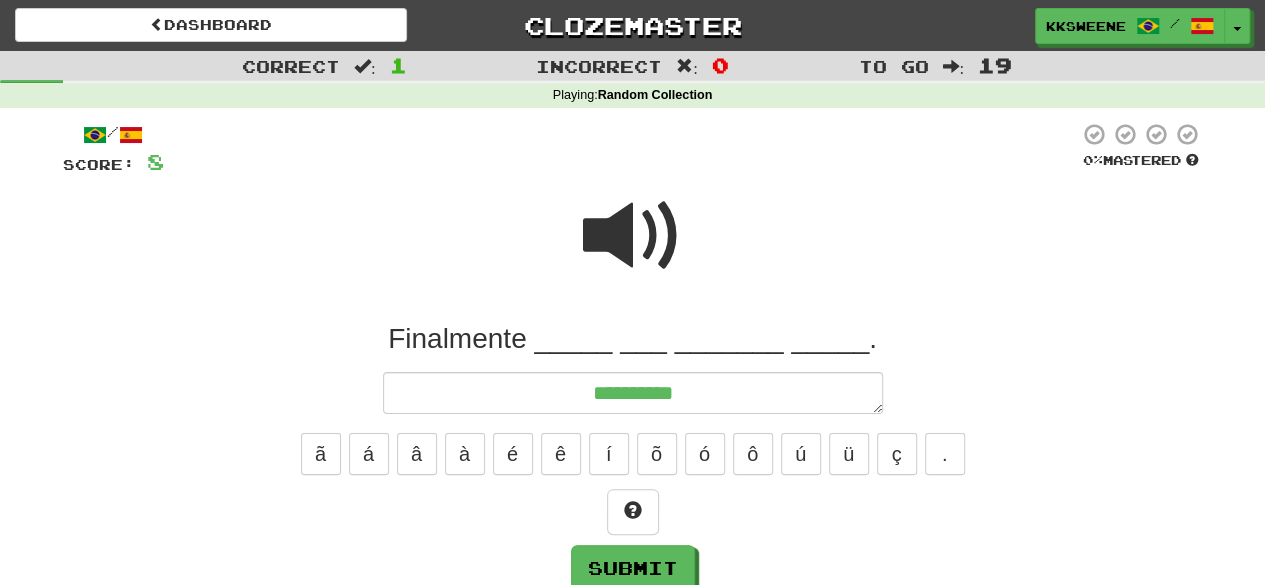 type on "*" 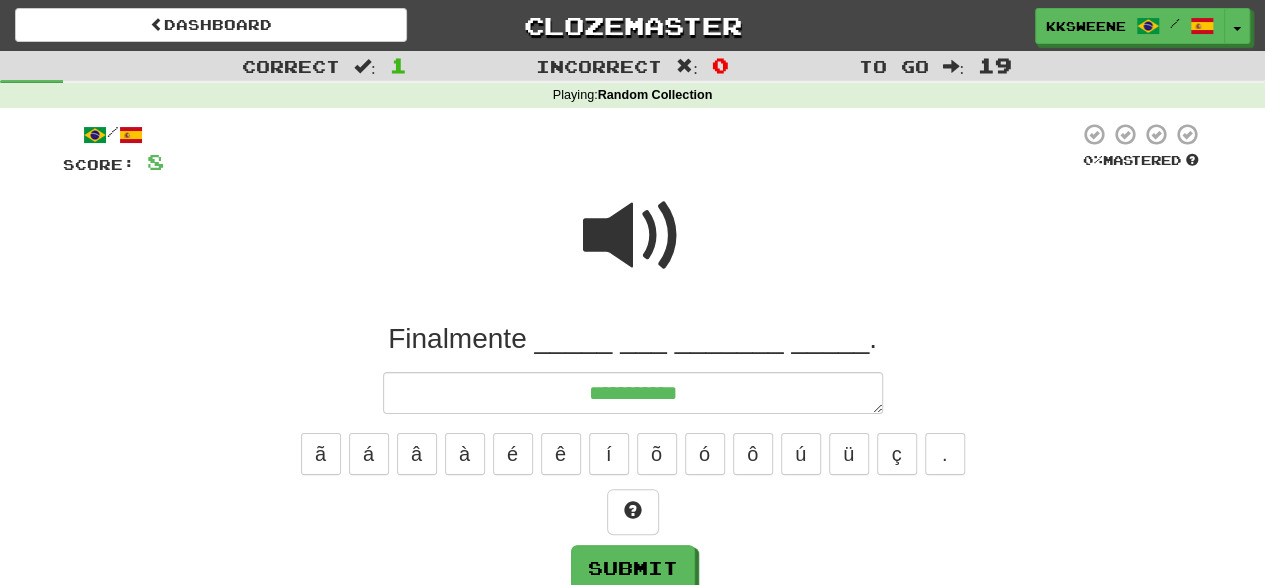 type on "*" 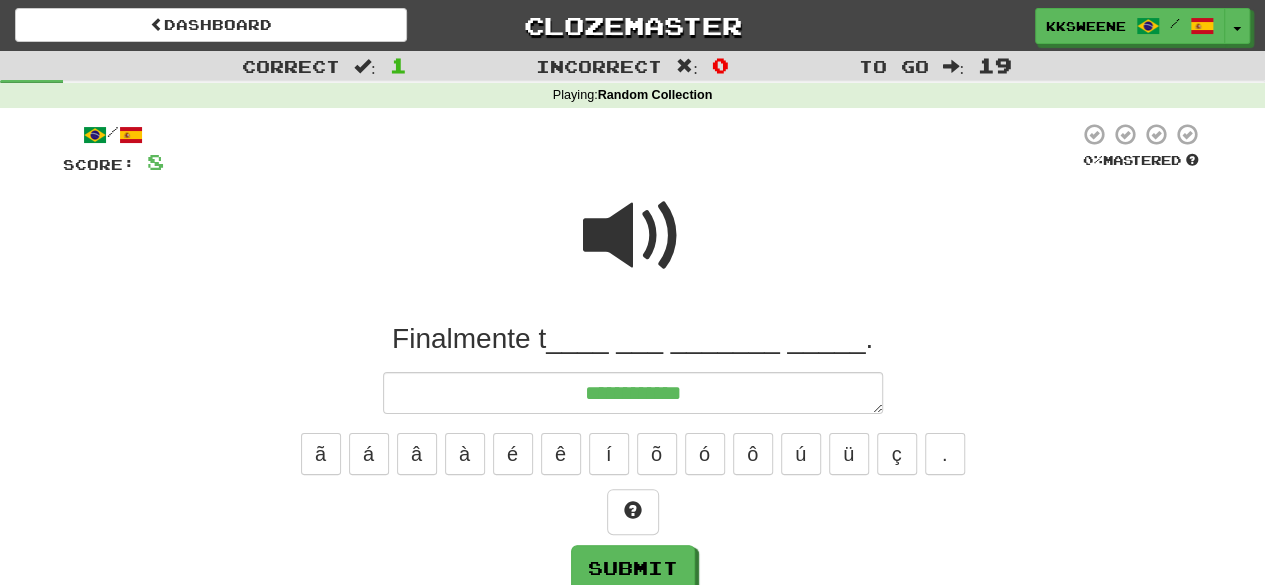 type on "*" 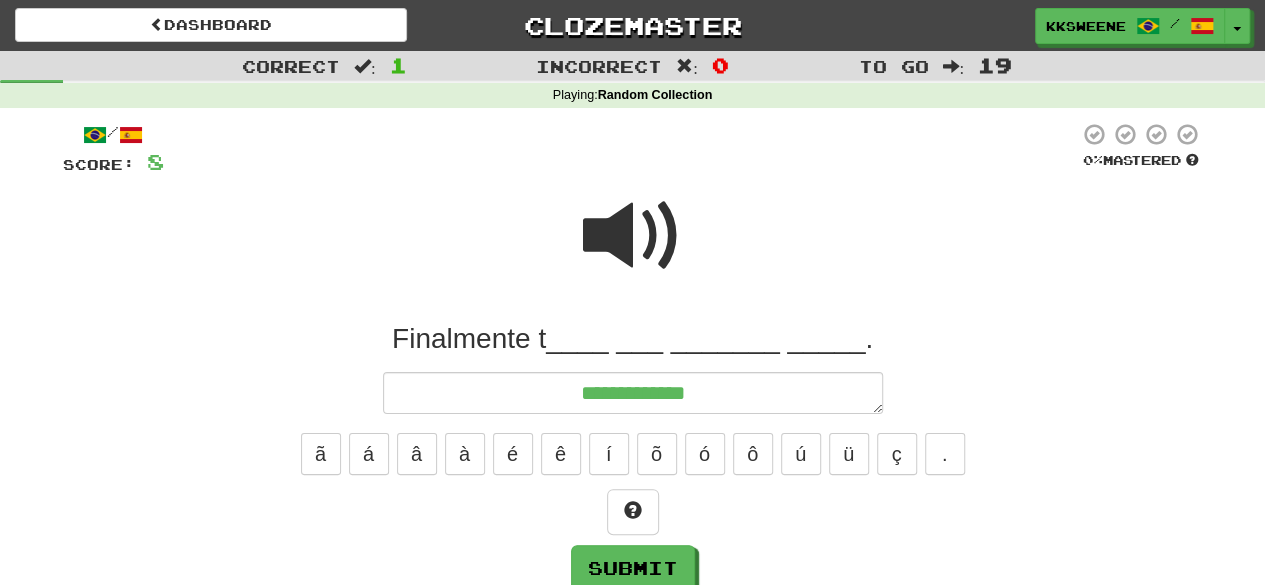 type on "*" 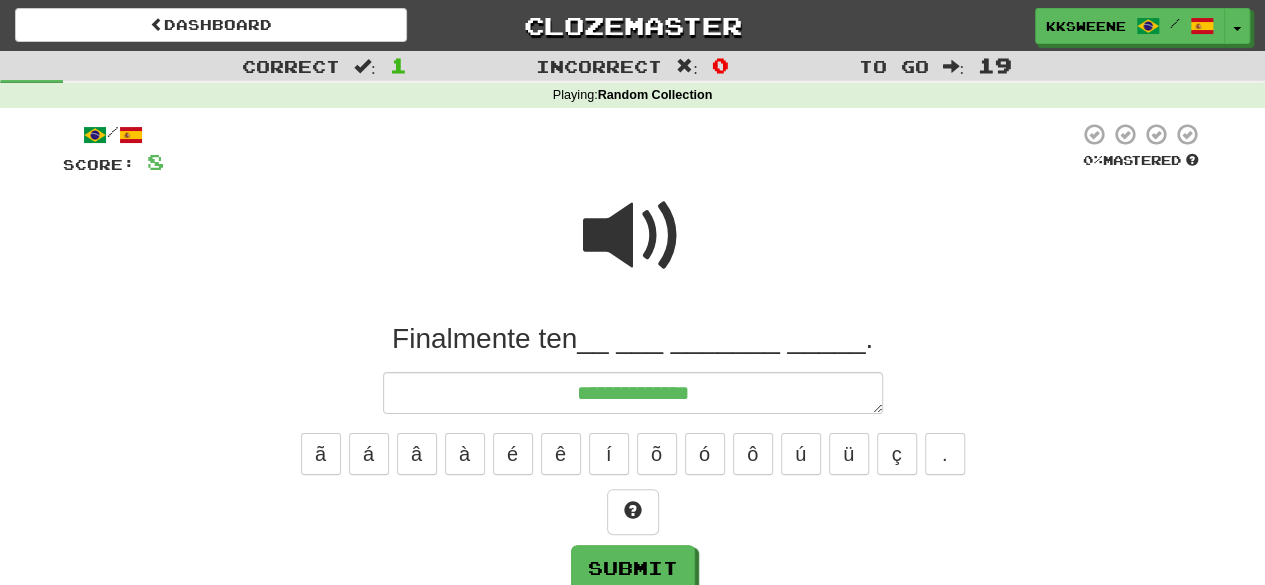 type on "*" 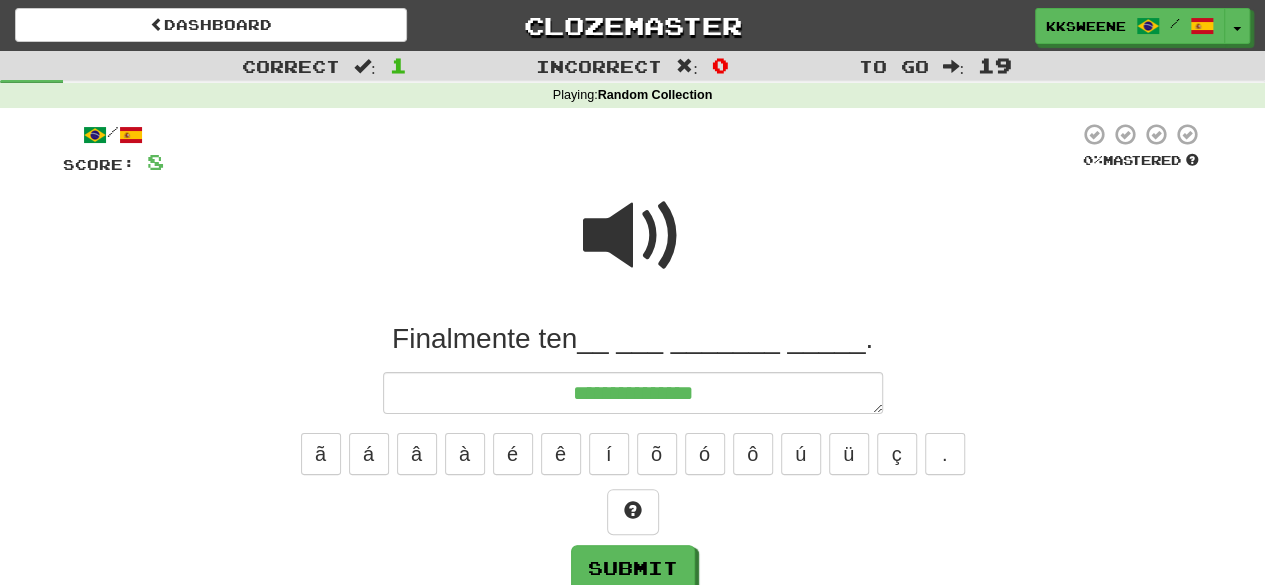 type on "*" 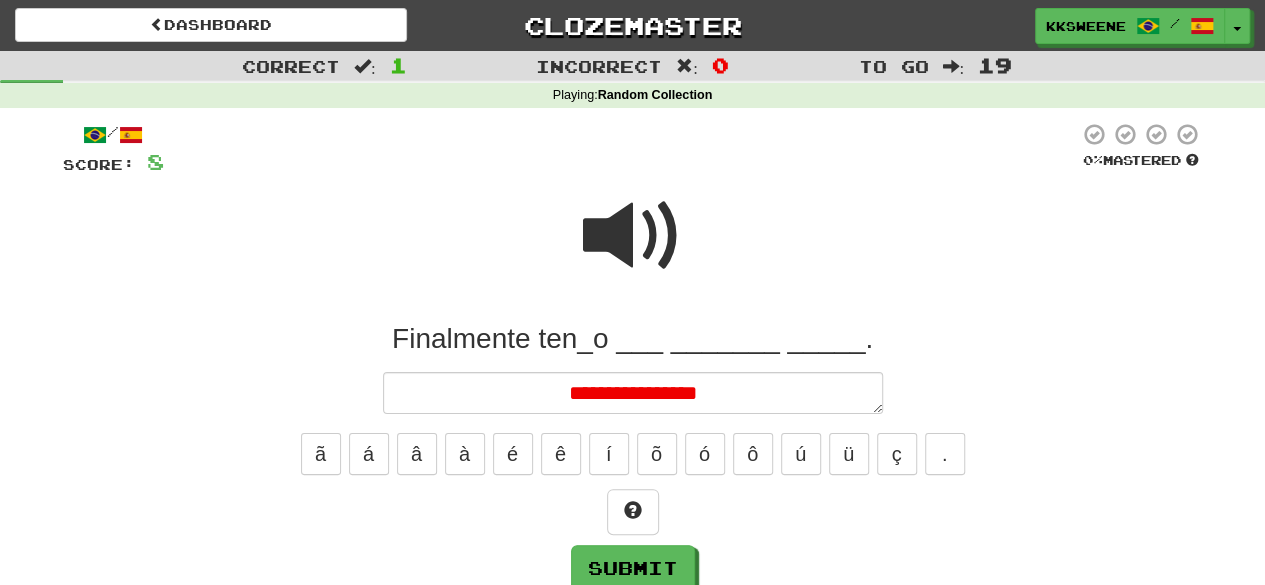 type on "*" 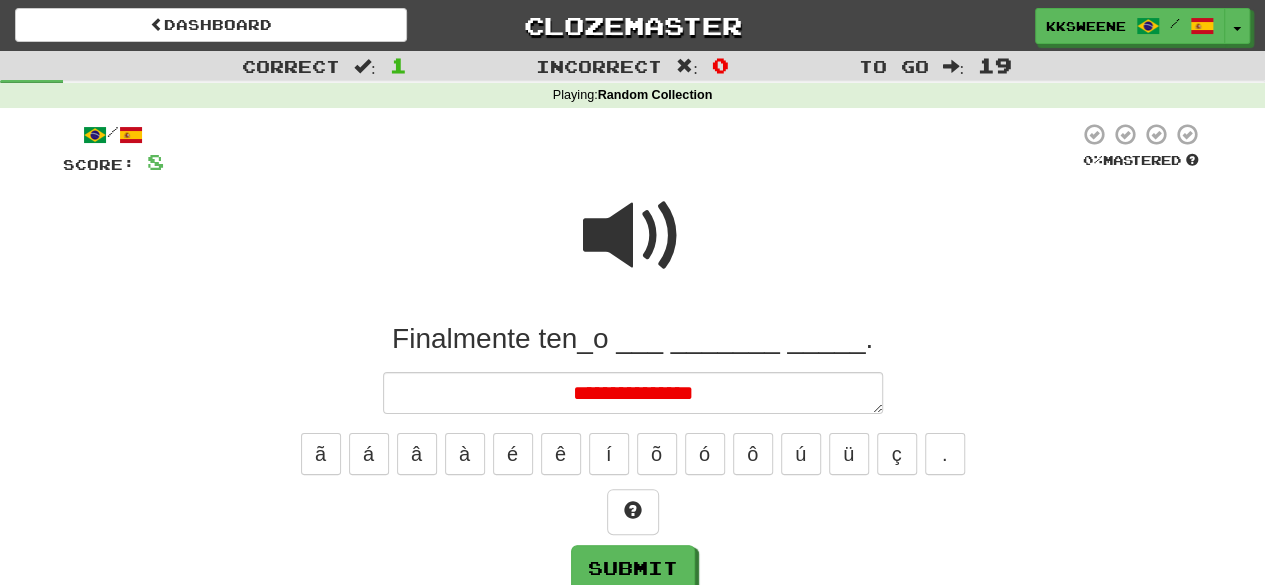 type on "*" 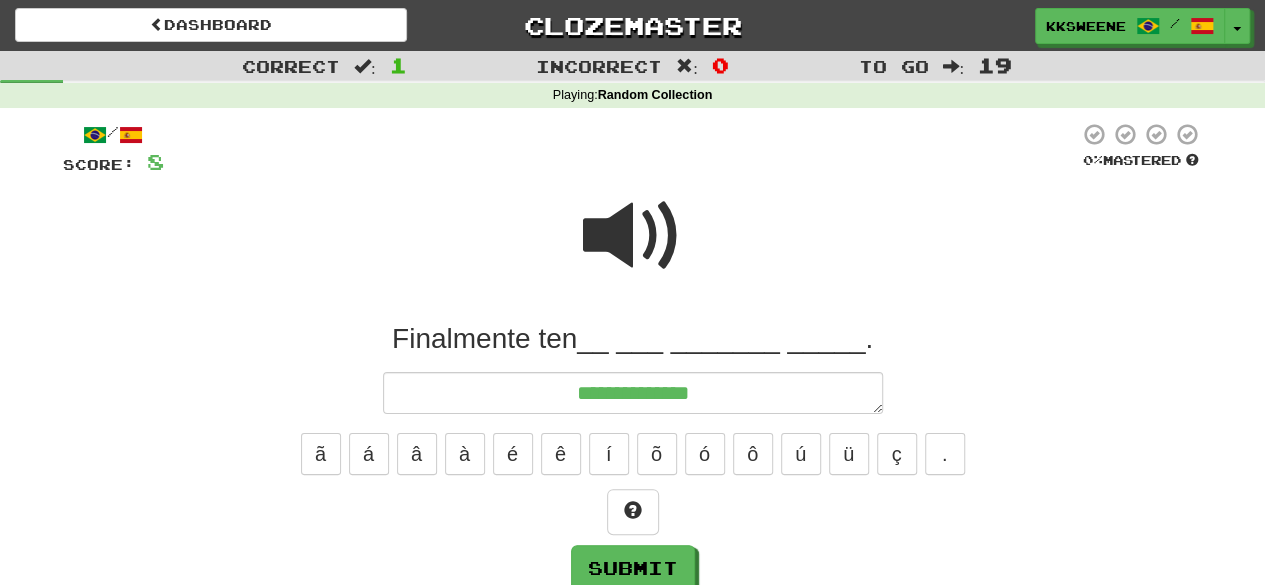 type on "*" 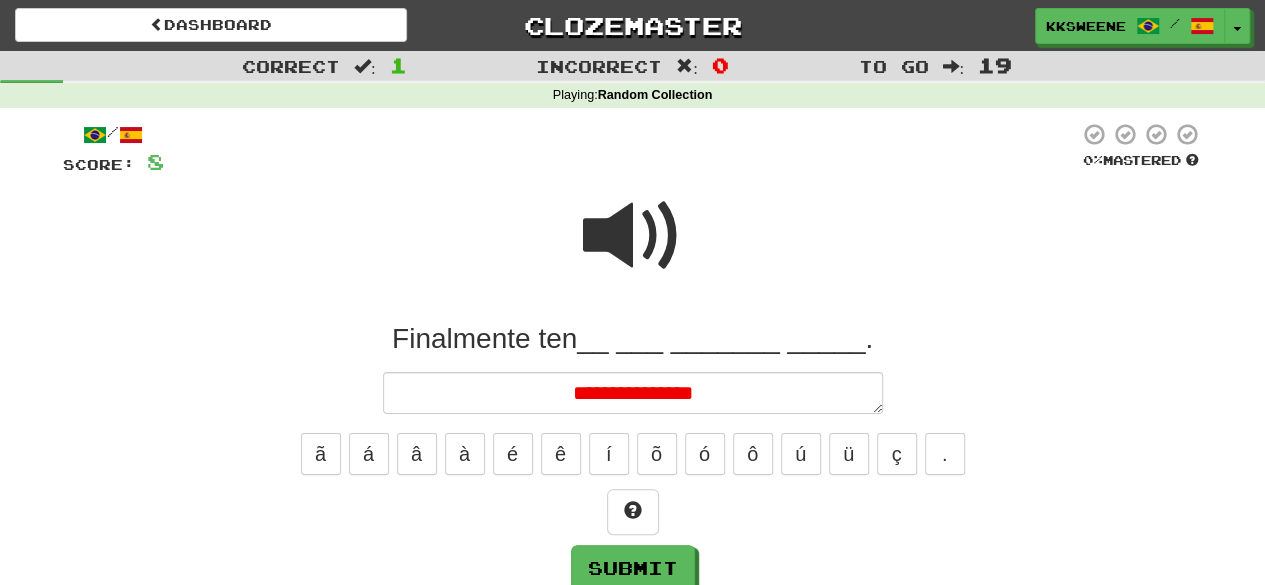type on "*" 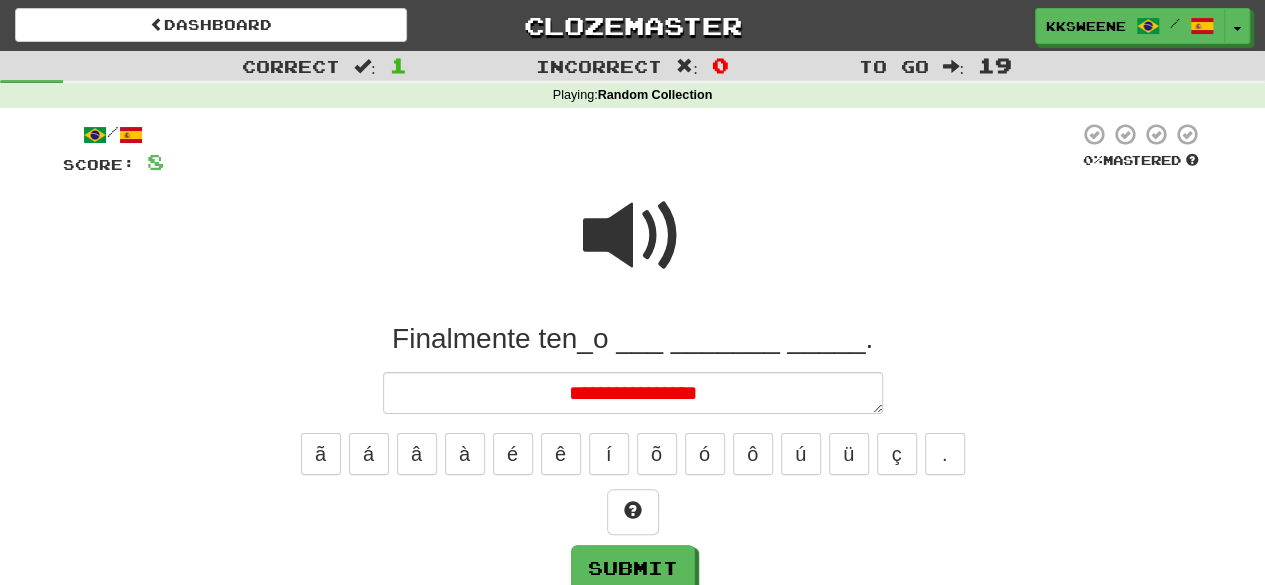 type on "*" 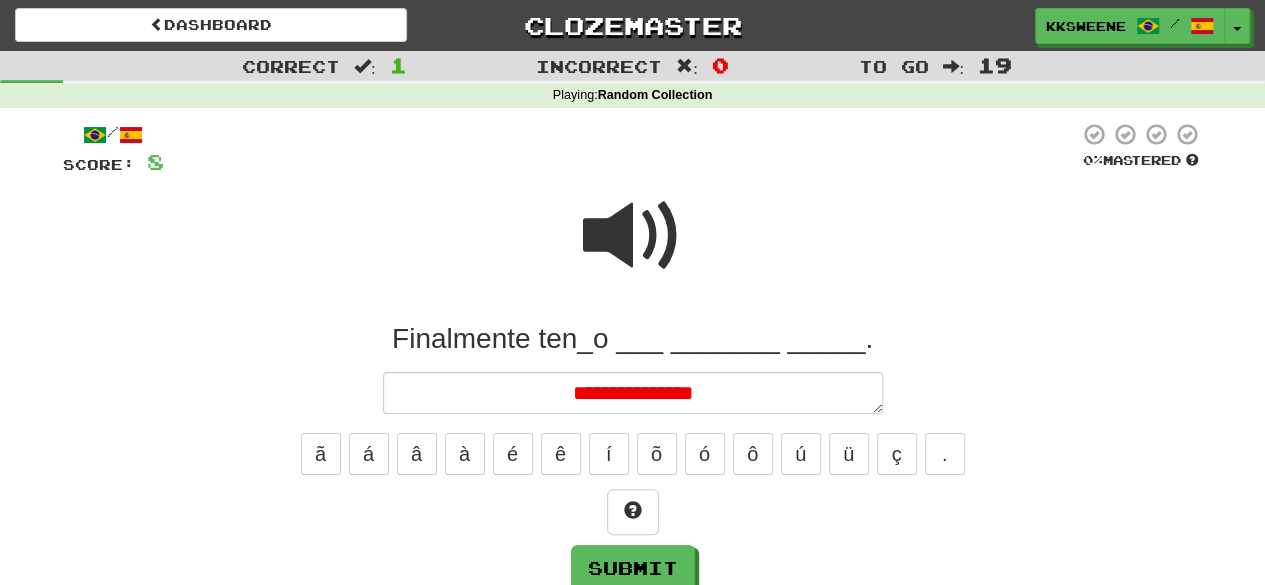 type on "*" 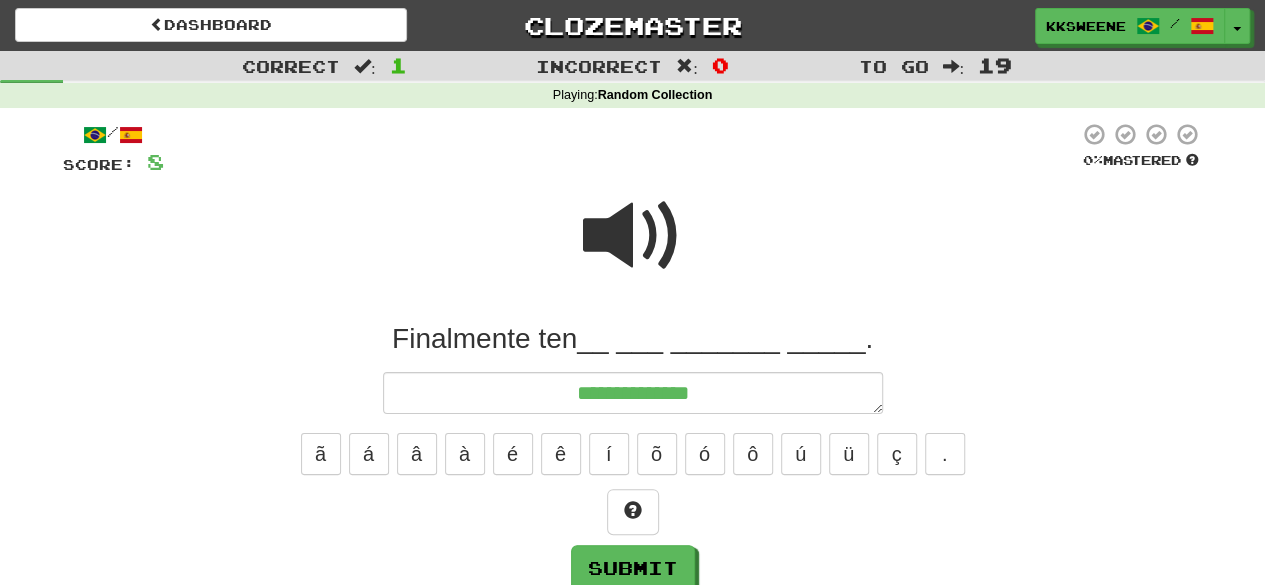 type on "*" 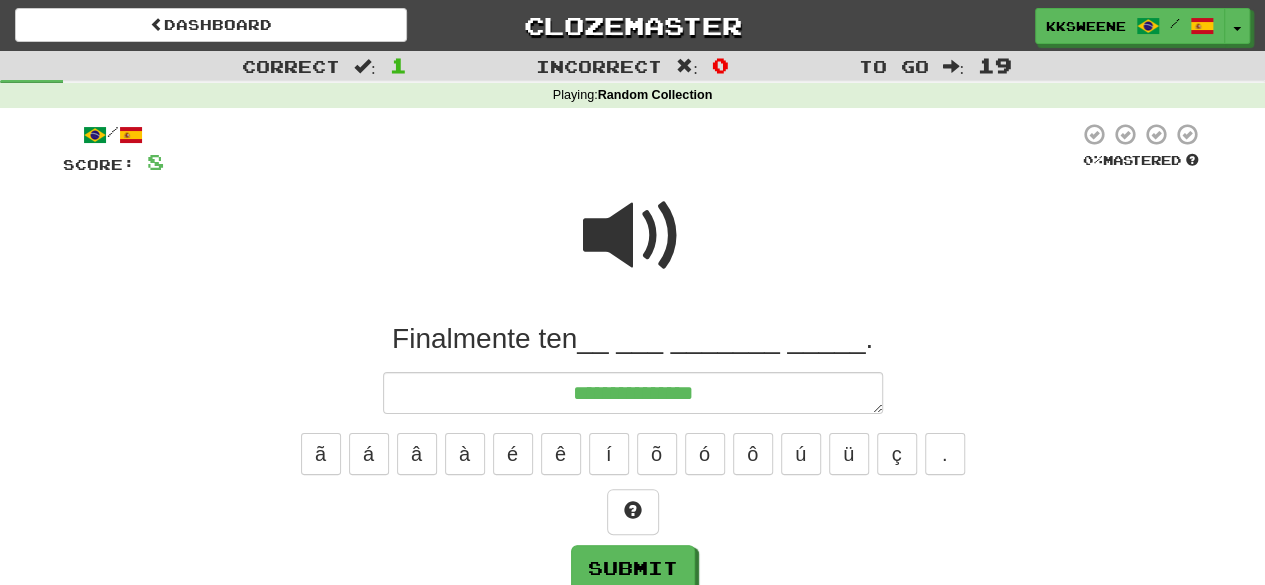 type on "**********" 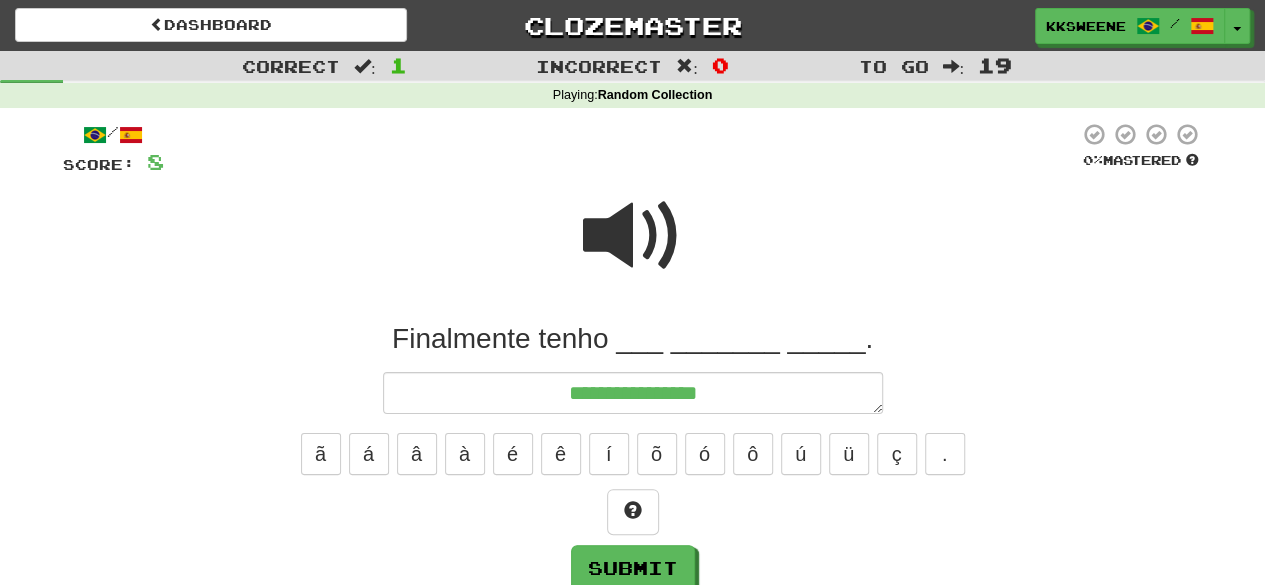 type on "*" 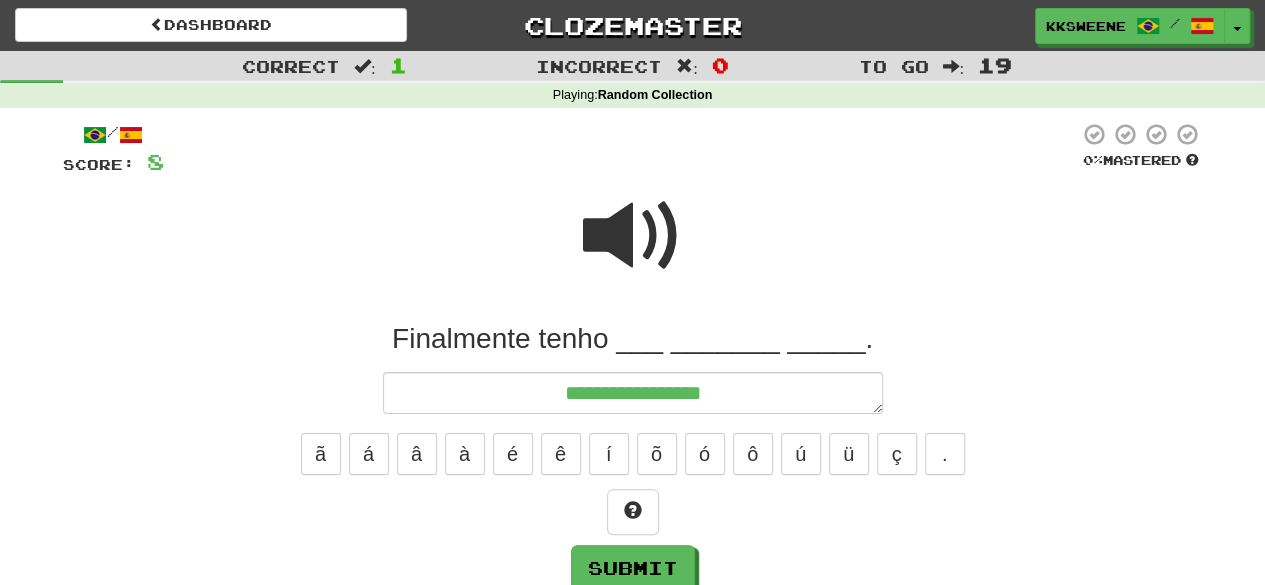type on "*" 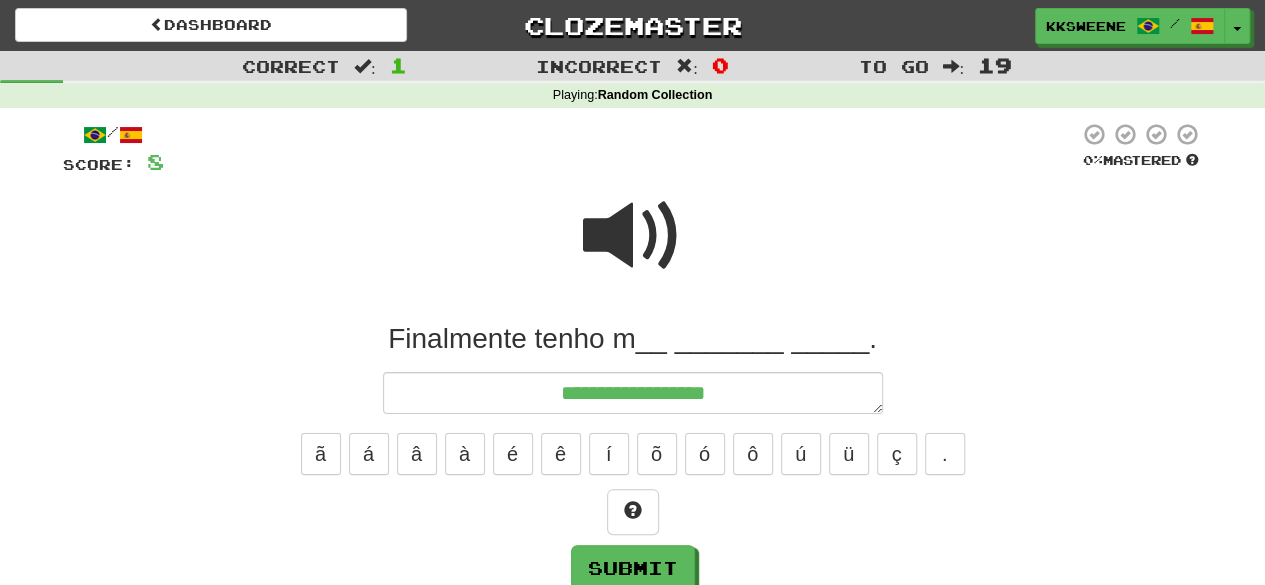 type on "*" 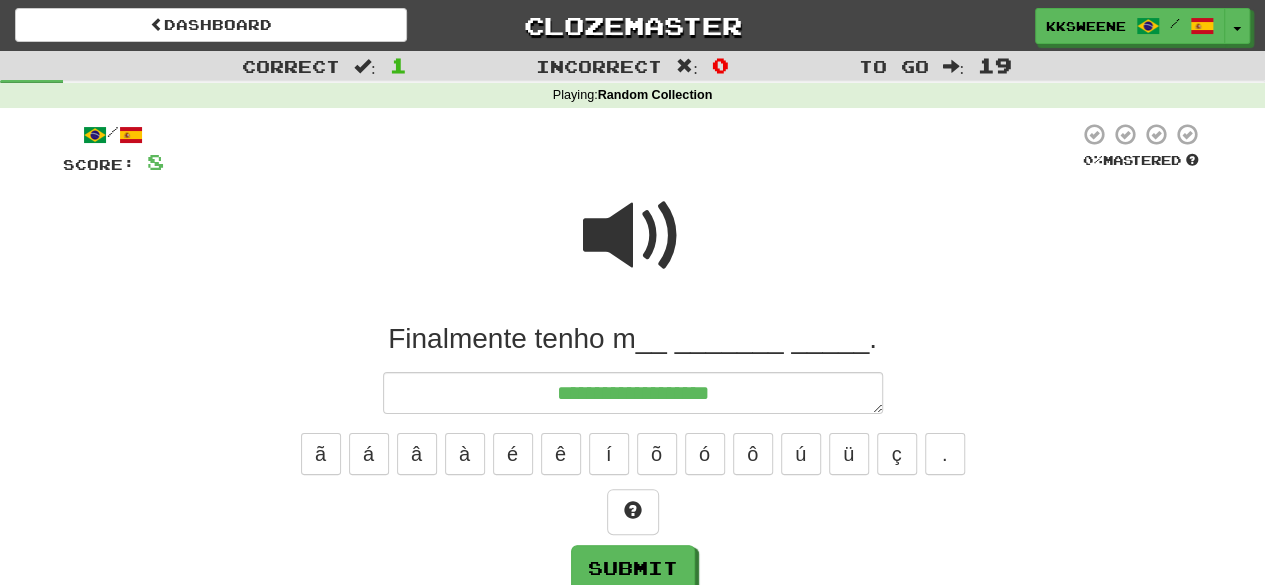 type on "*" 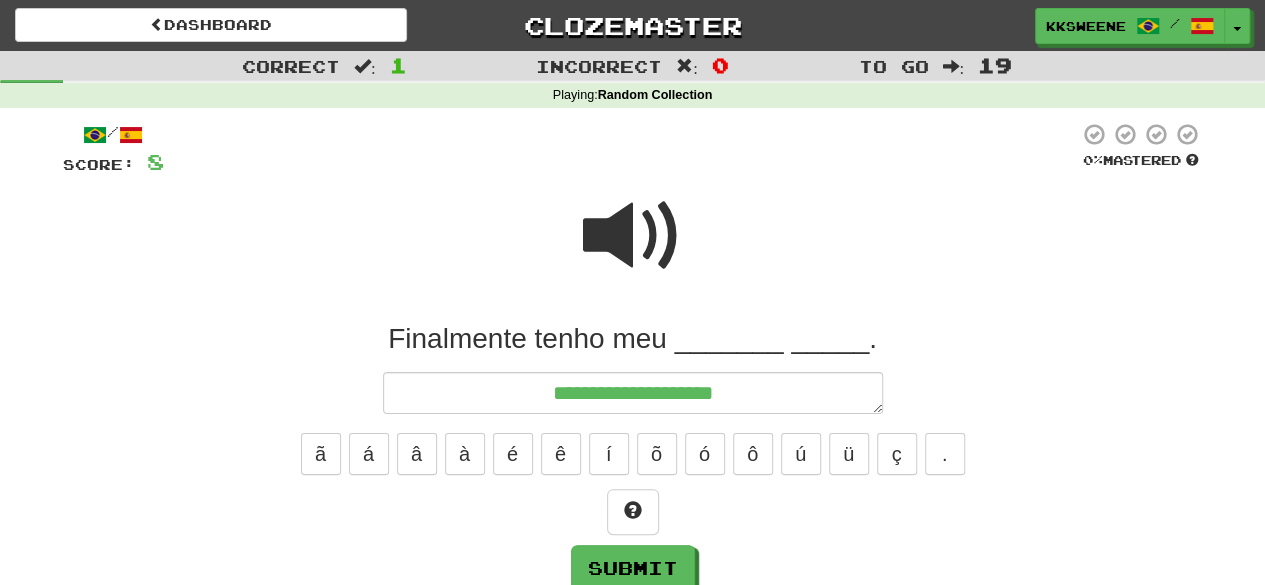 type on "*" 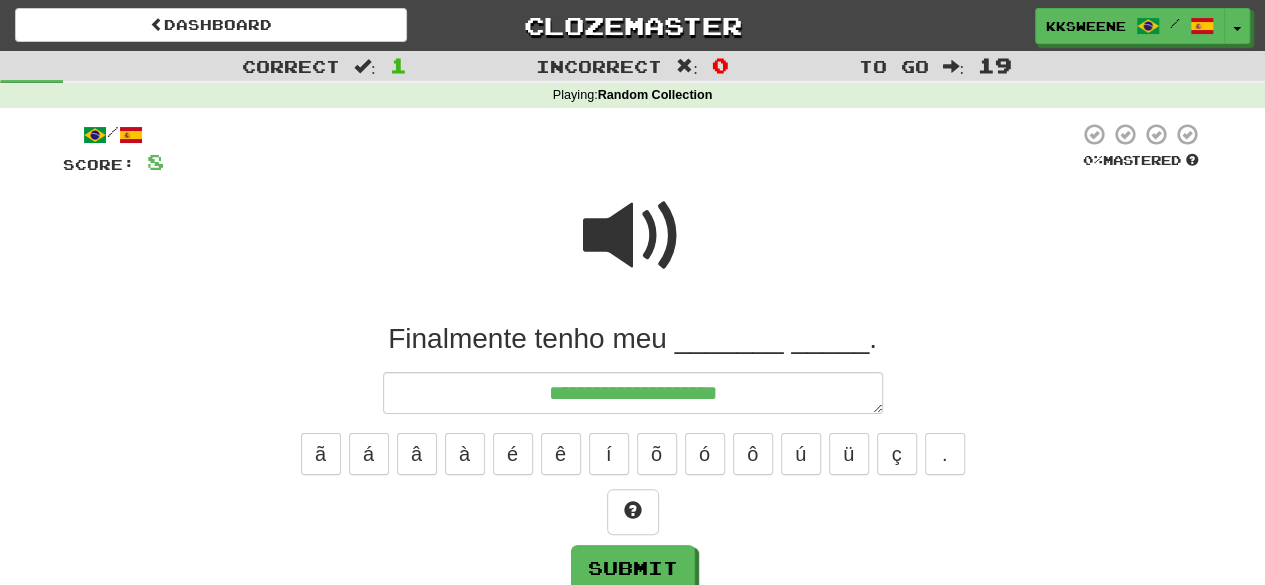type on "*" 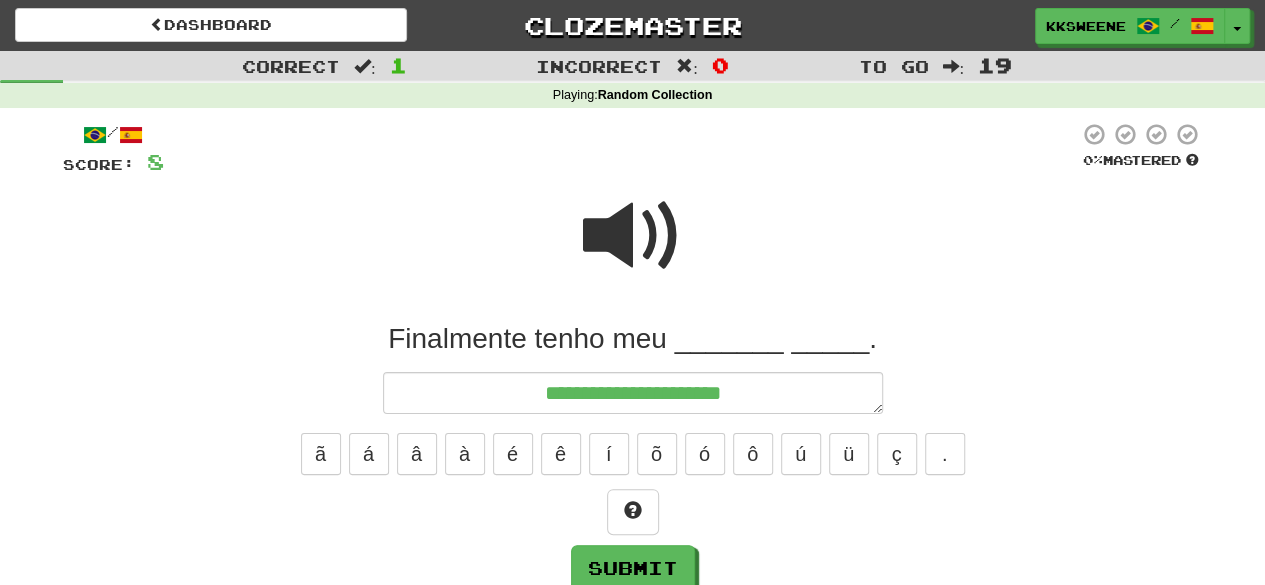 type on "*" 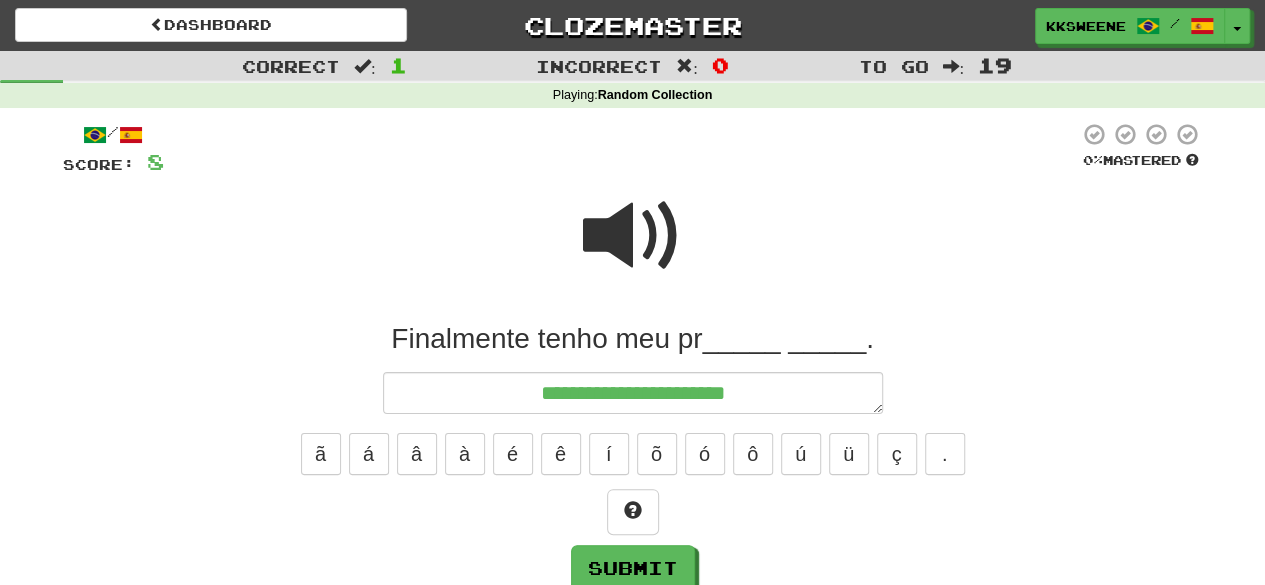 type on "**********" 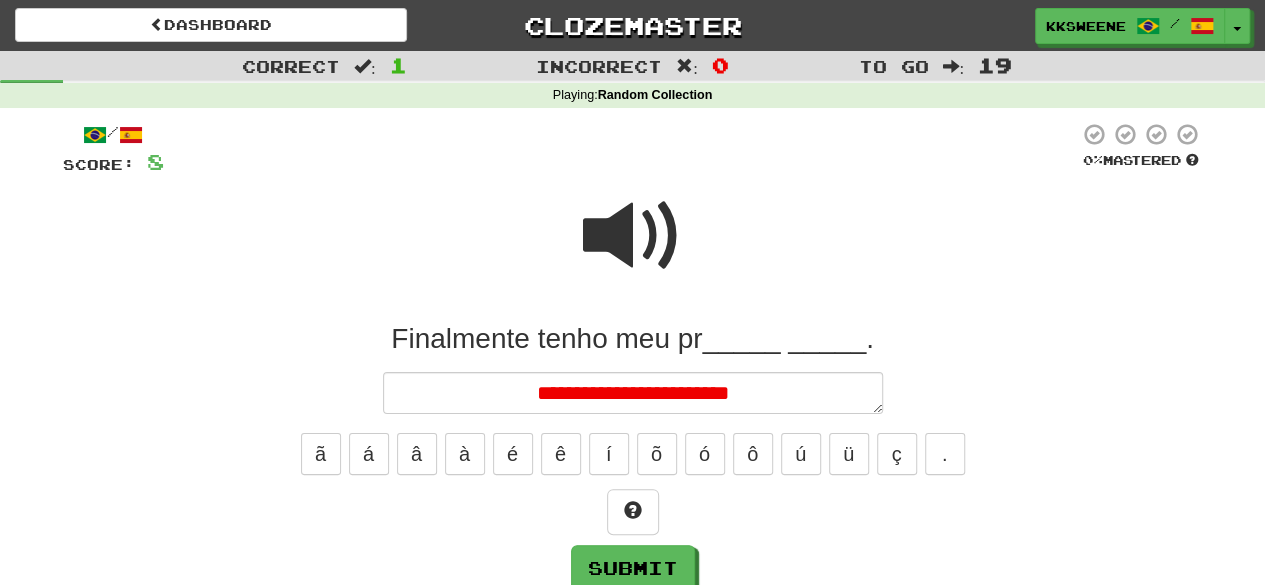 type on "*" 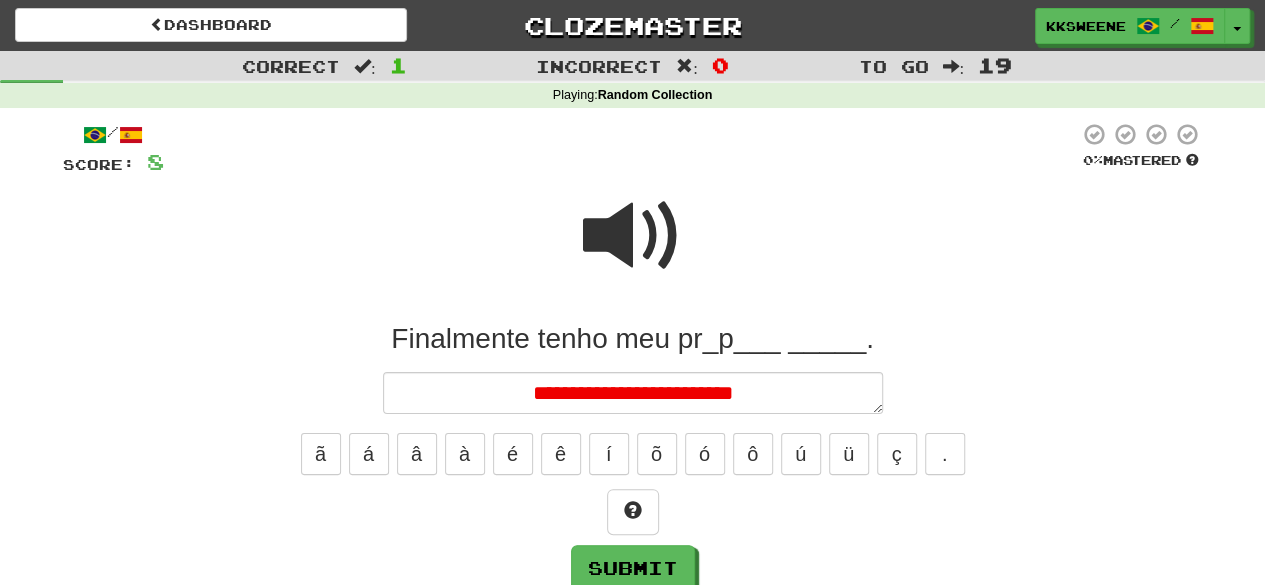type on "*" 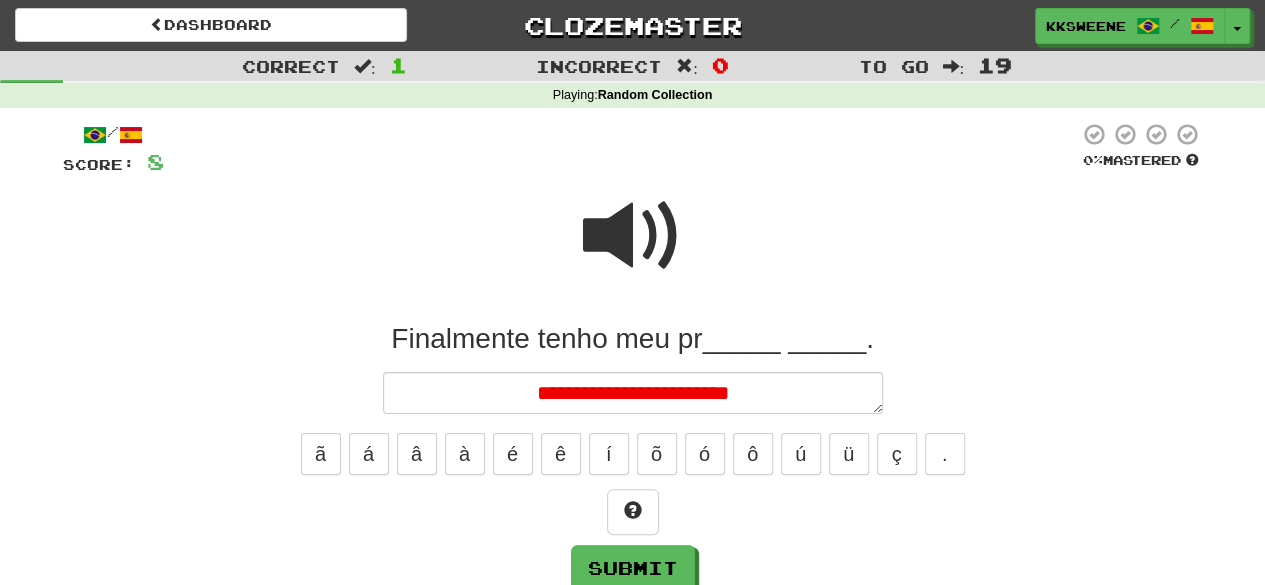type on "*" 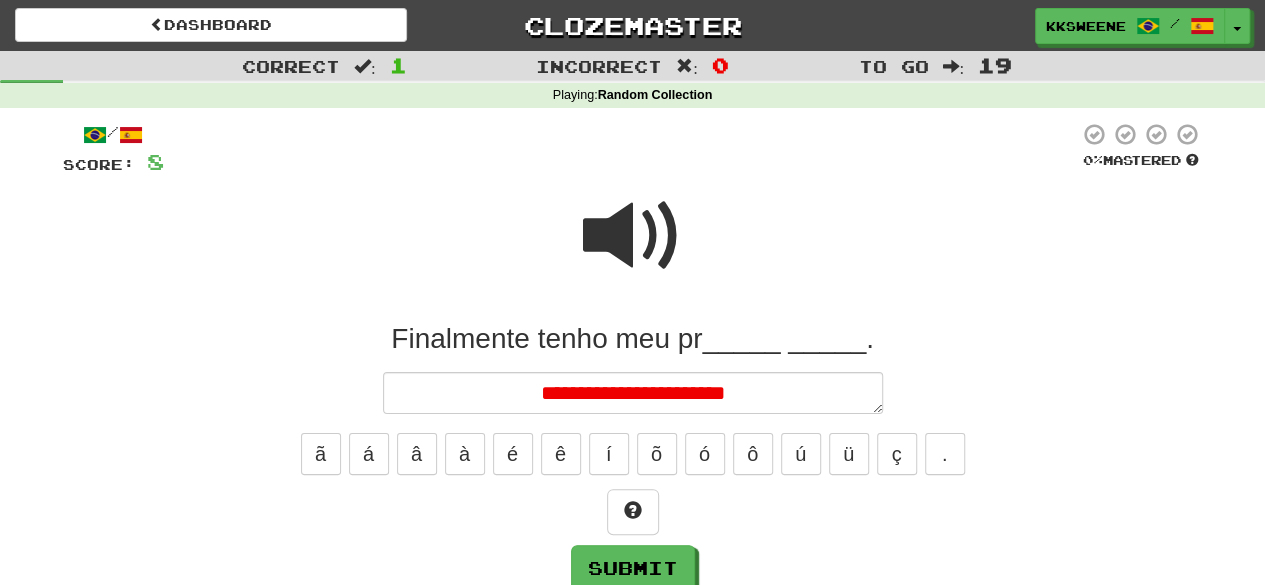 type on "*" 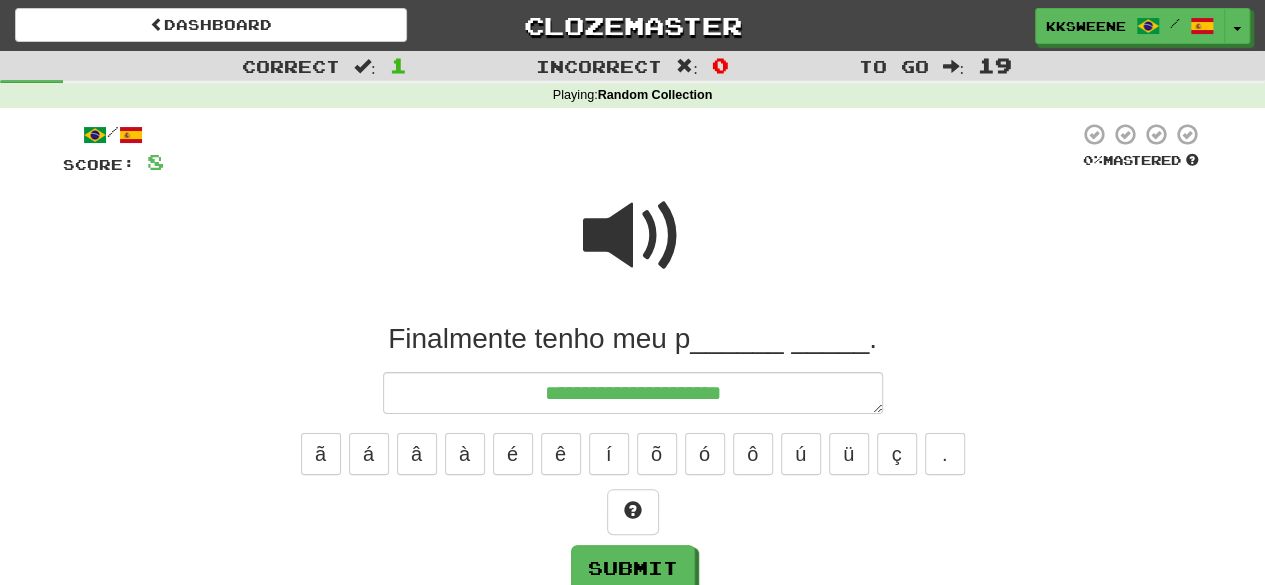 type on "*" 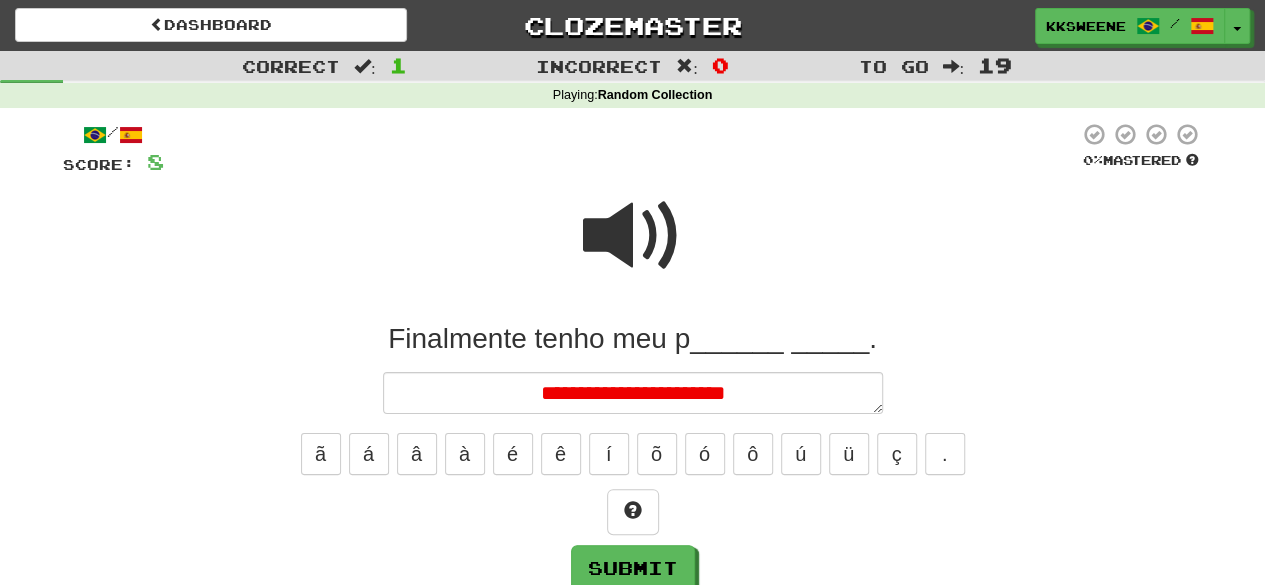 type on "*" 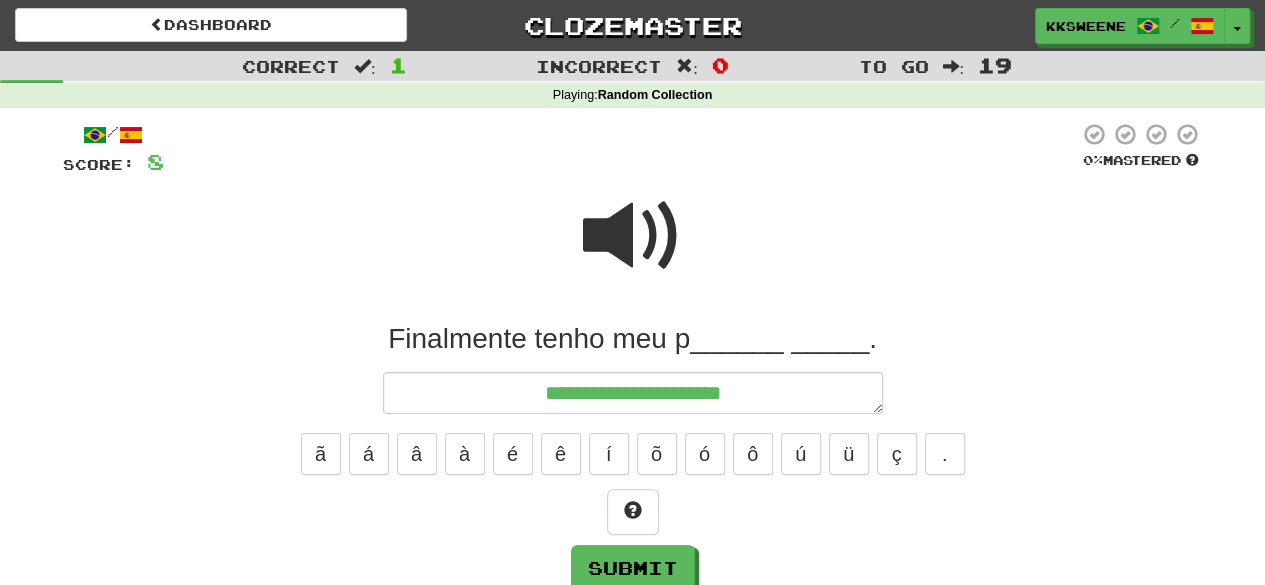 type on "*" 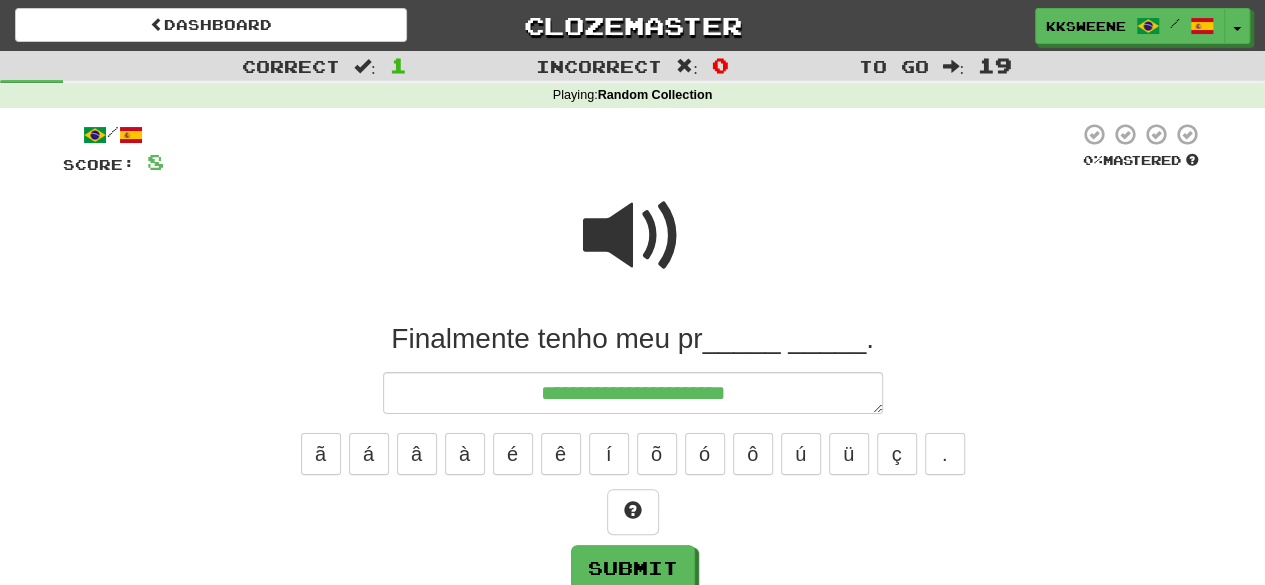 type on "*" 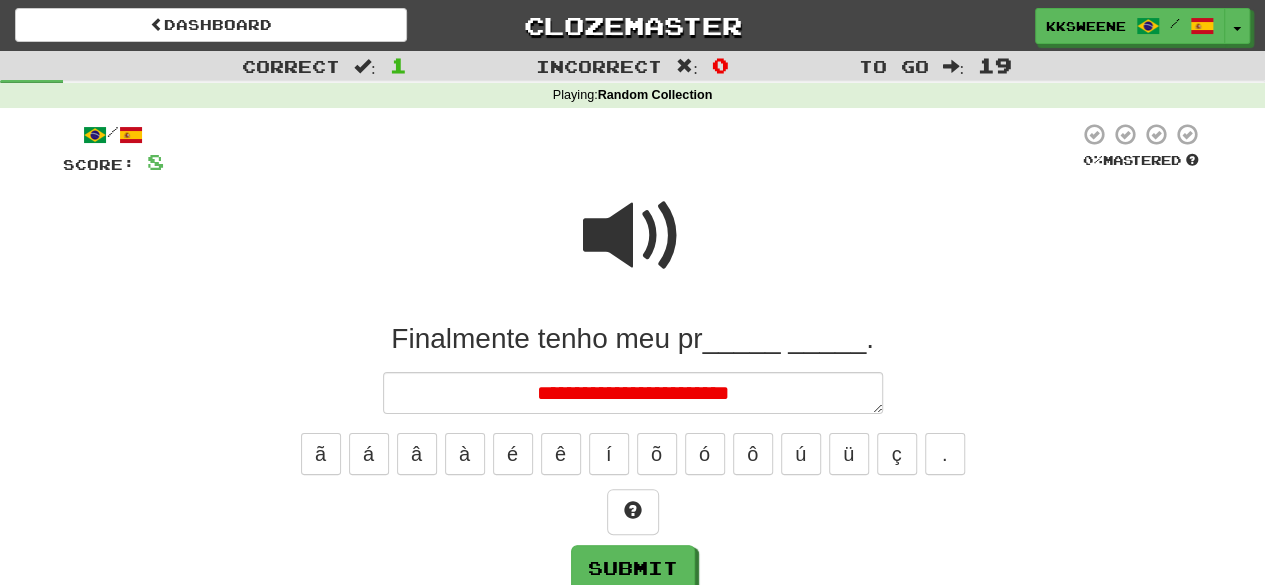 type on "*" 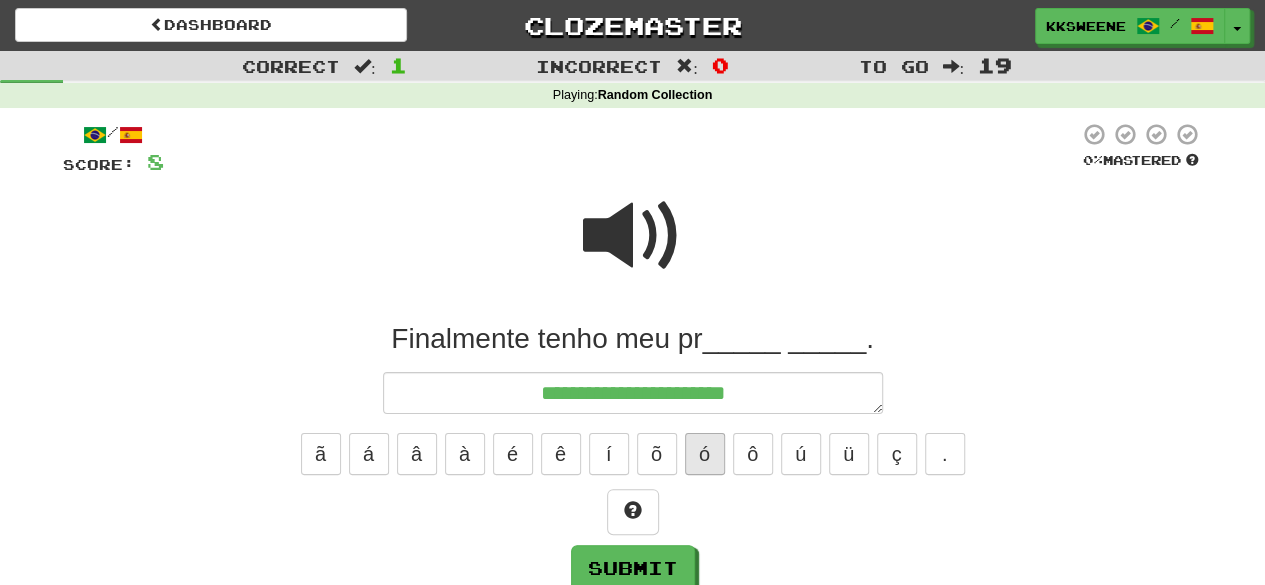 type on "**********" 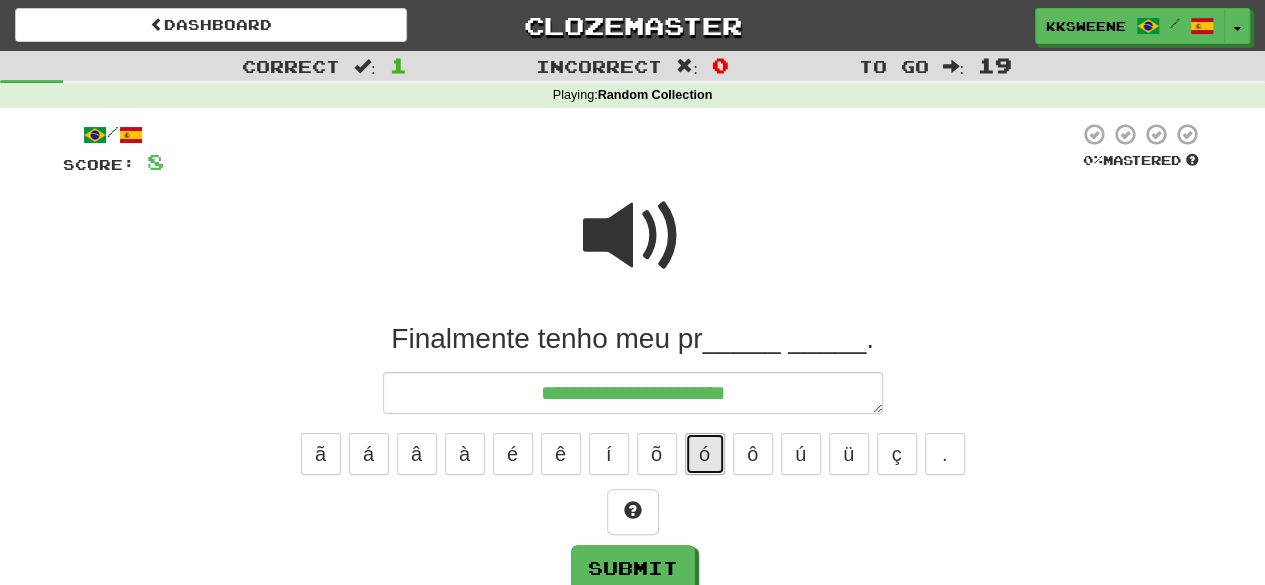 click on "ó" at bounding box center [705, 454] 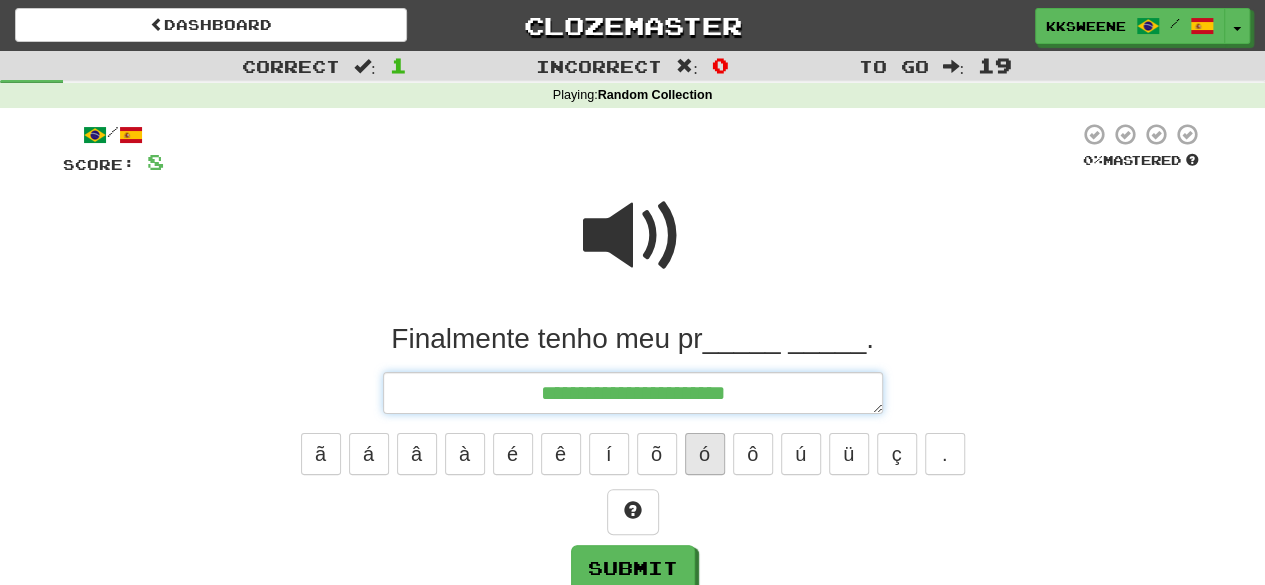 type on "*" 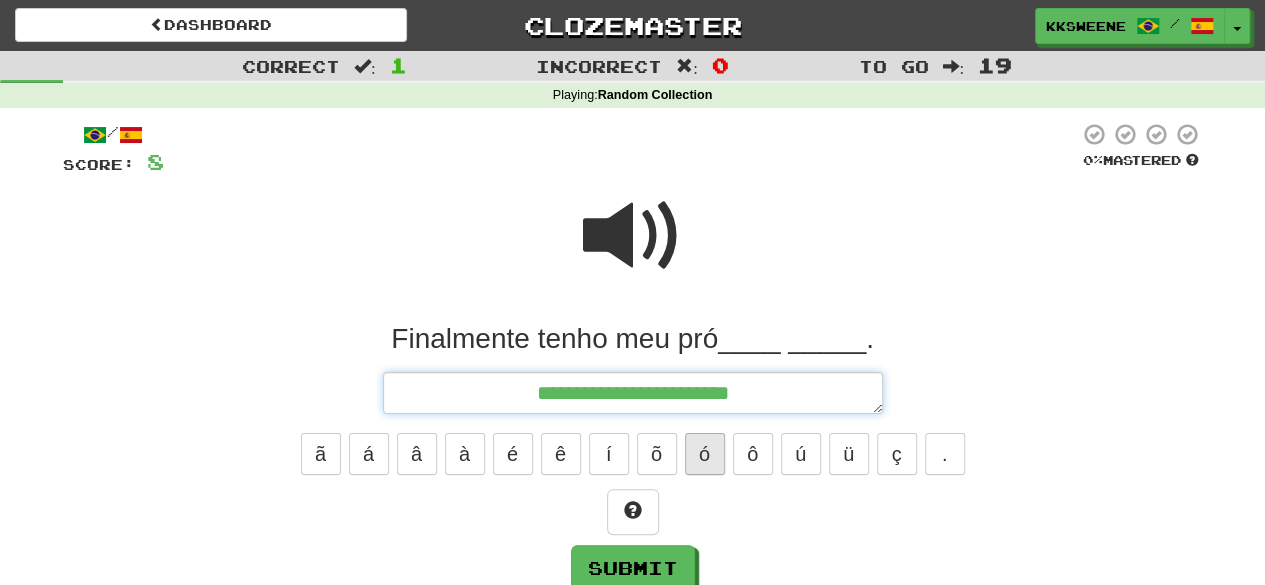 type on "*" 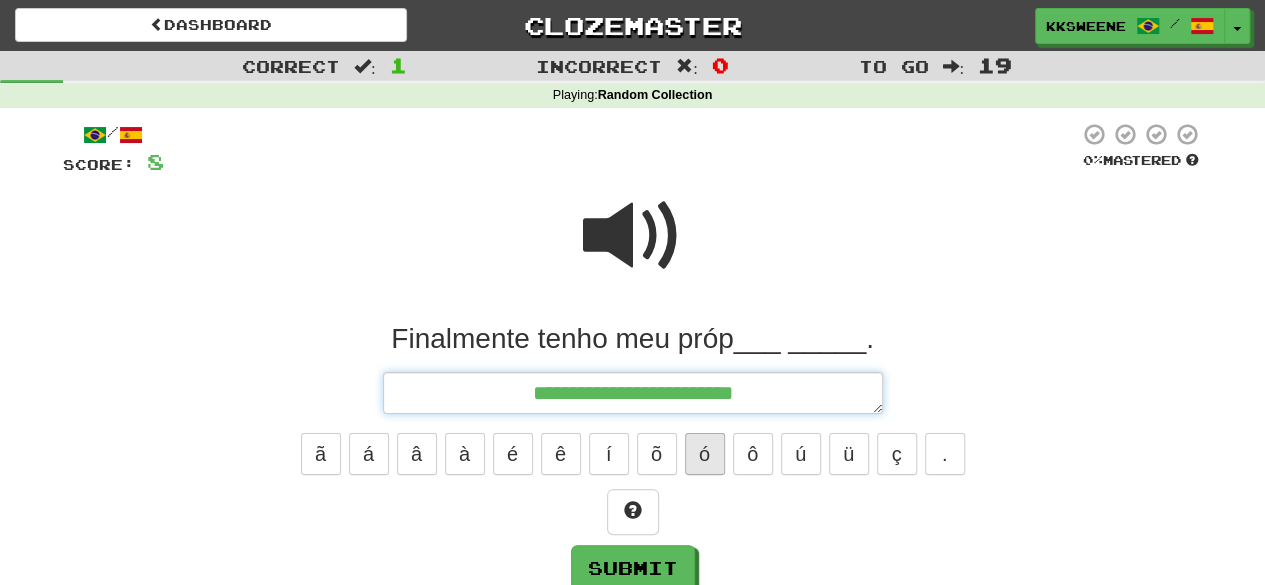 type on "*" 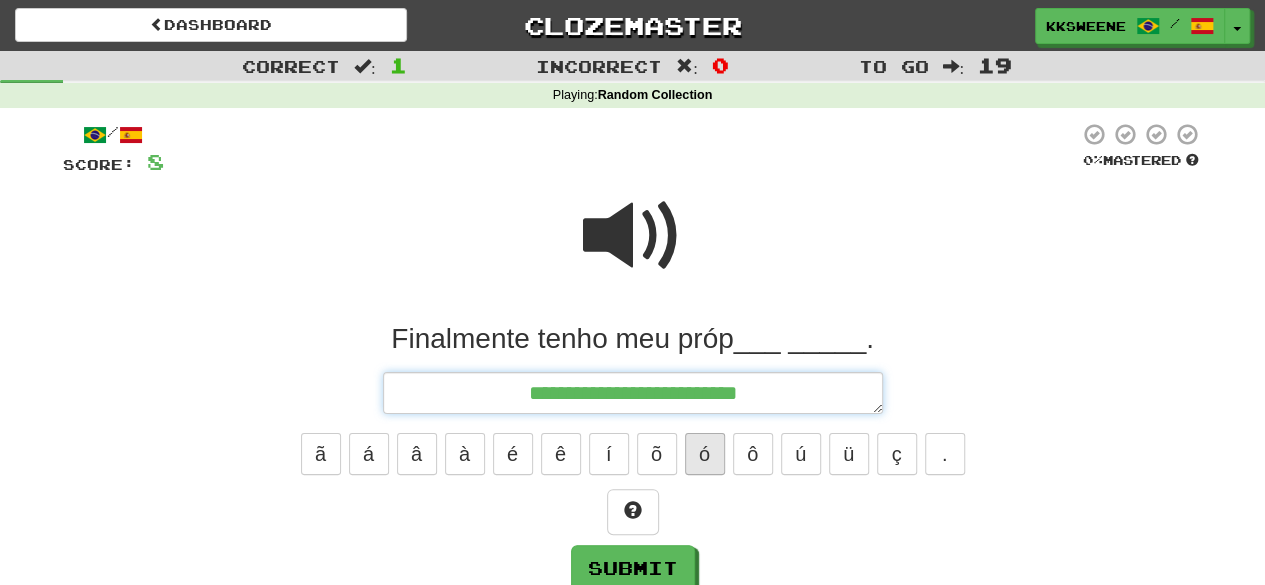 type on "*" 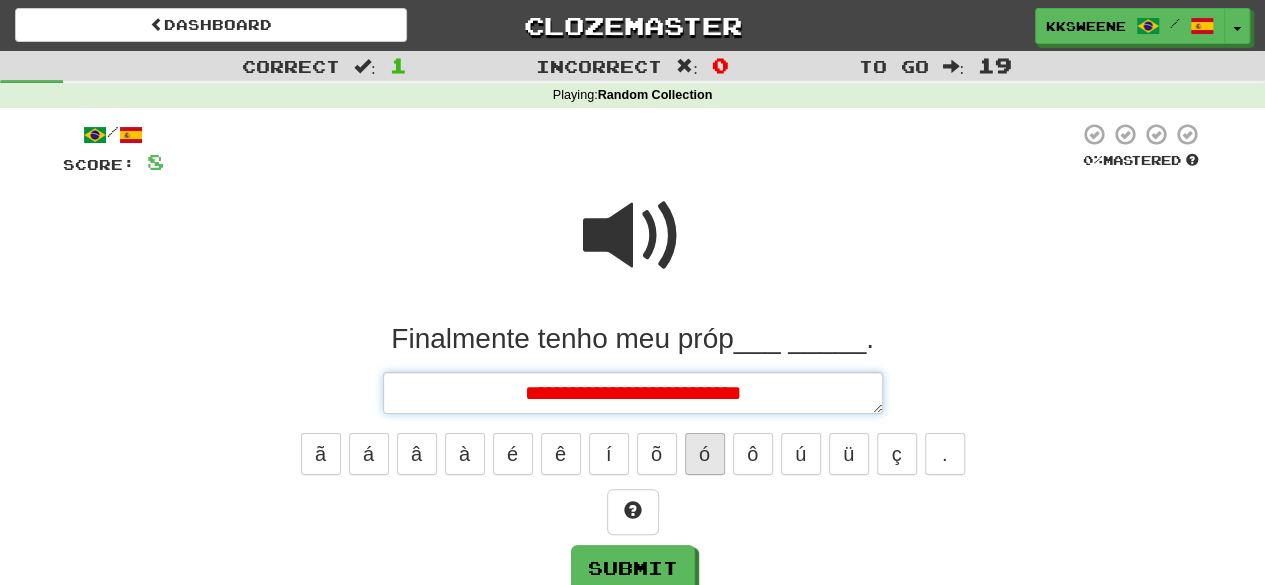 type on "*" 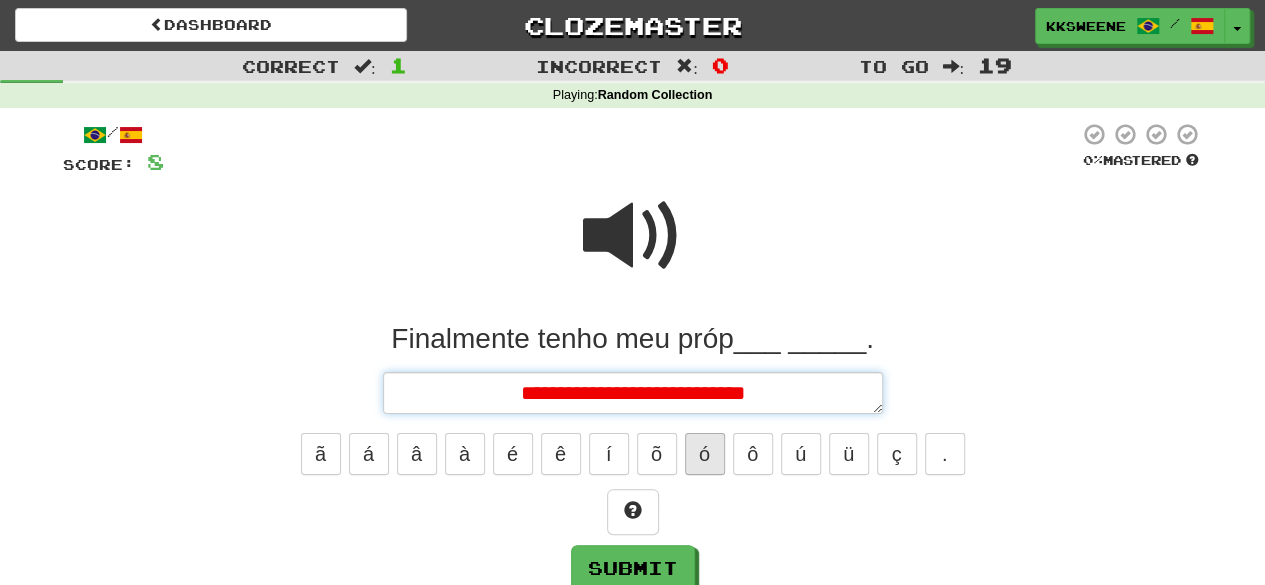 type on "*" 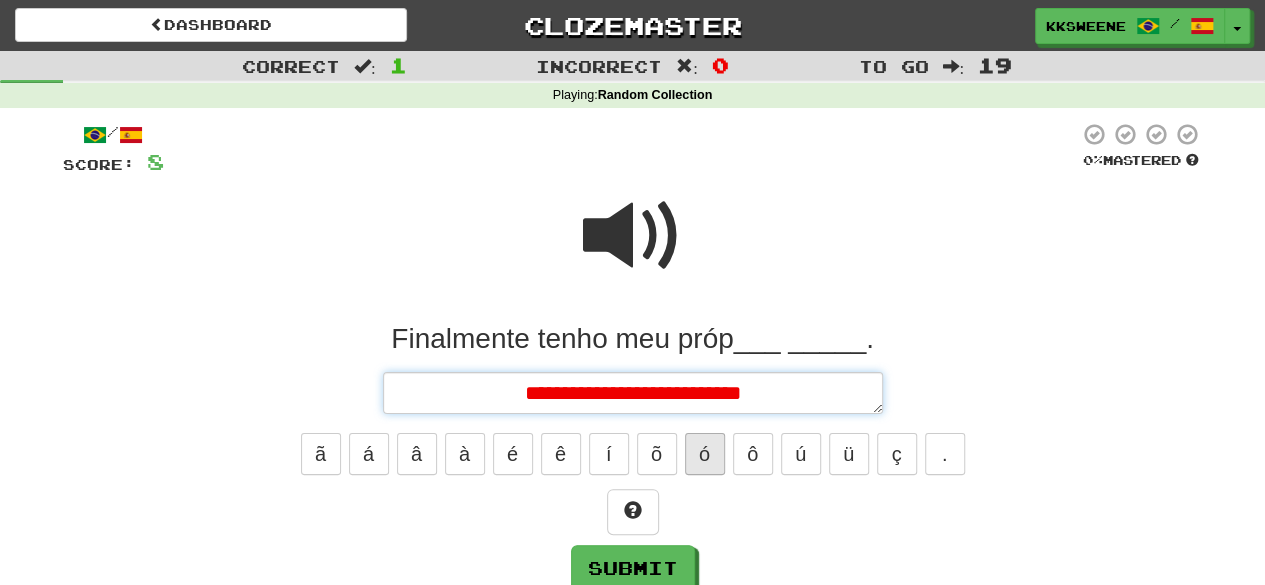 type on "*" 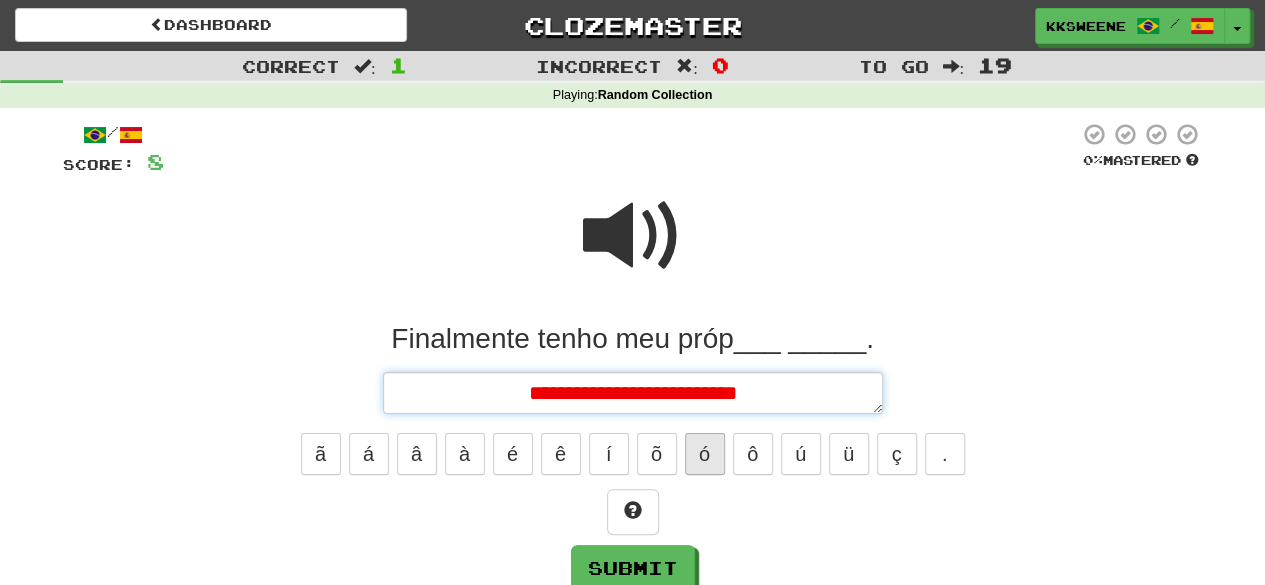type on "*" 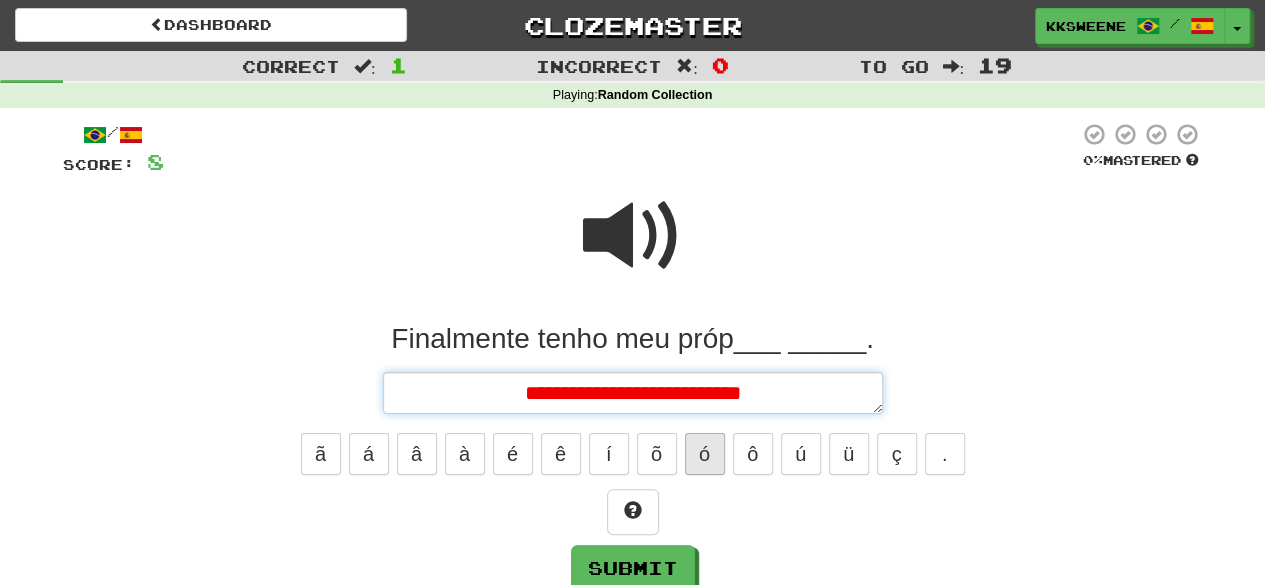 type on "*" 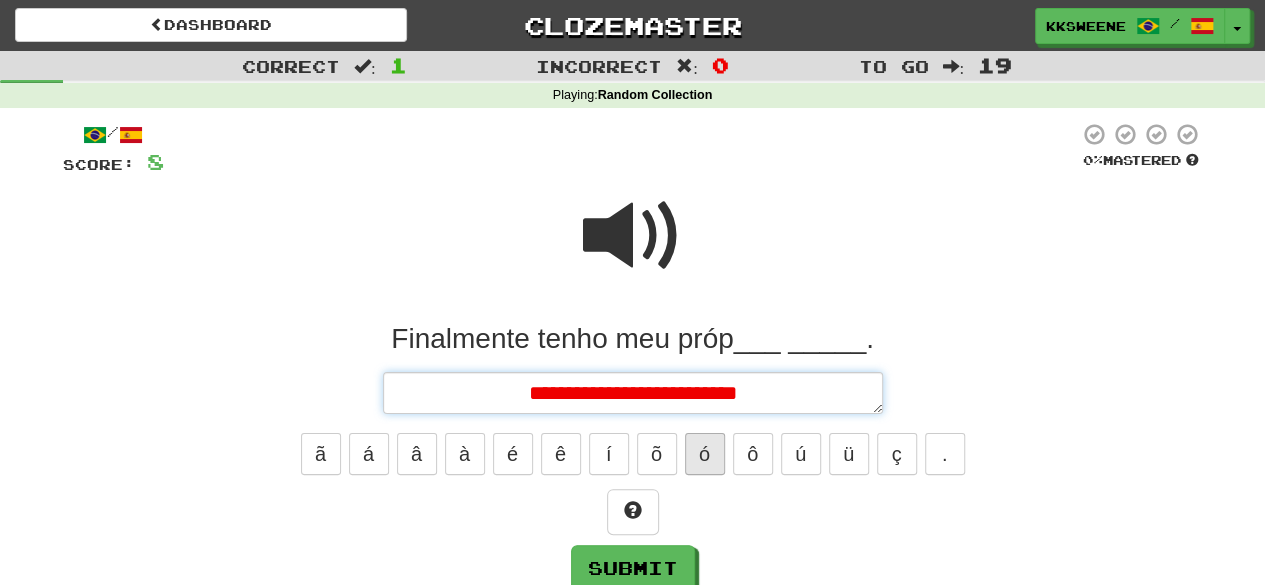type on "*" 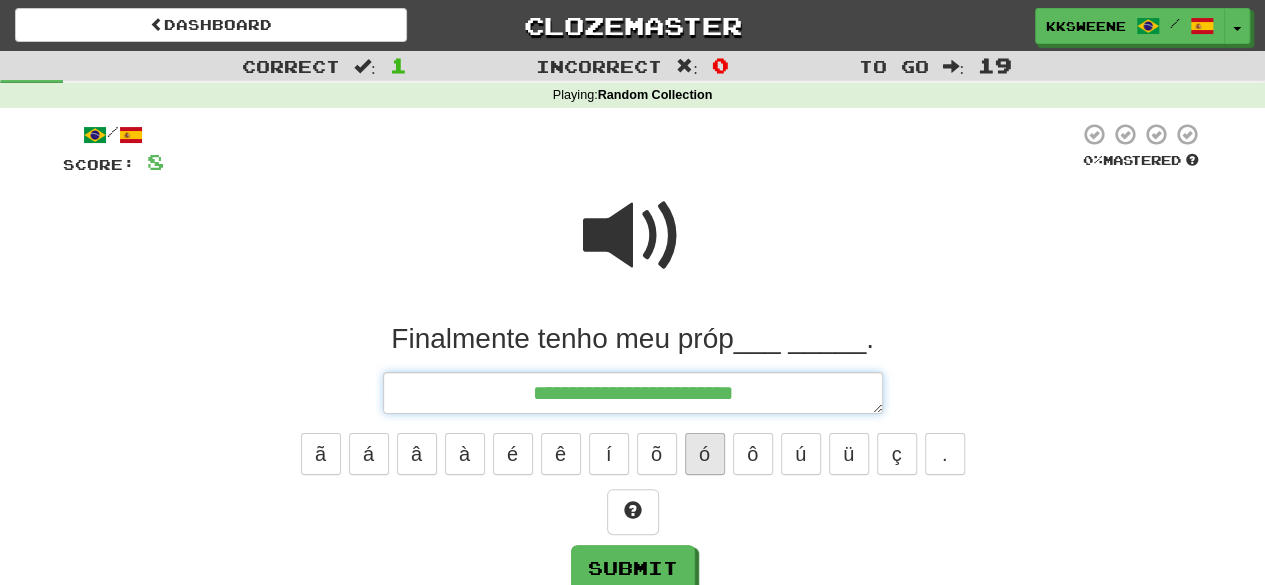 type on "*" 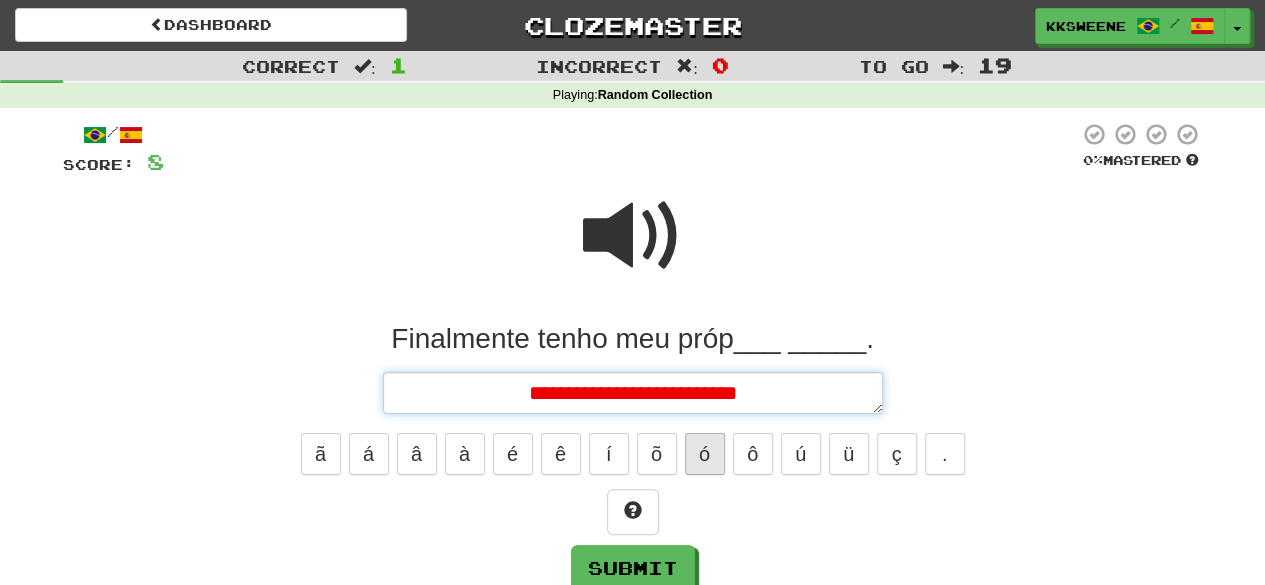 type on "*" 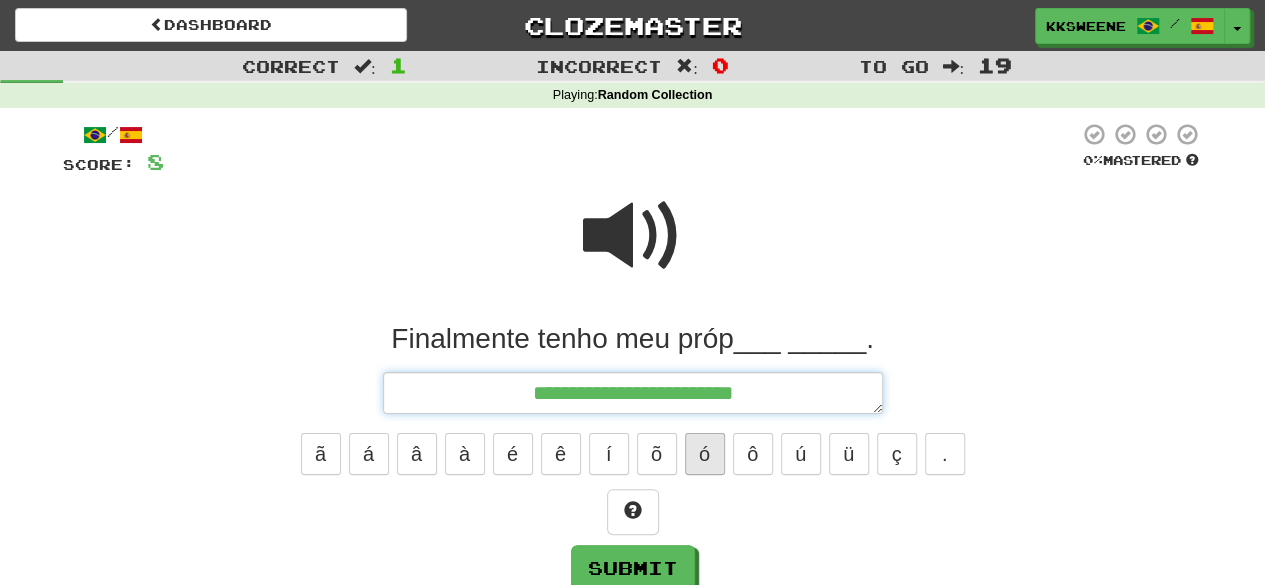 type on "*" 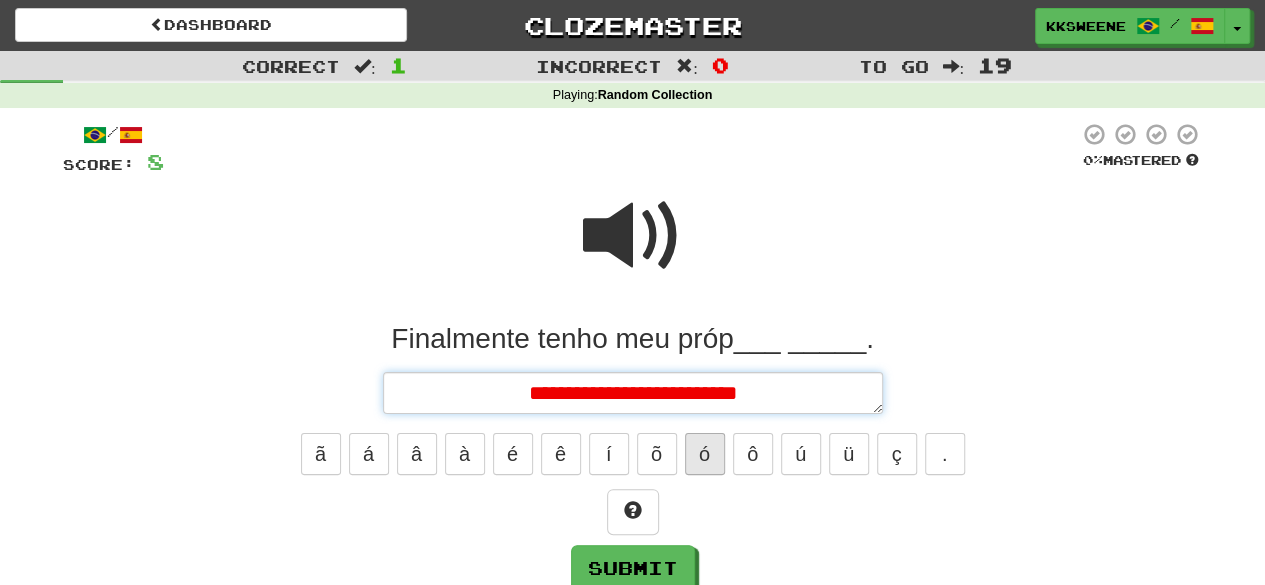 type on "*" 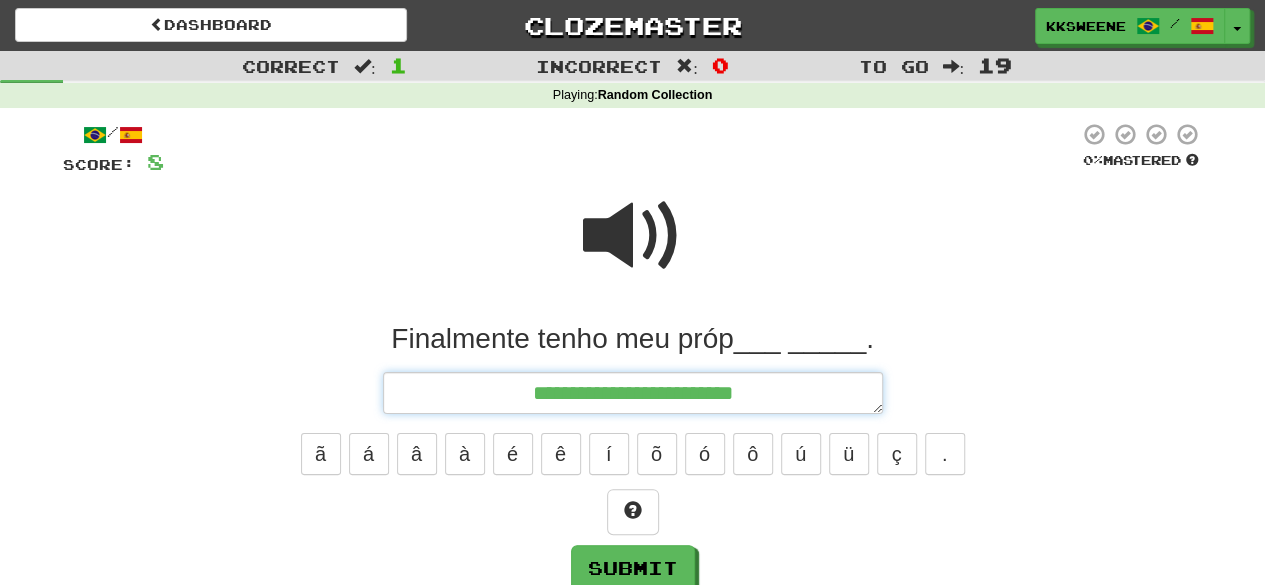 type on "*" 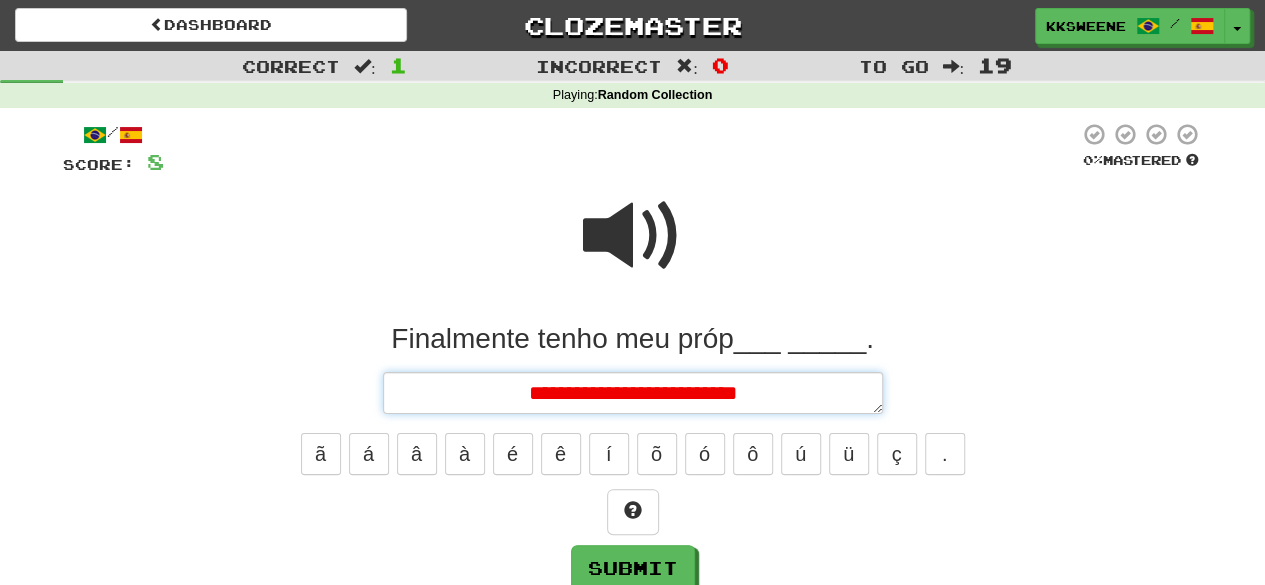 type on "*" 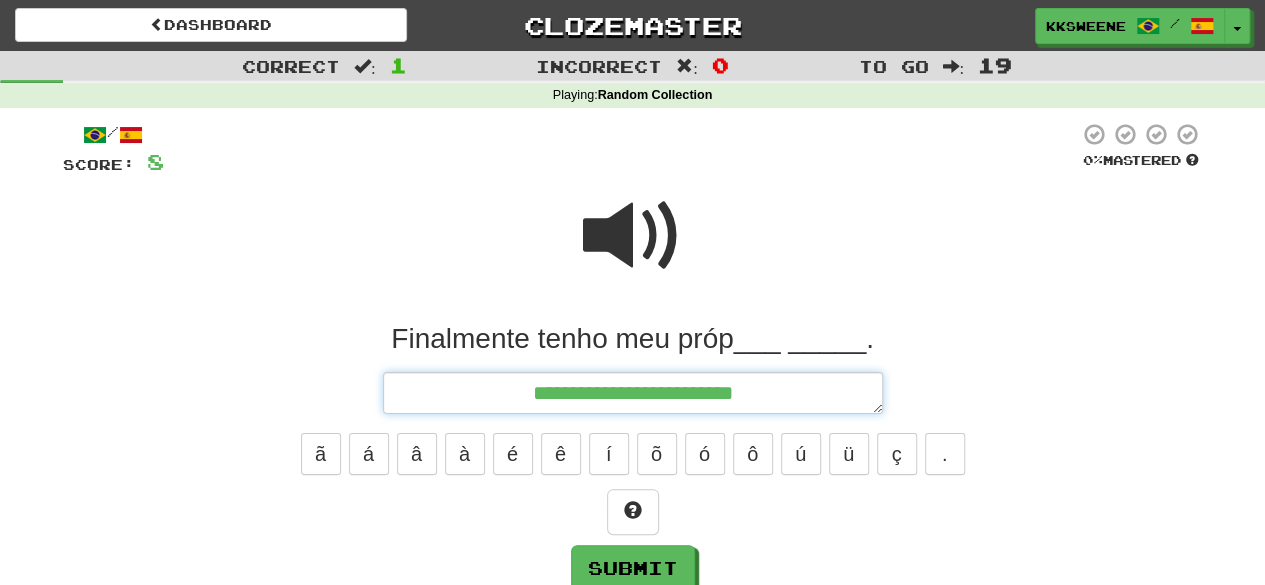 type on "*" 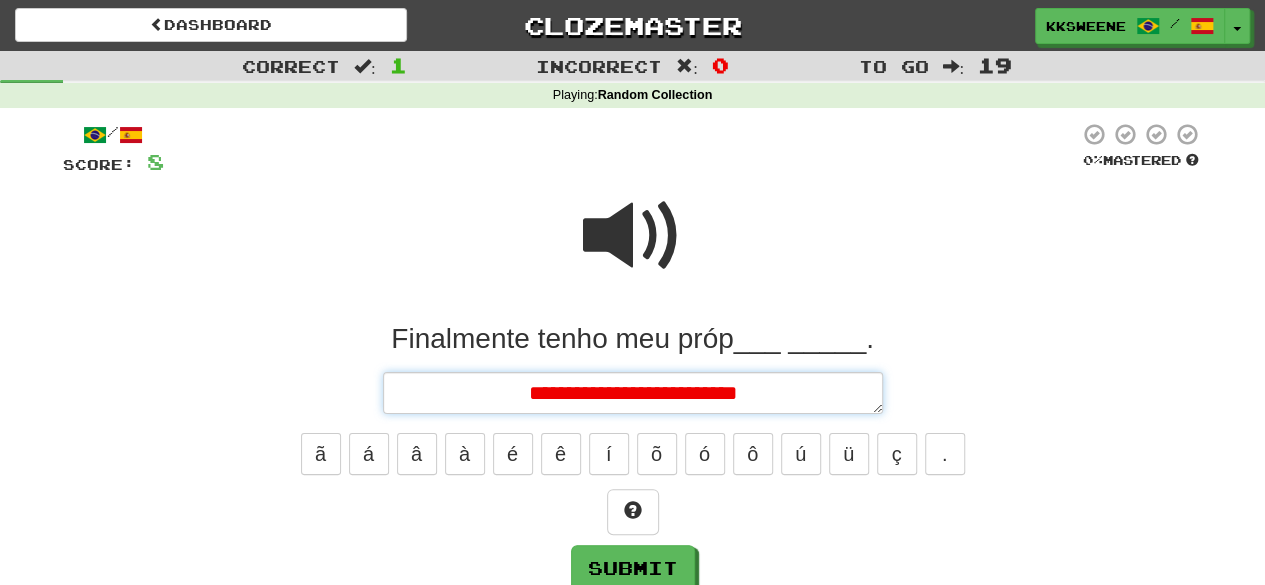 type on "*" 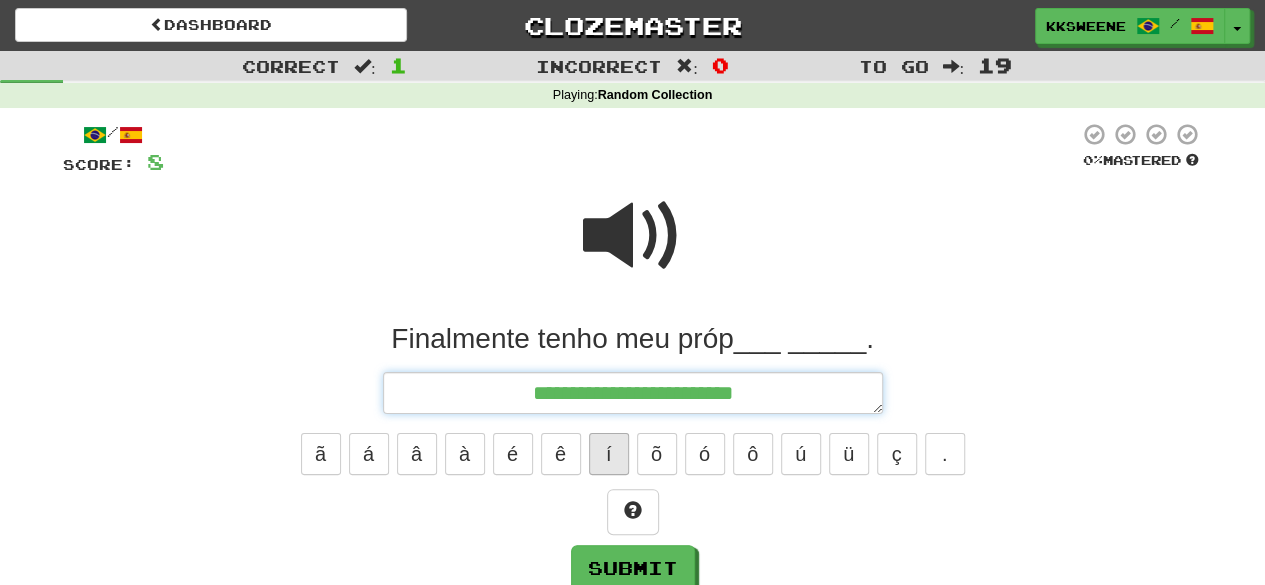 type on "**********" 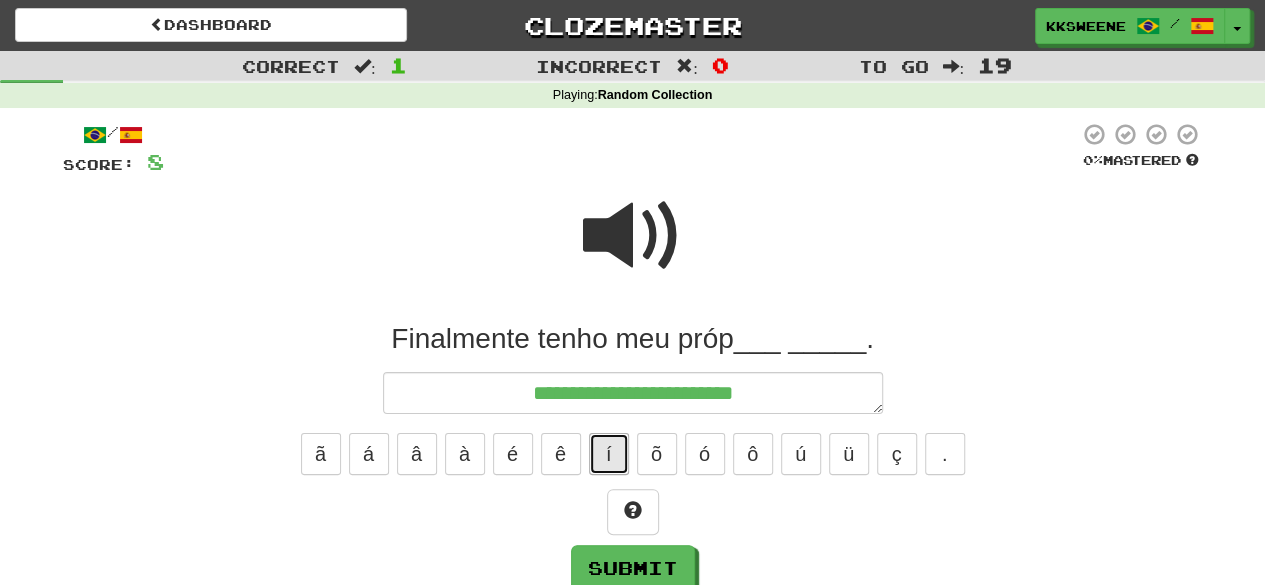 click on "í" at bounding box center [609, 454] 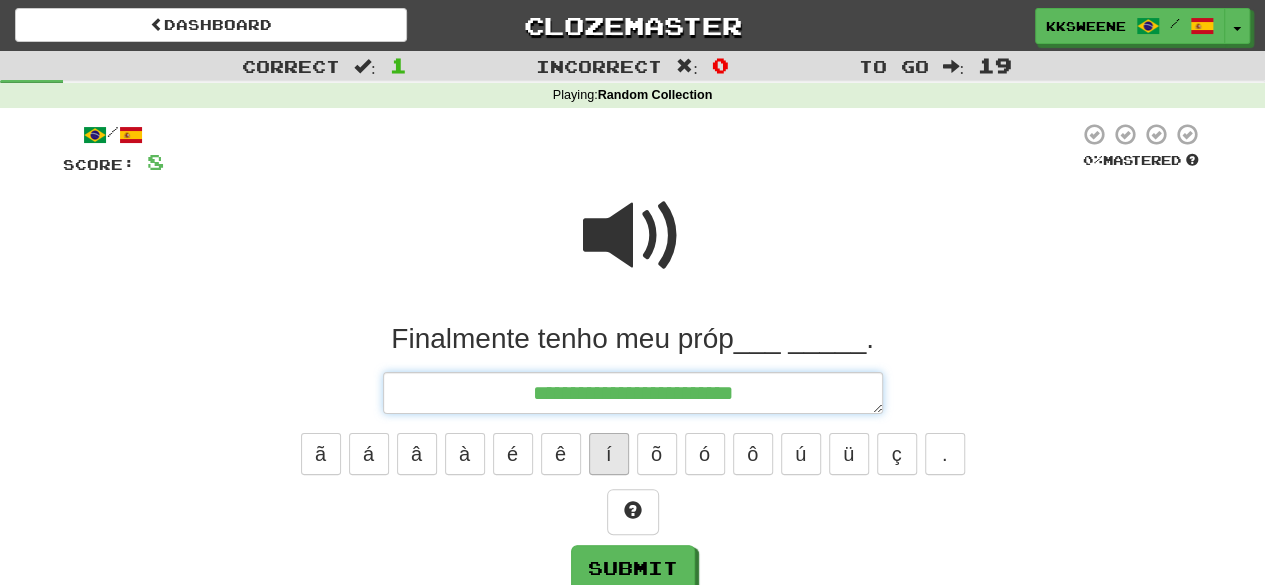 type on "*" 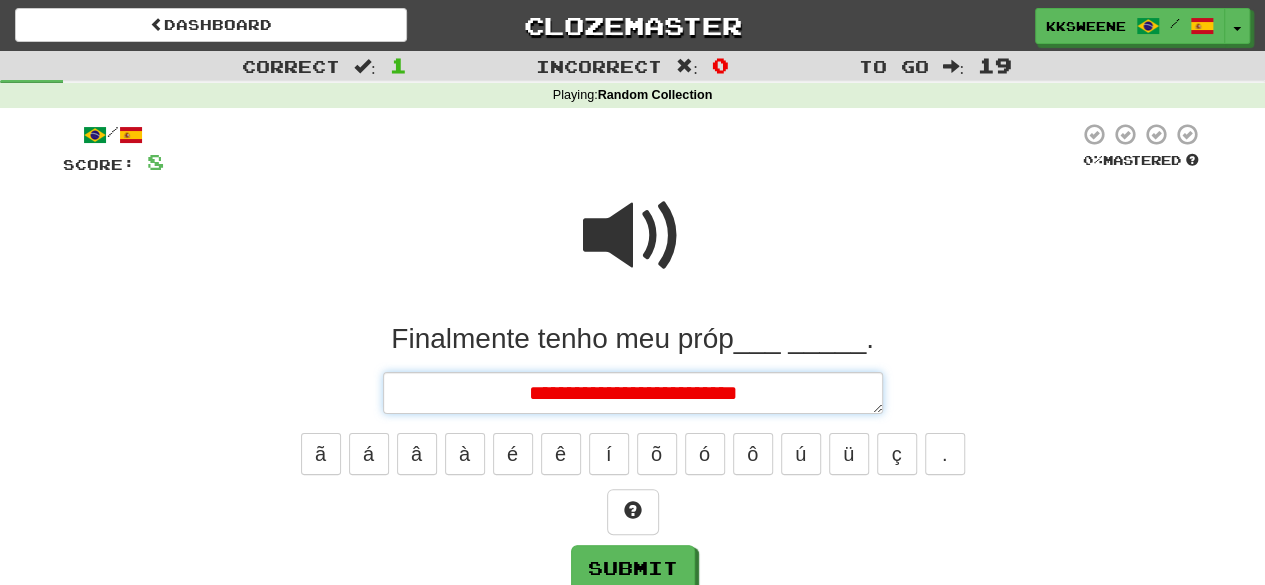 type on "*" 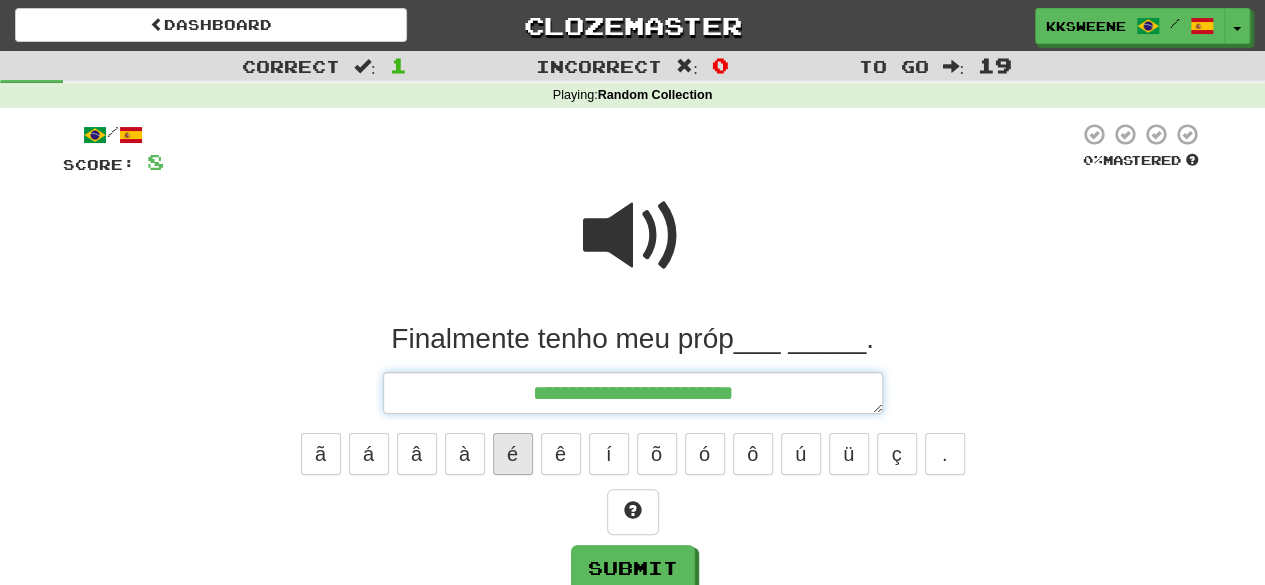 type on "*" 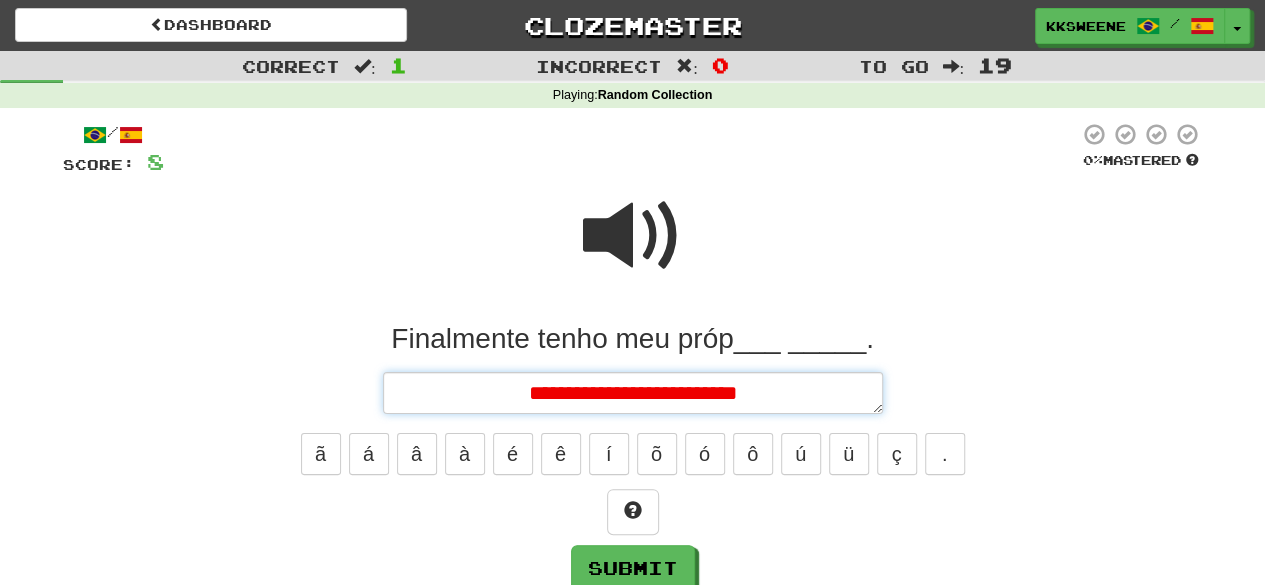 type on "*" 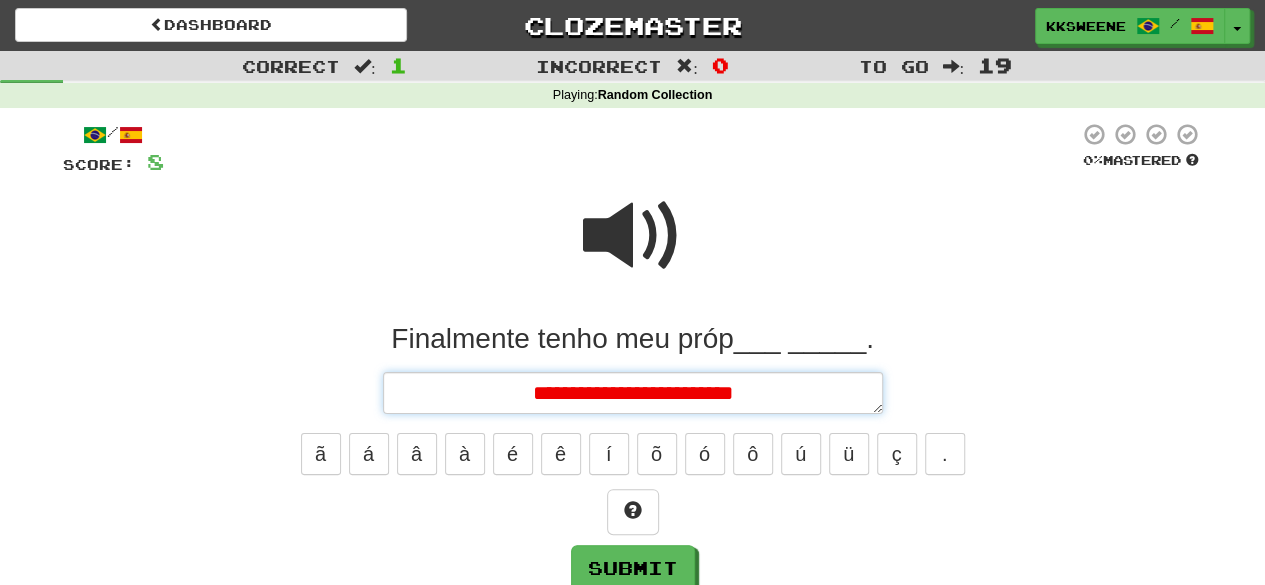 type on "*" 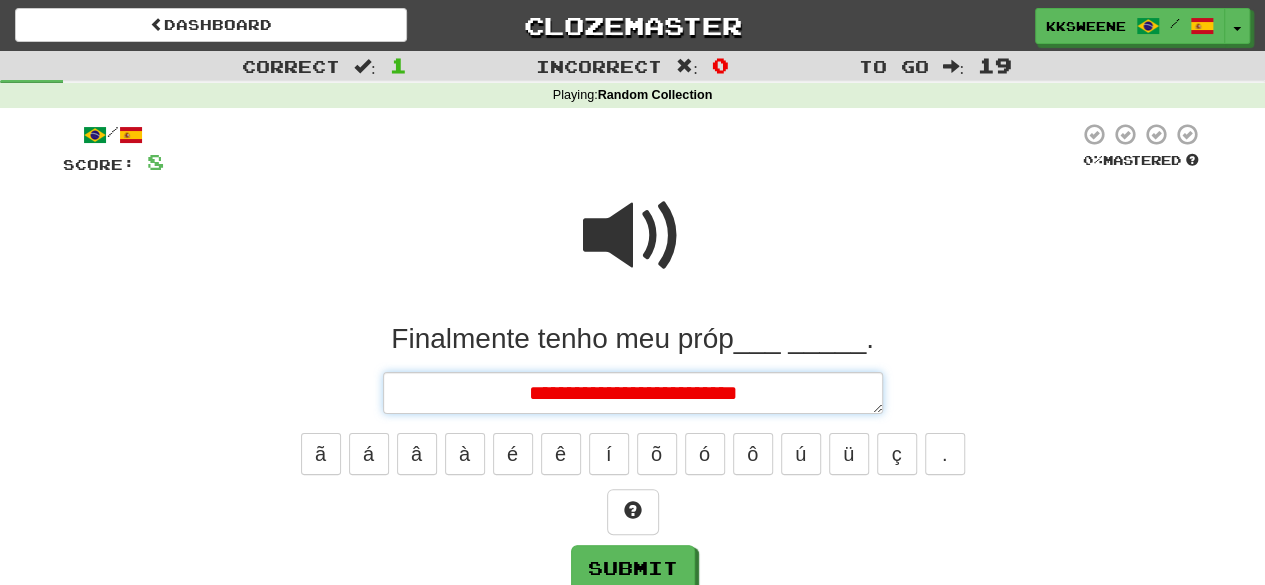 type on "*" 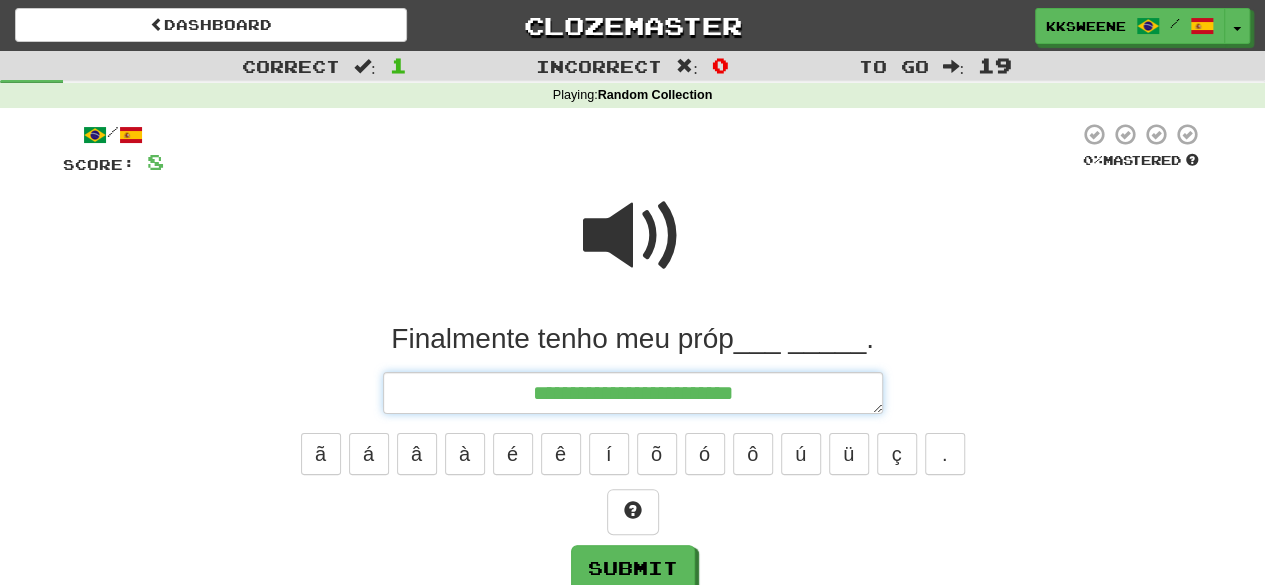 type on "*" 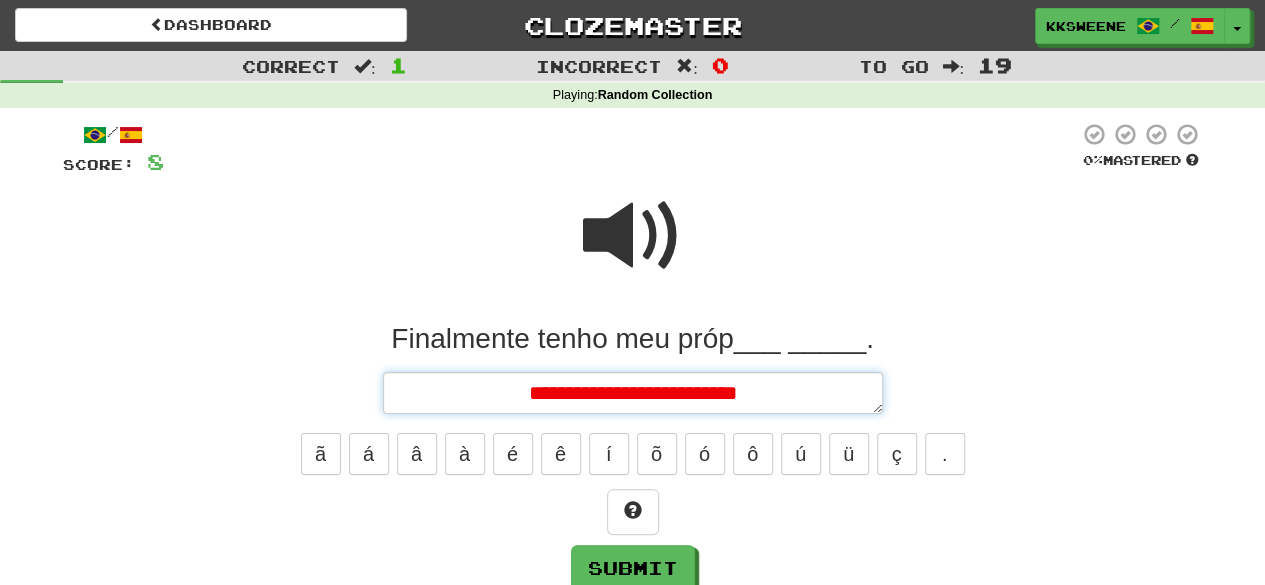 type 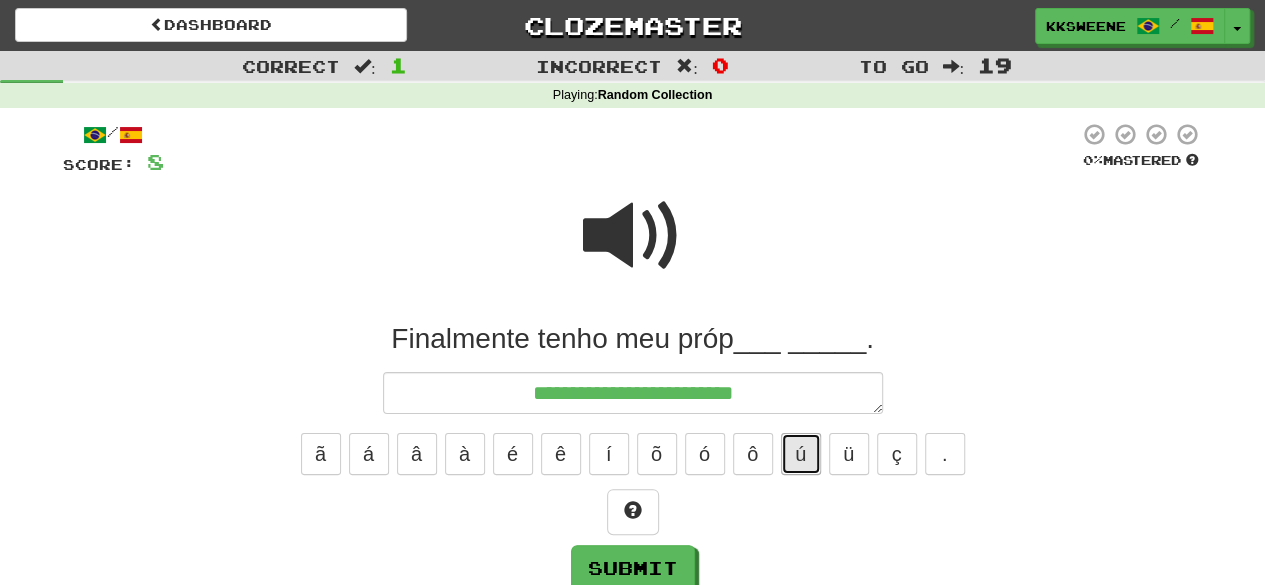 click on "ú" at bounding box center [801, 454] 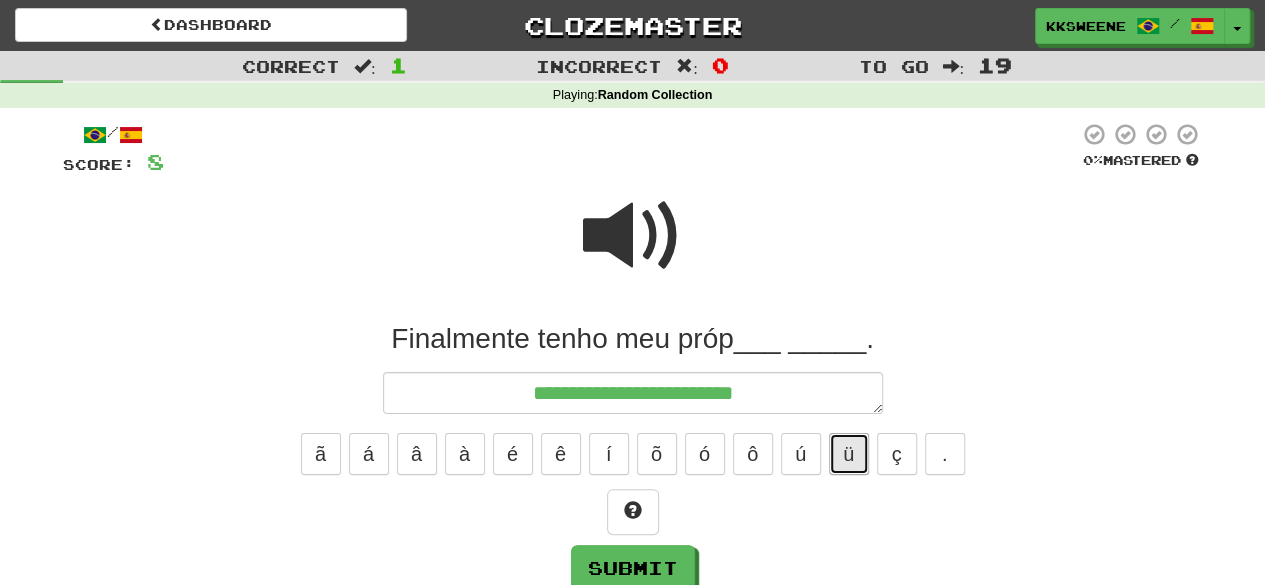 click on "ü" at bounding box center (849, 454) 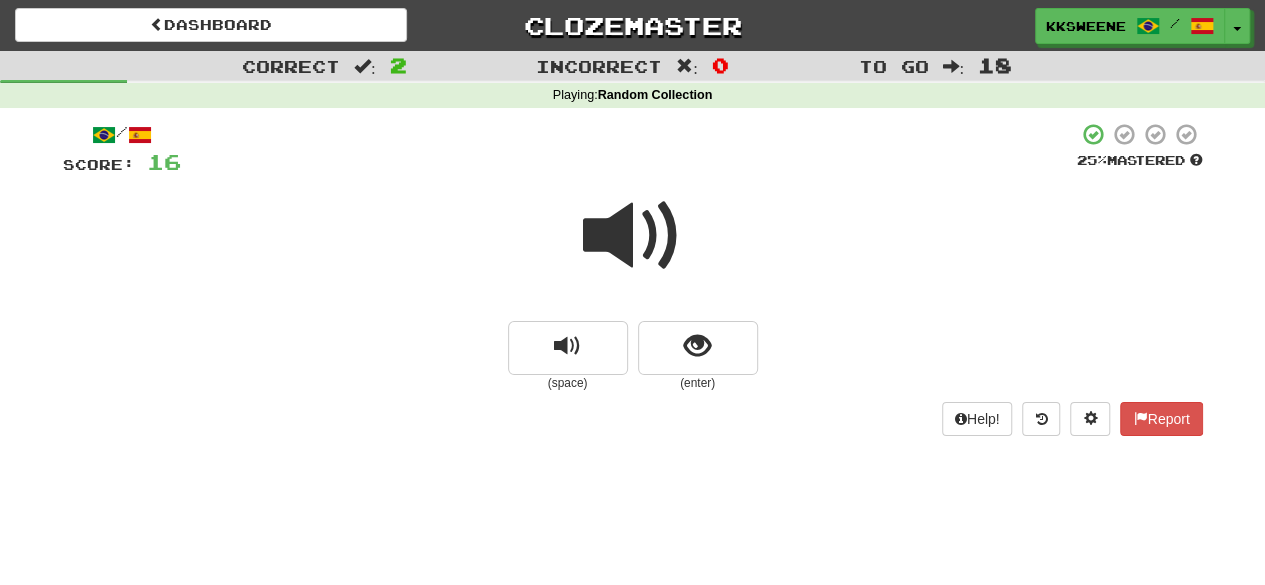 click at bounding box center [633, 236] 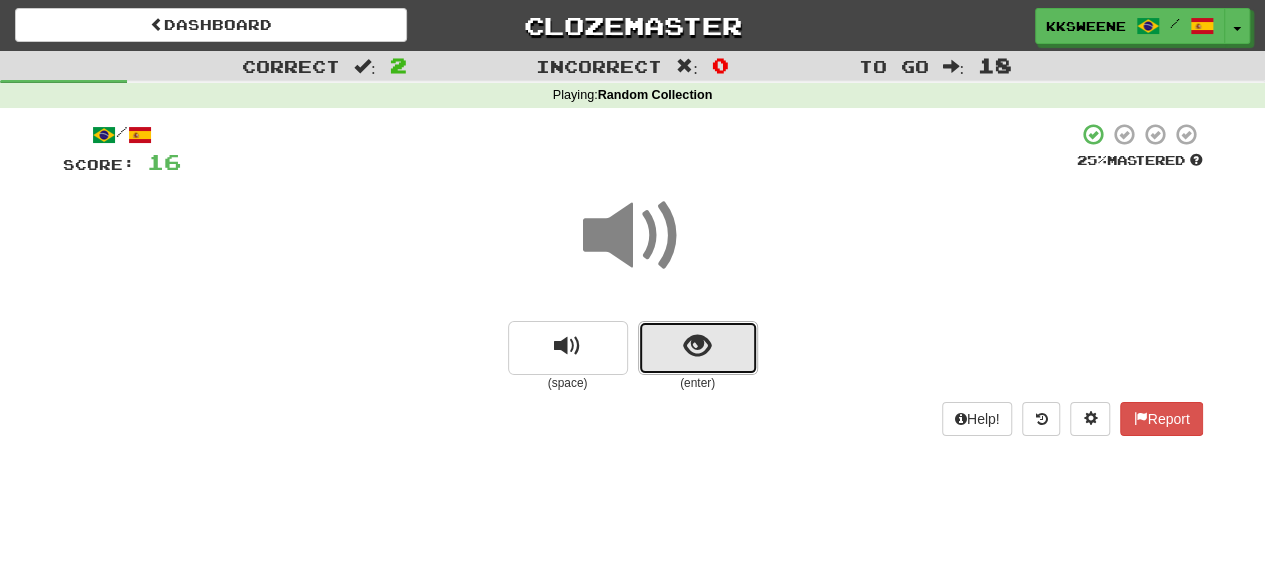 click at bounding box center (697, 346) 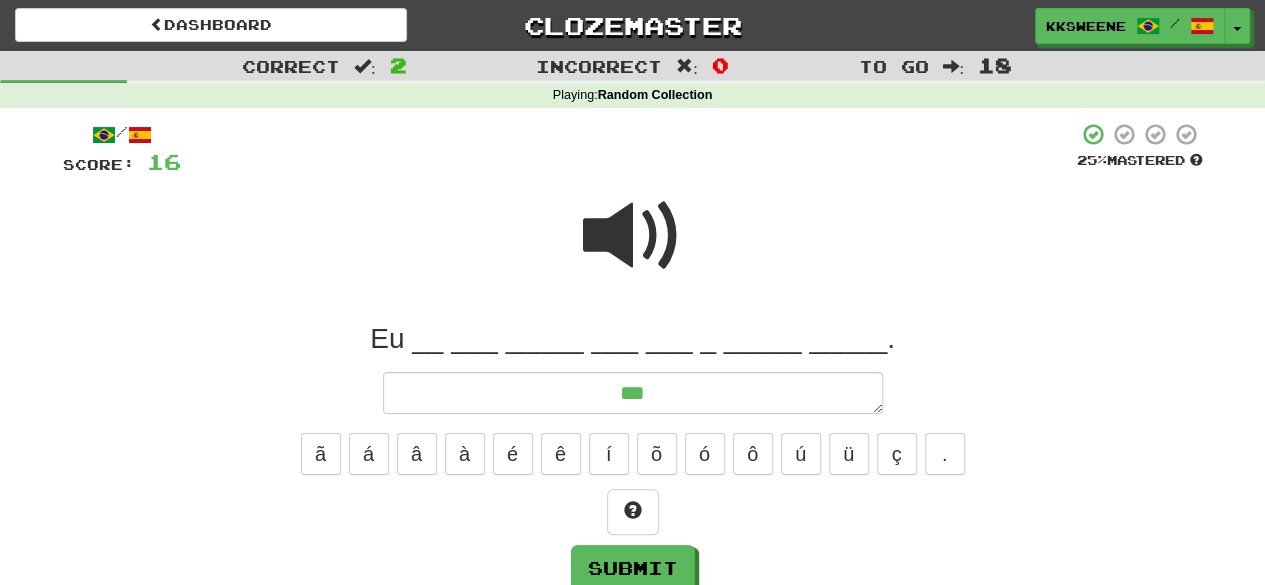 click at bounding box center (633, 236) 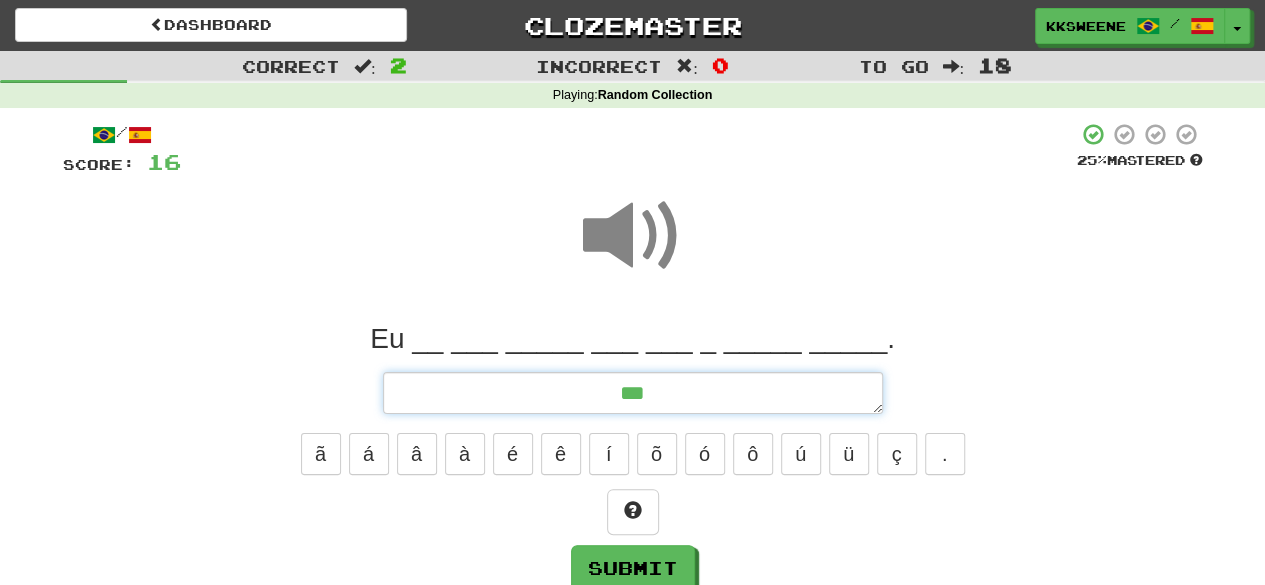 click on "**" at bounding box center (633, 392) 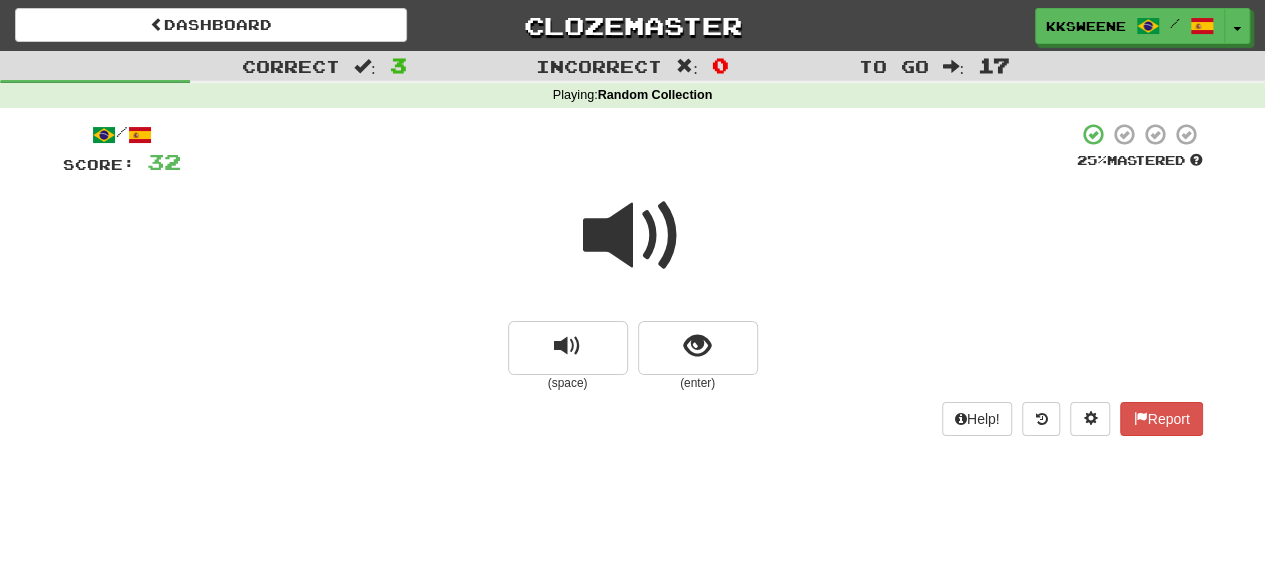 click at bounding box center (633, 236) 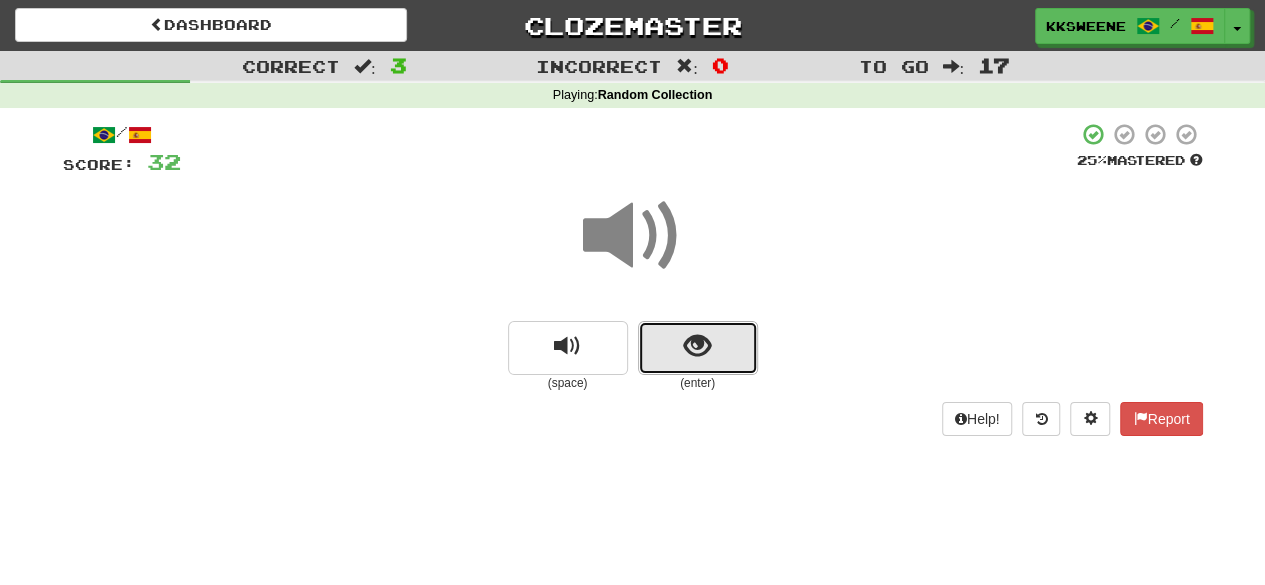 click at bounding box center (698, 348) 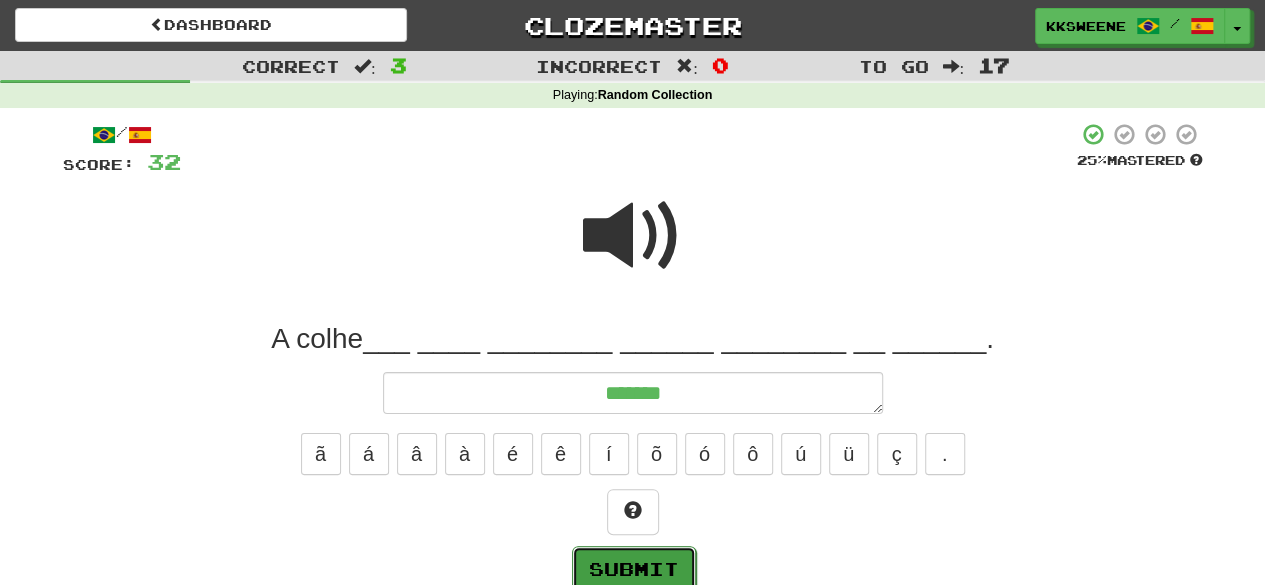 click on "Submit" at bounding box center [634, 569] 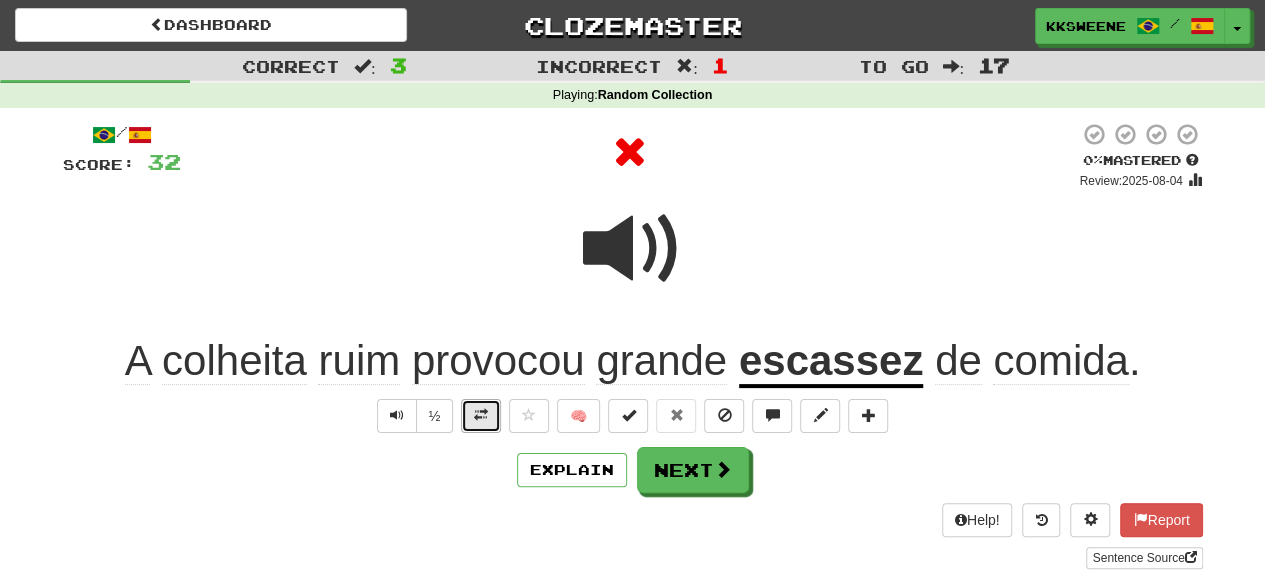 click at bounding box center [481, 415] 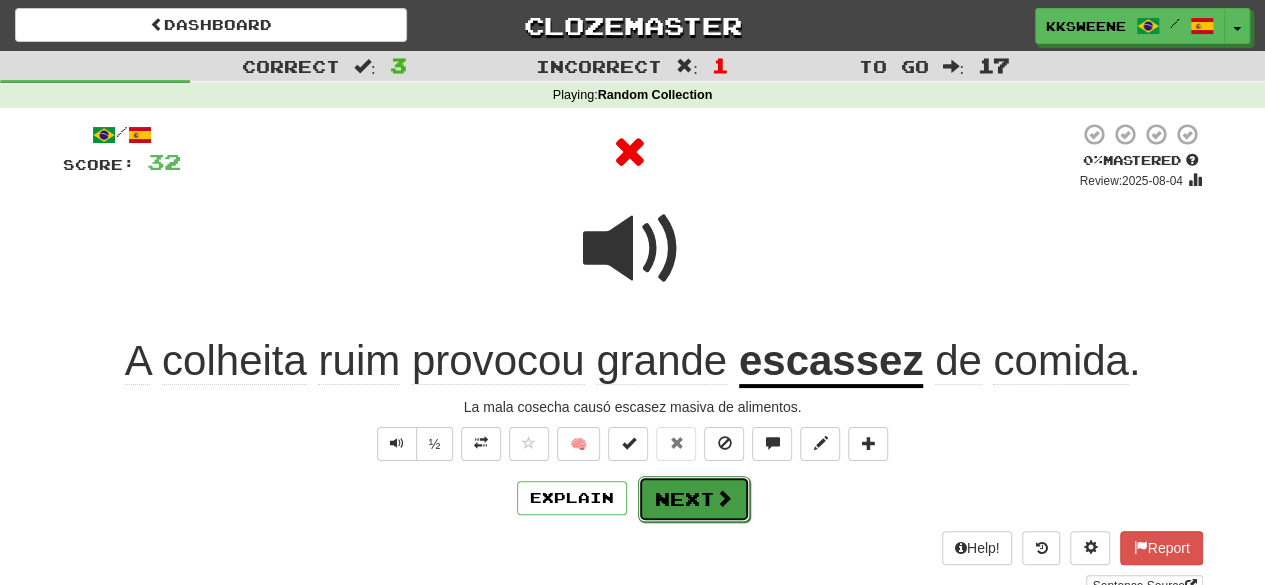 click on "Next" at bounding box center [694, 499] 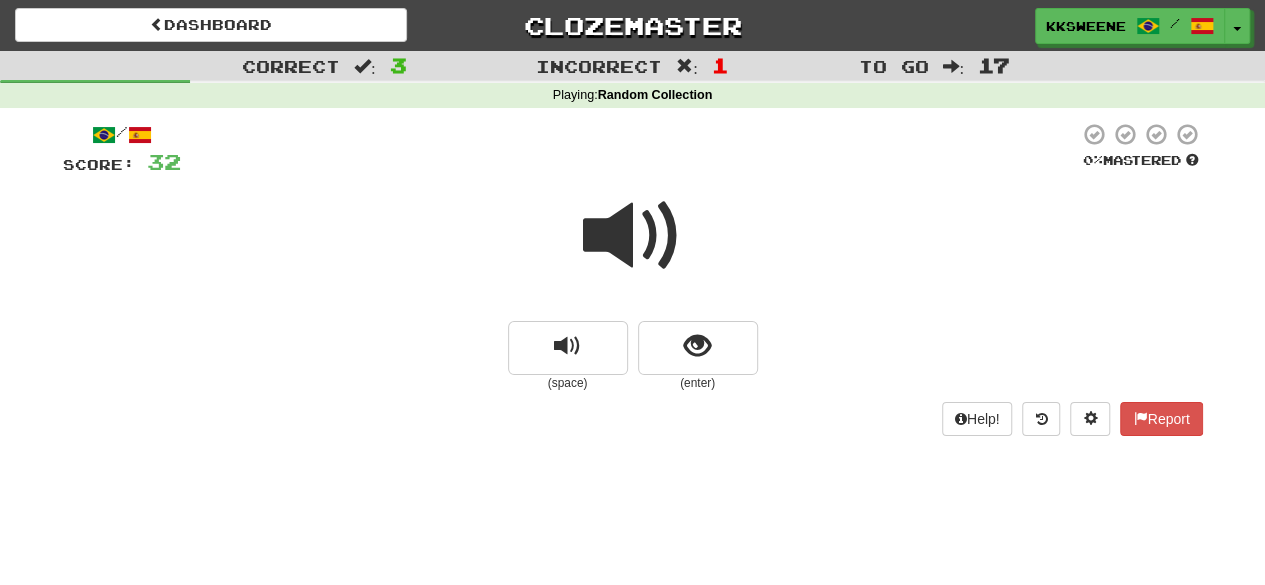 click at bounding box center (633, 236) 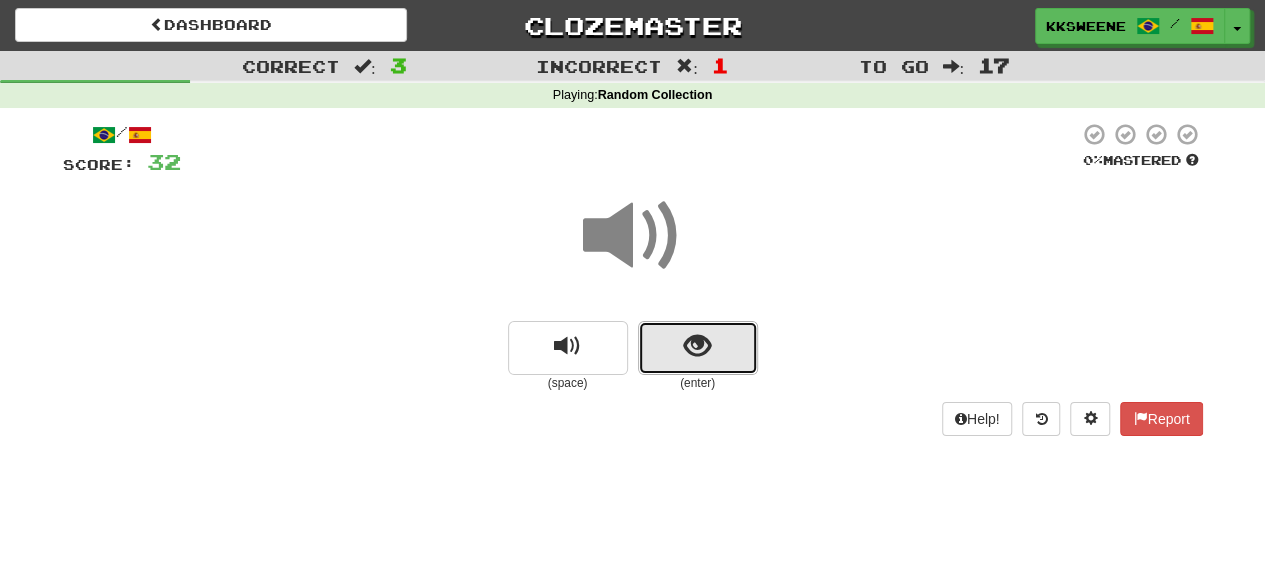 click at bounding box center [698, 348] 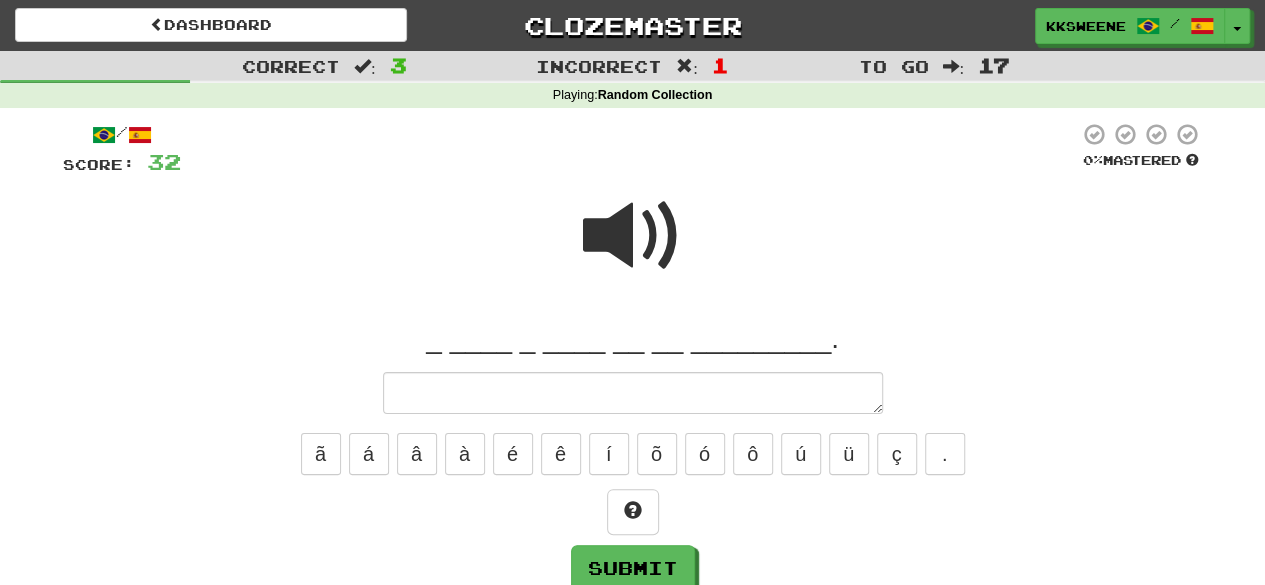 click on "ã á â à é ê í õ ó ô ú ü ç ." at bounding box center [633, 454] 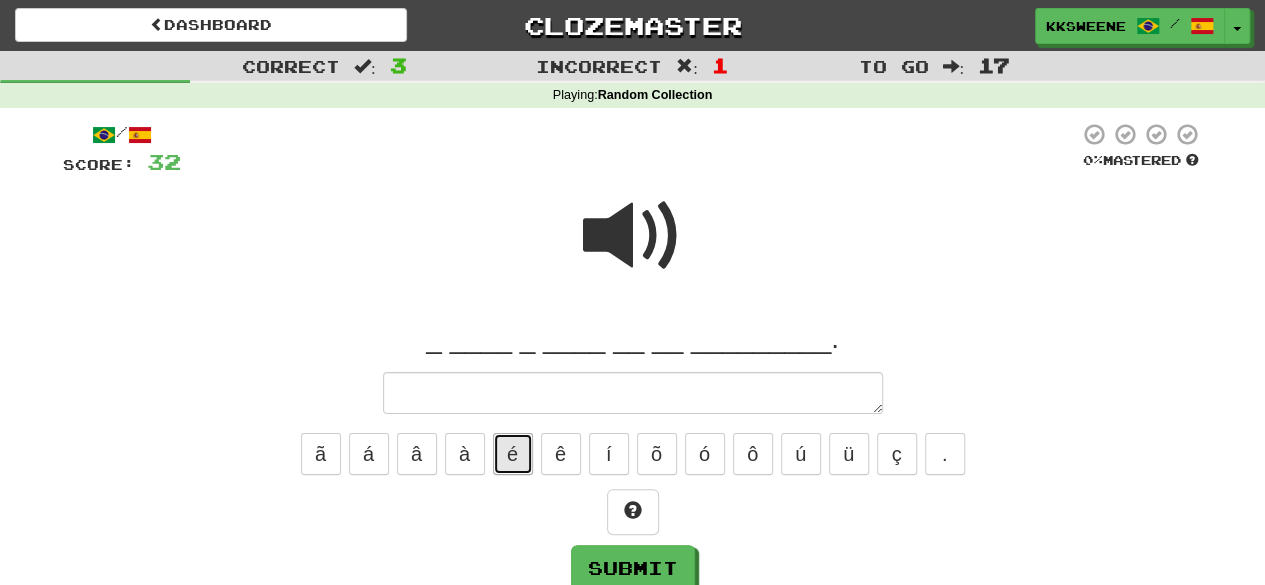 click on "é" at bounding box center (513, 454) 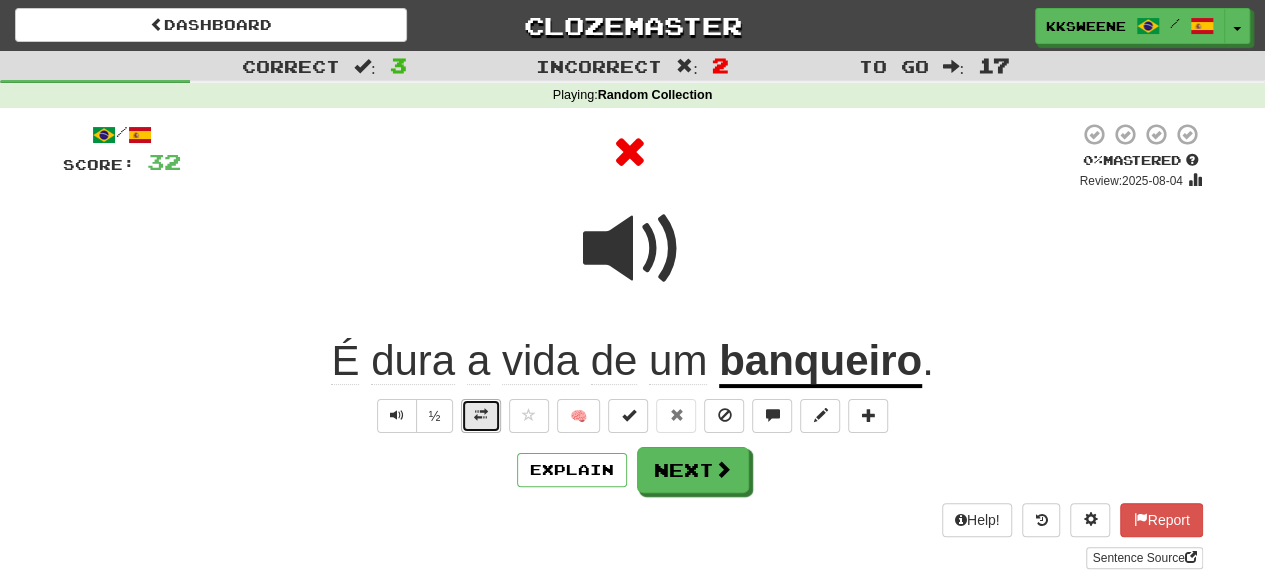 click at bounding box center [481, 416] 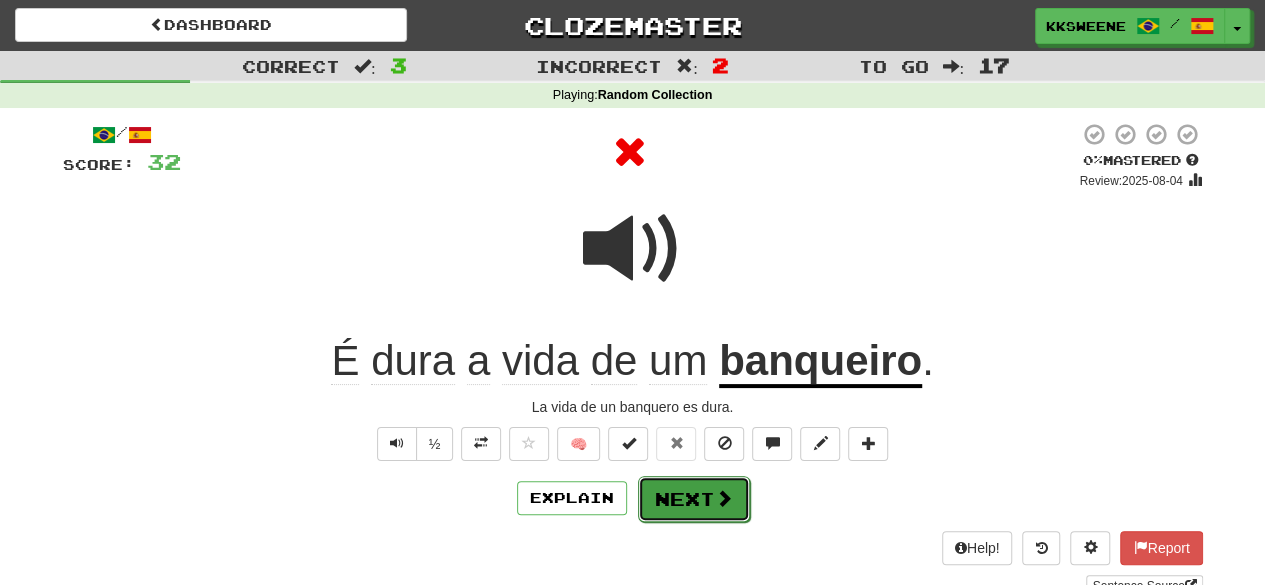 click on "Next" at bounding box center (694, 499) 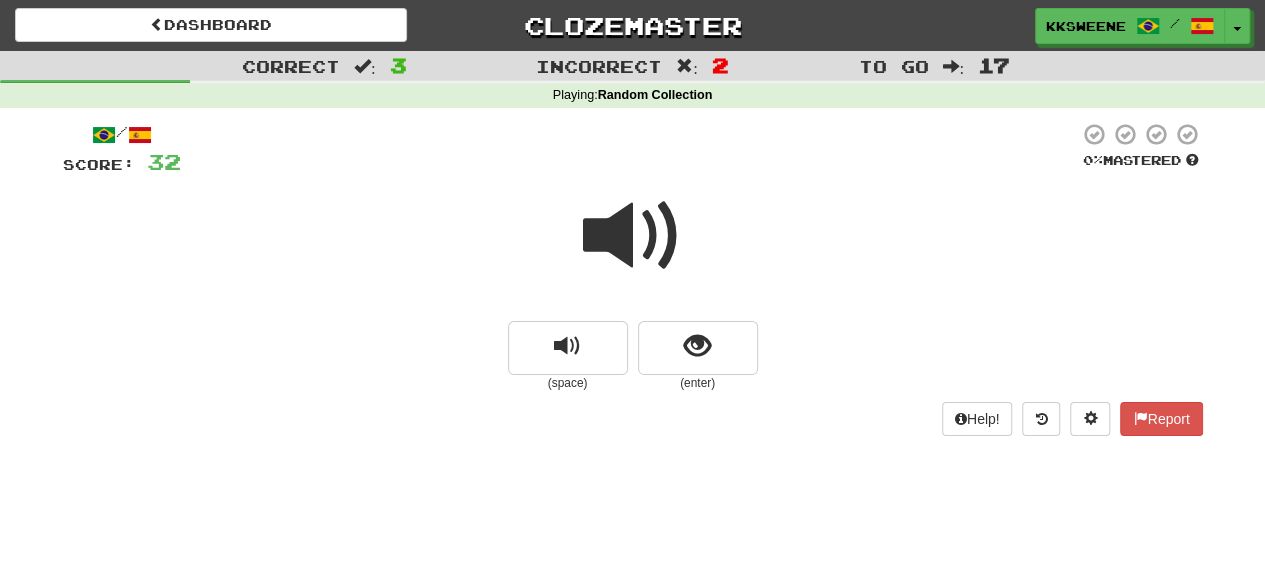 click at bounding box center [633, 236] 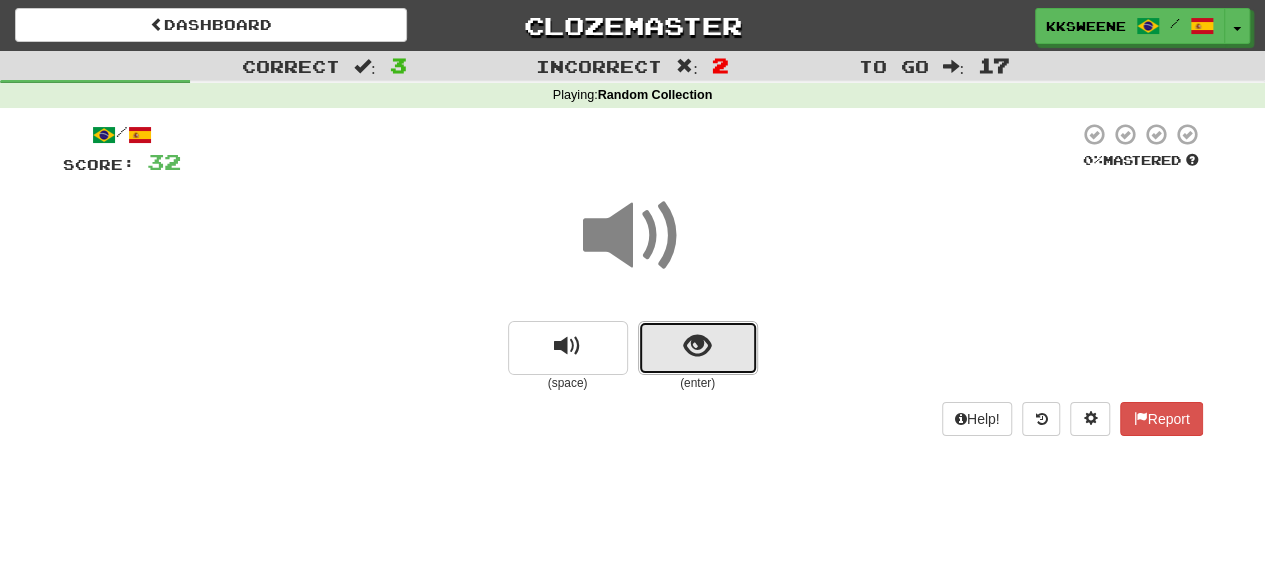 click at bounding box center (697, 346) 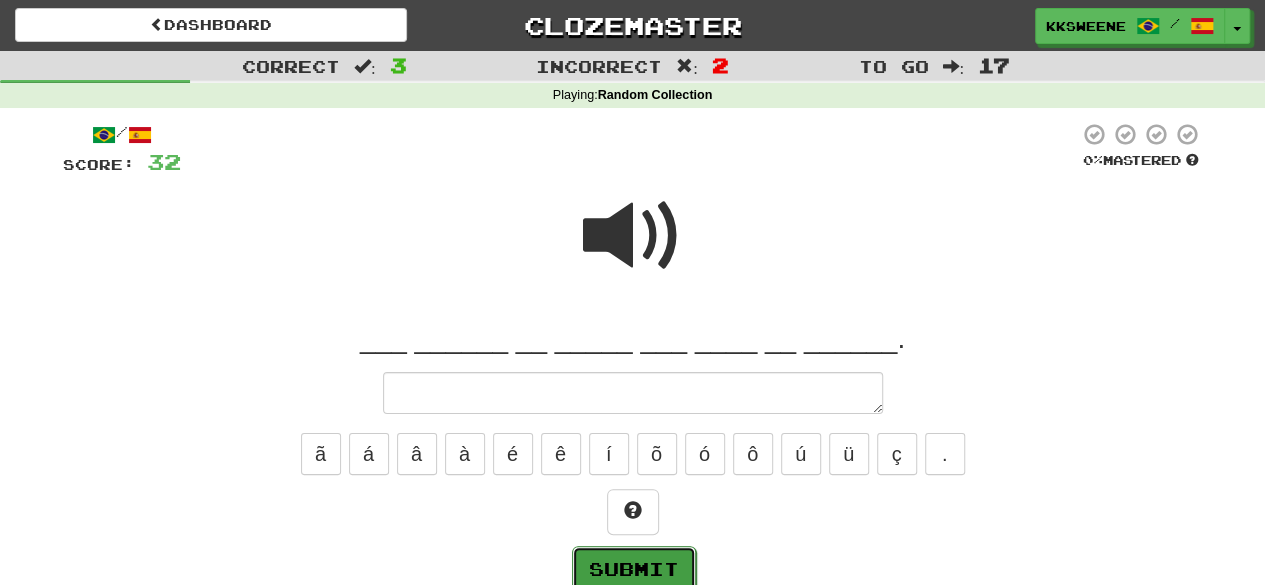 click on "Submit" at bounding box center (634, 569) 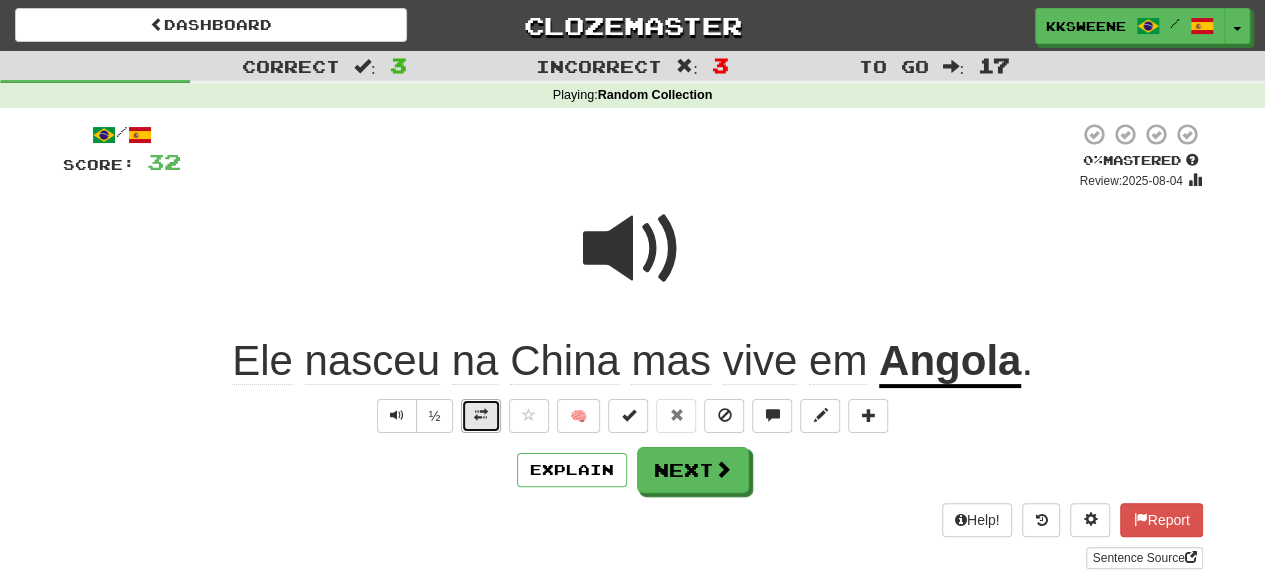 click at bounding box center (481, 416) 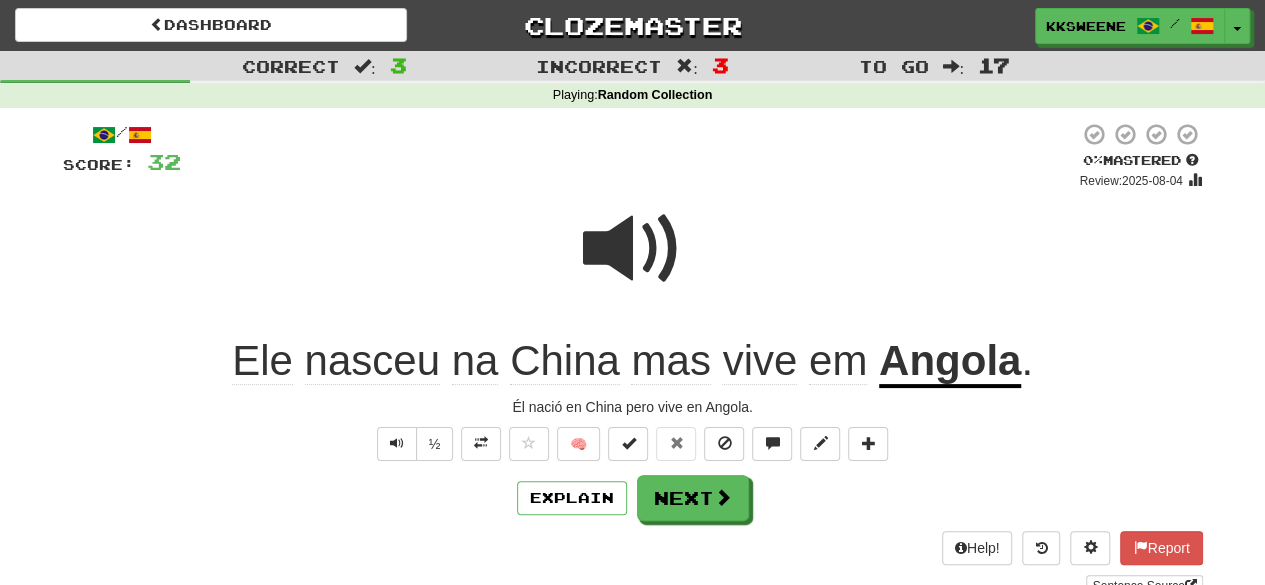 click at bounding box center (633, 249) 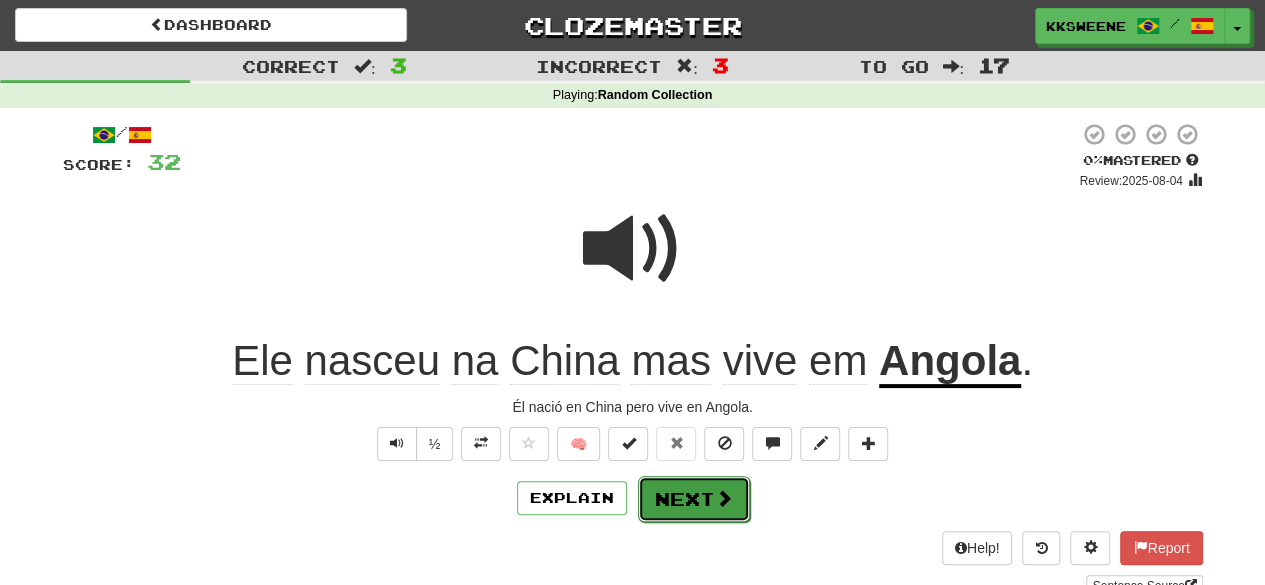 click at bounding box center (724, 498) 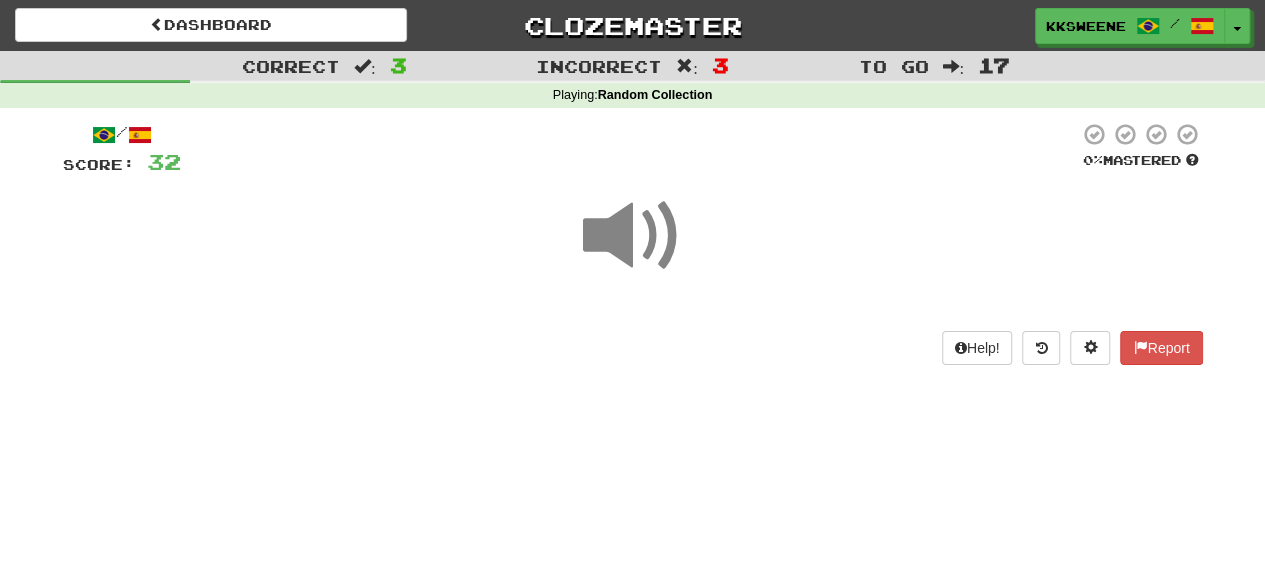 click on "/  Score:   32 0 %  Mastered  Help!  Report" at bounding box center [633, 243] 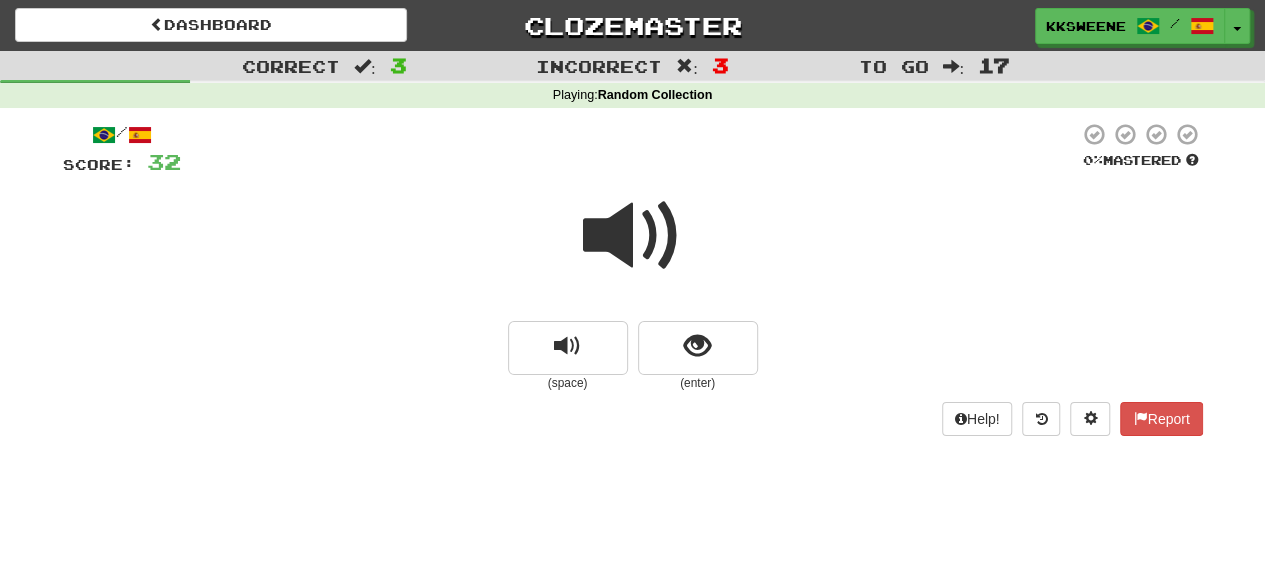 click at bounding box center [633, 236] 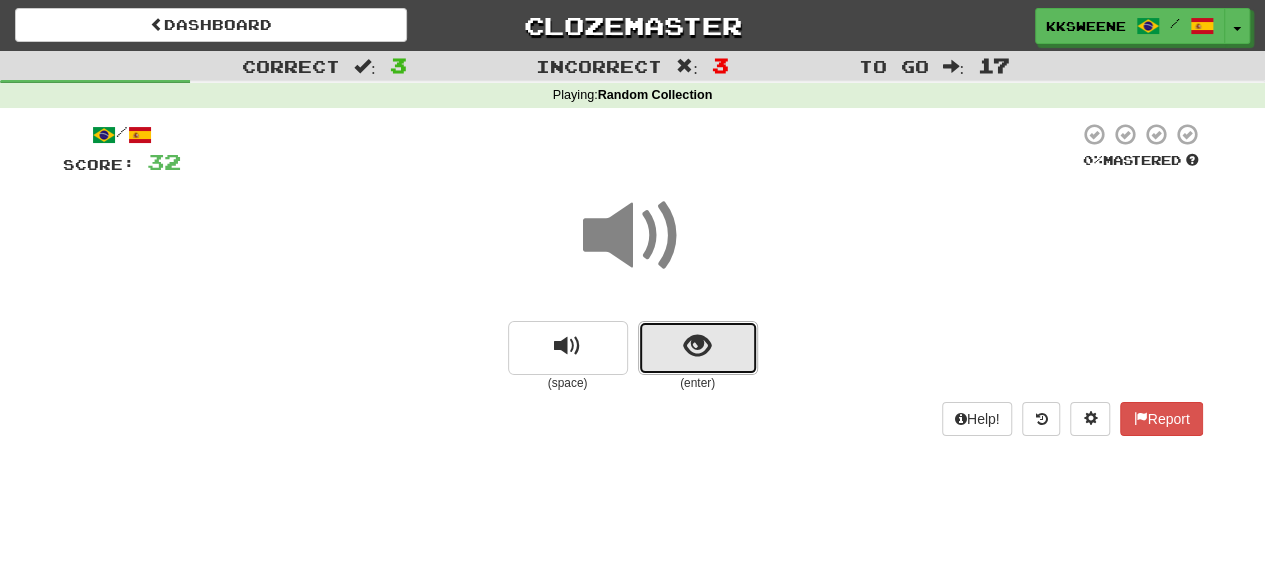 click at bounding box center [698, 348] 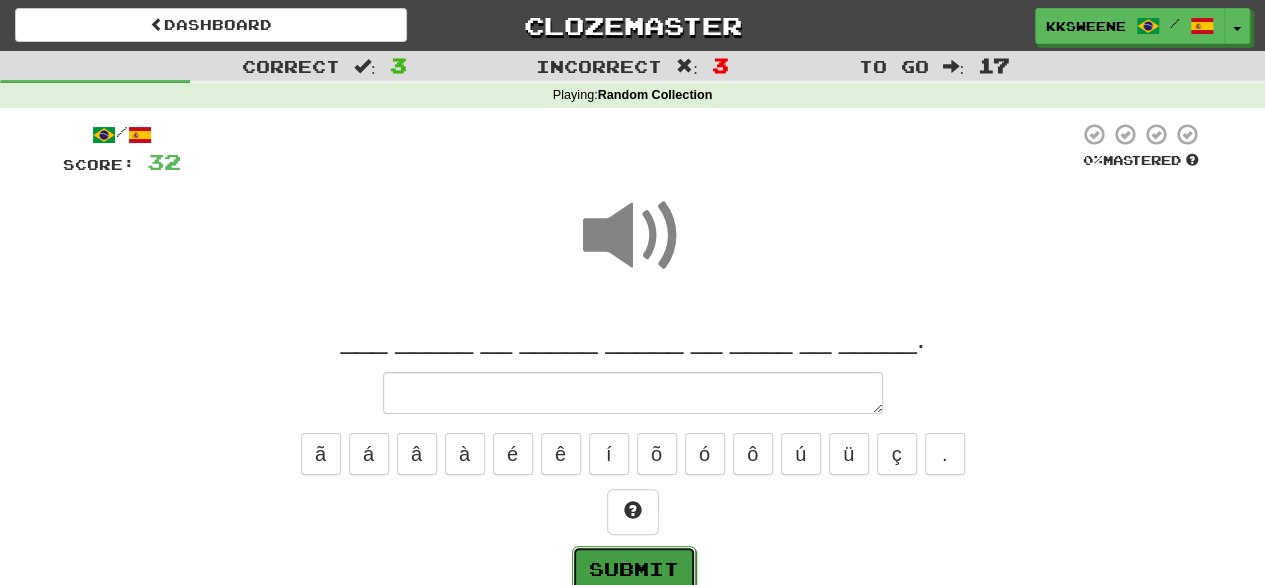 click on "Submit" at bounding box center [634, 569] 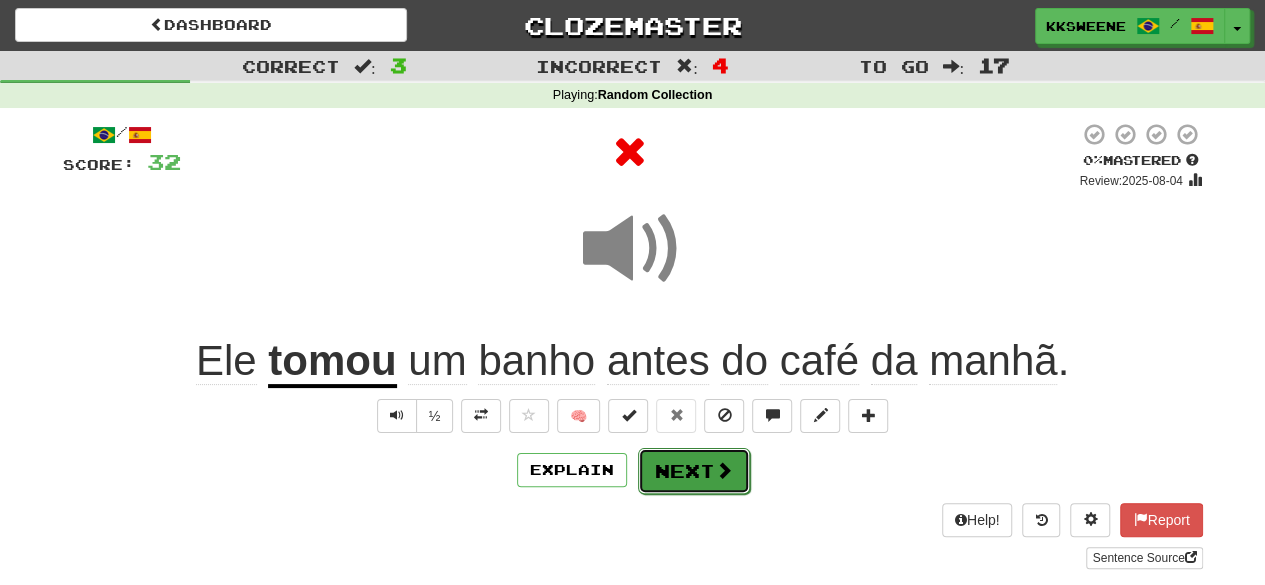 click on "Next" at bounding box center [694, 471] 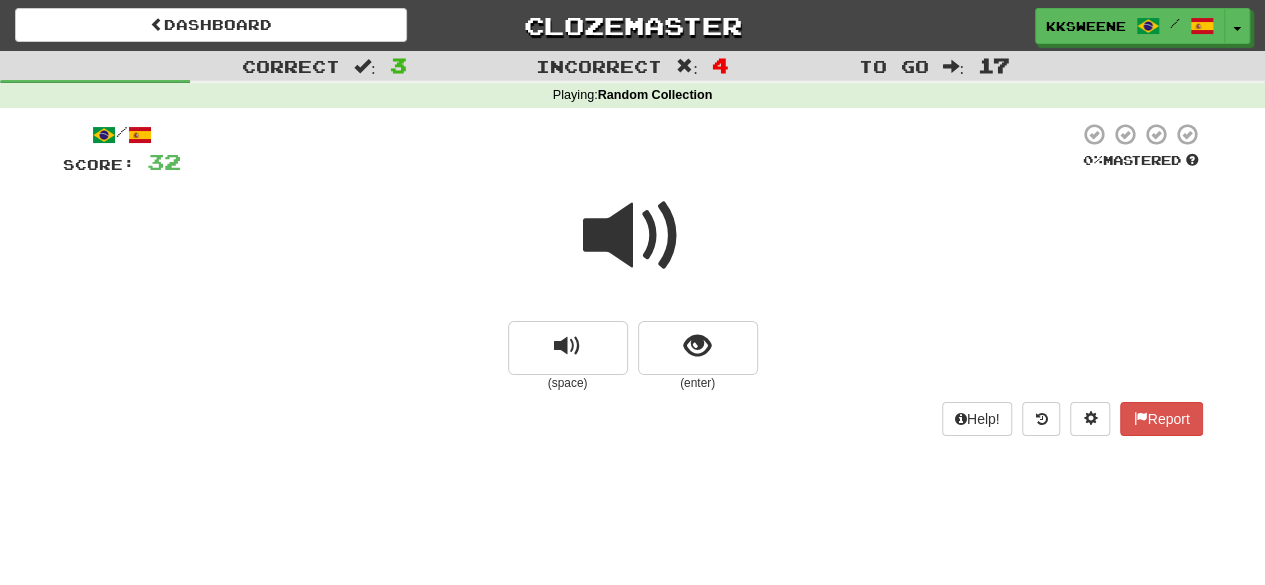 click at bounding box center [633, 236] 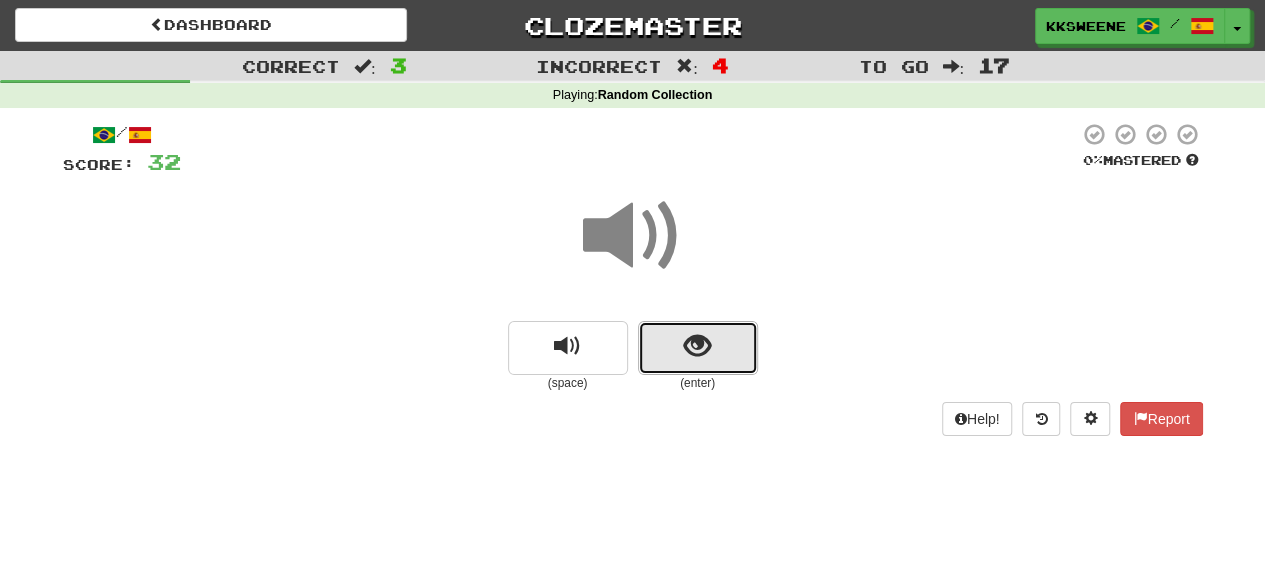 click at bounding box center [698, 348] 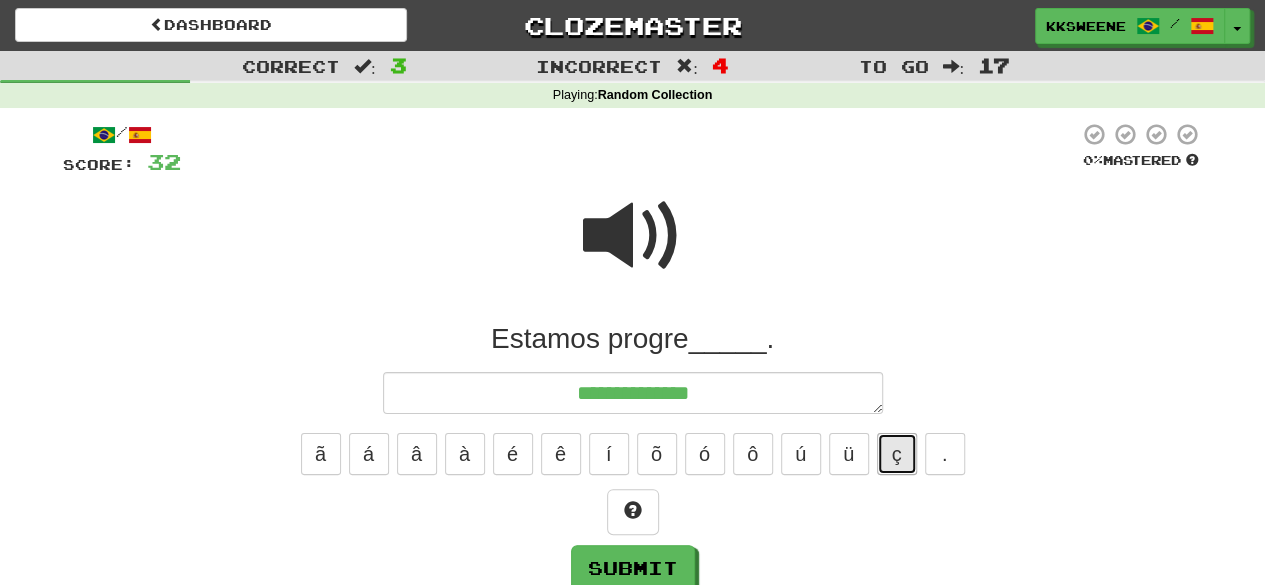 click on "ç" at bounding box center [897, 454] 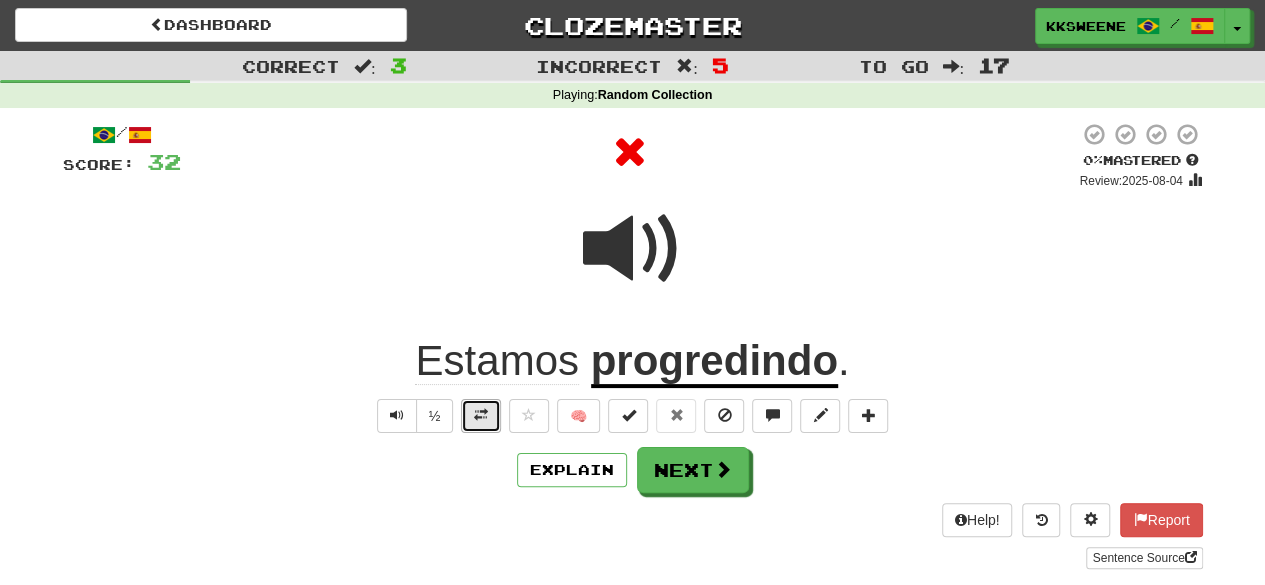 click at bounding box center [481, 416] 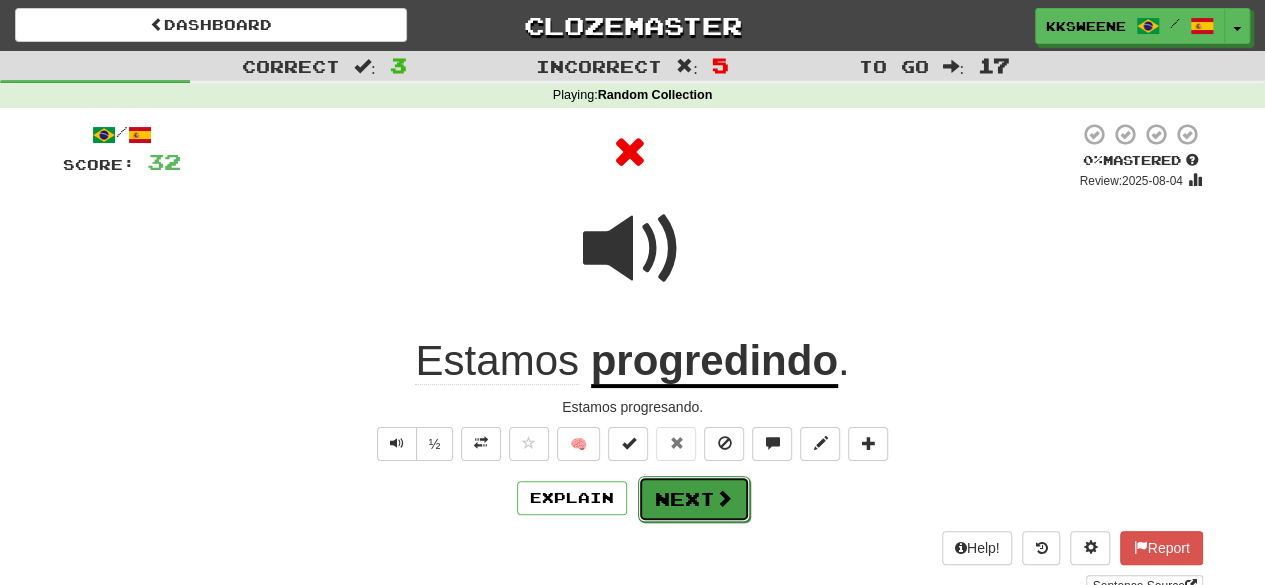 click on "Next" at bounding box center [694, 499] 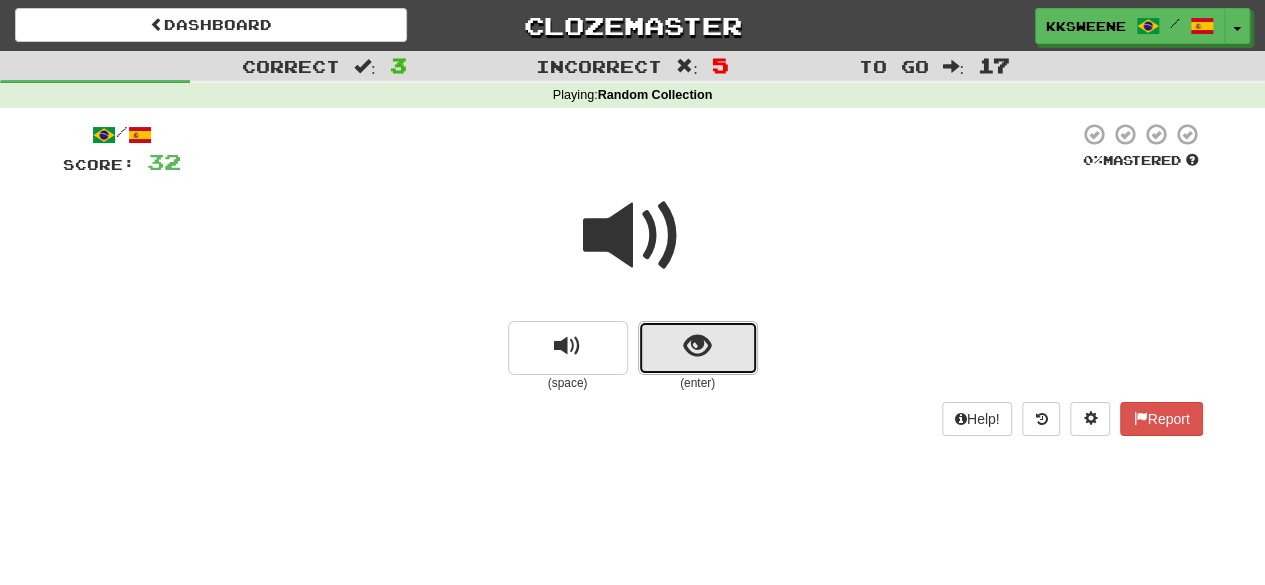 click at bounding box center [697, 346] 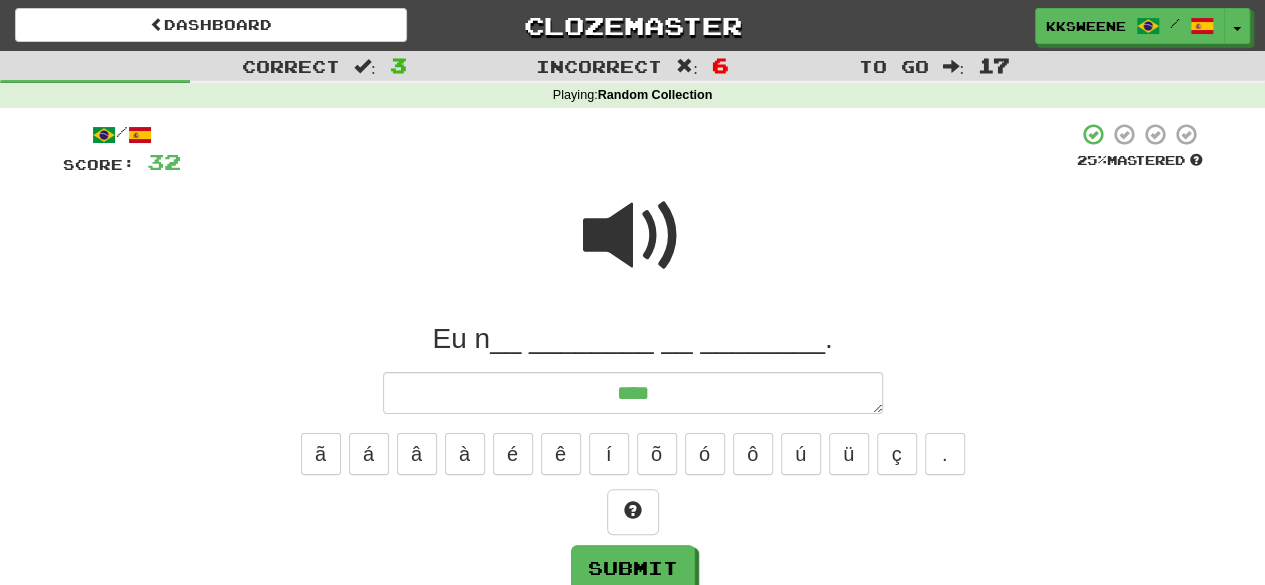 click on "ã á â à é ê í õ ó ô ú ü ç ." at bounding box center [633, 454] 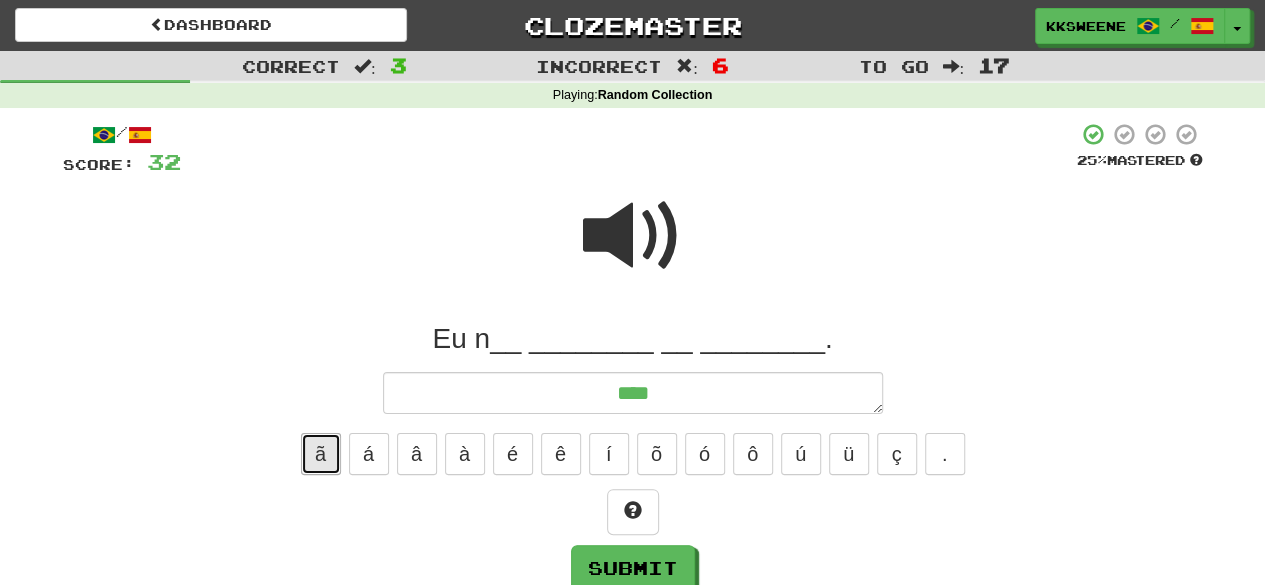 click on "ã" at bounding box center (321, 454) 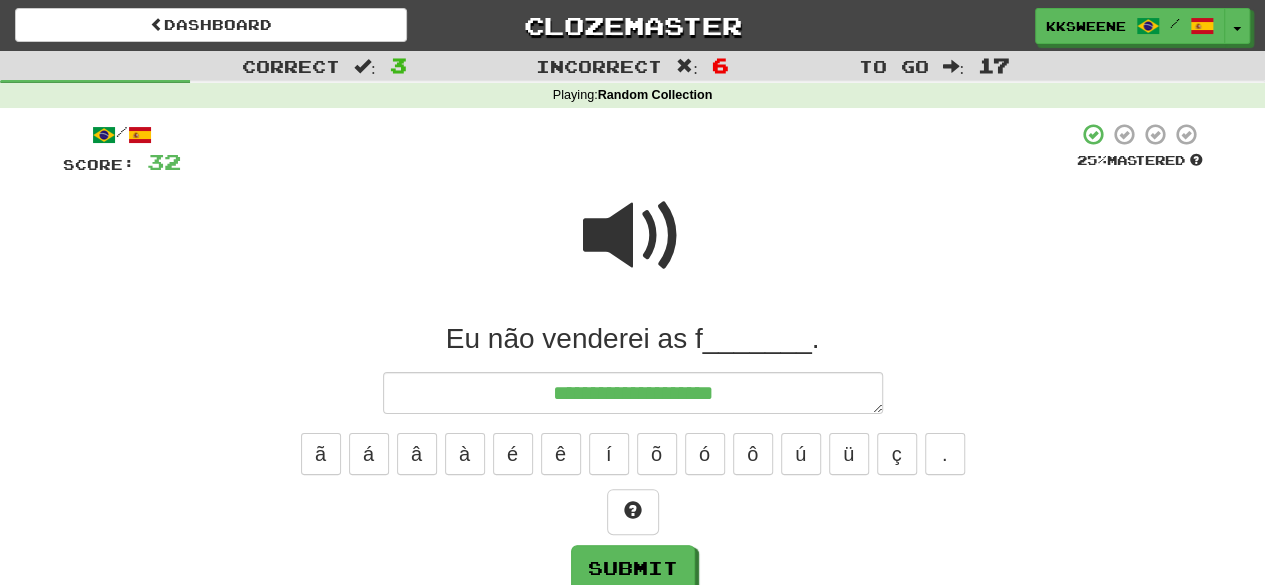 click on "**********" at bounding box center (633, 456) 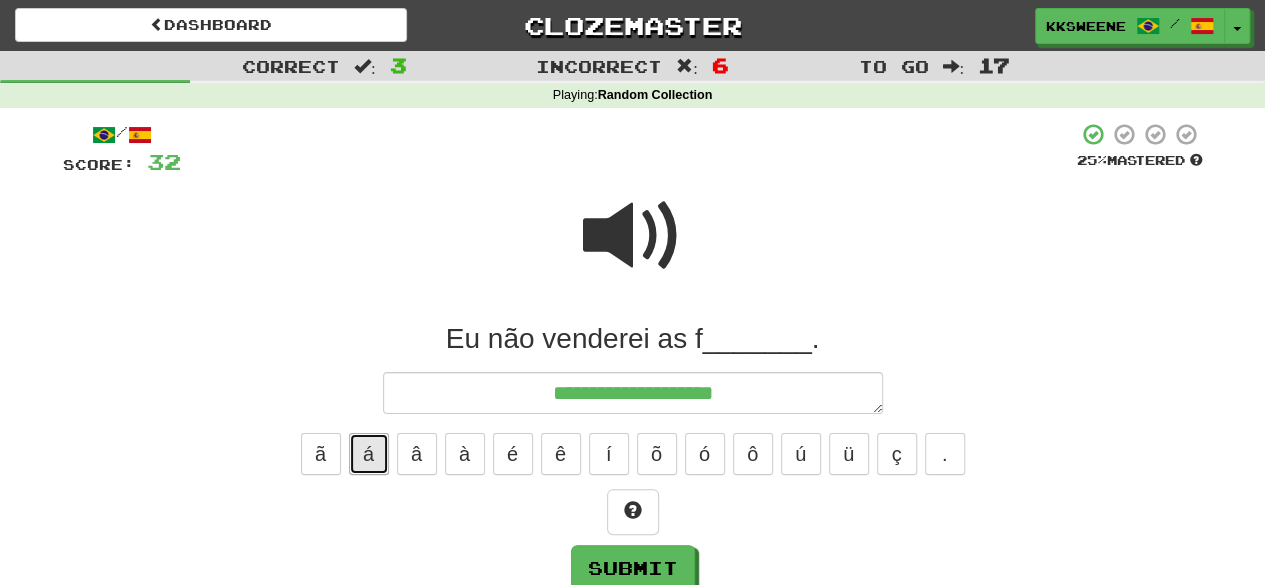 click on "á" at bounding box center (369, 454) 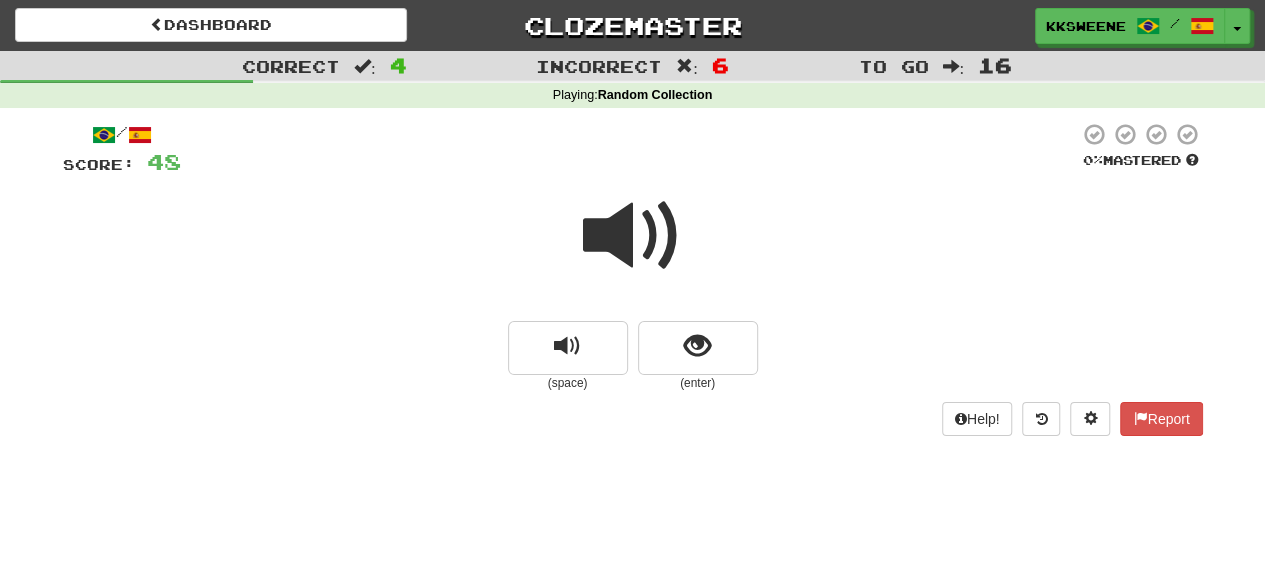 click at bounding box center (633, 236) 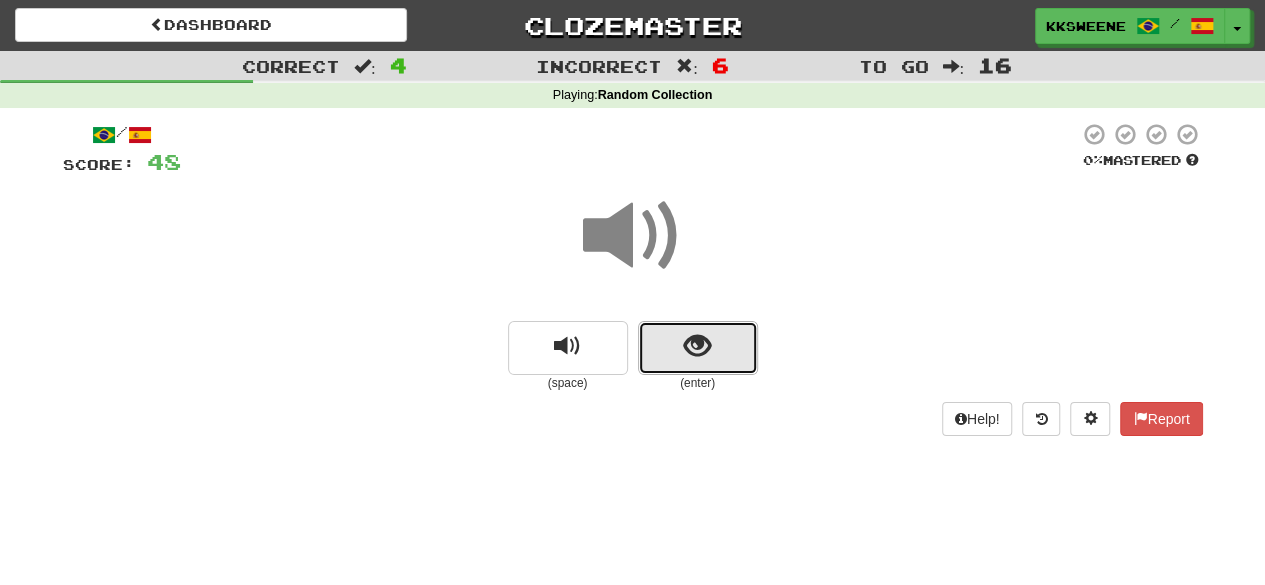 click at bounding box center (697, 346) 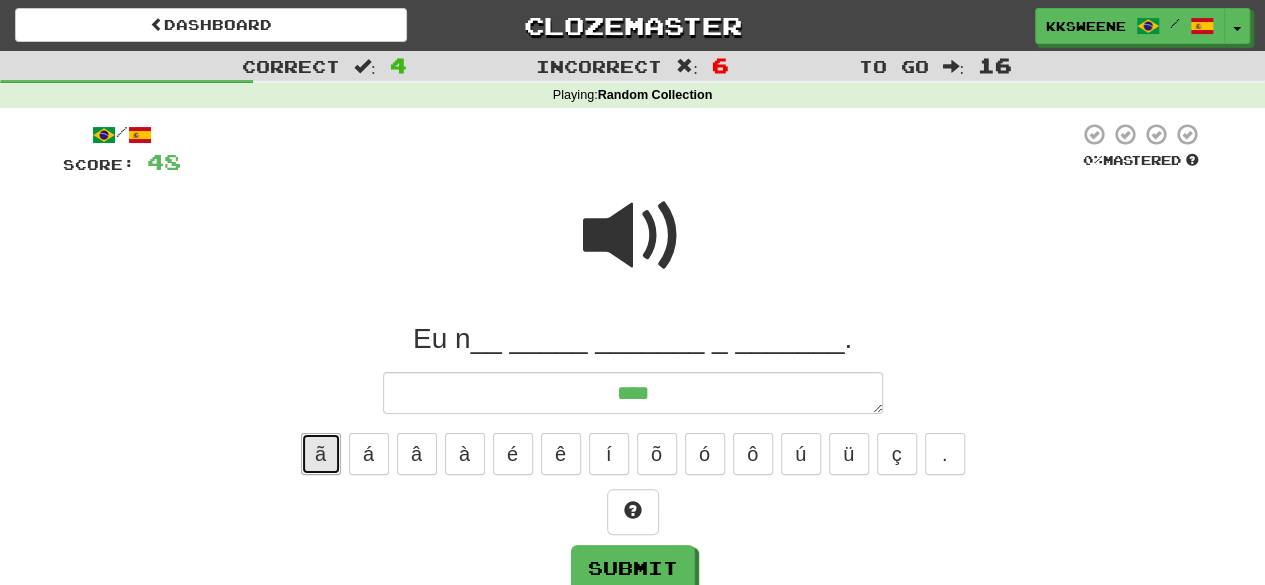 click on "ã" at bounding box center (321, 454) 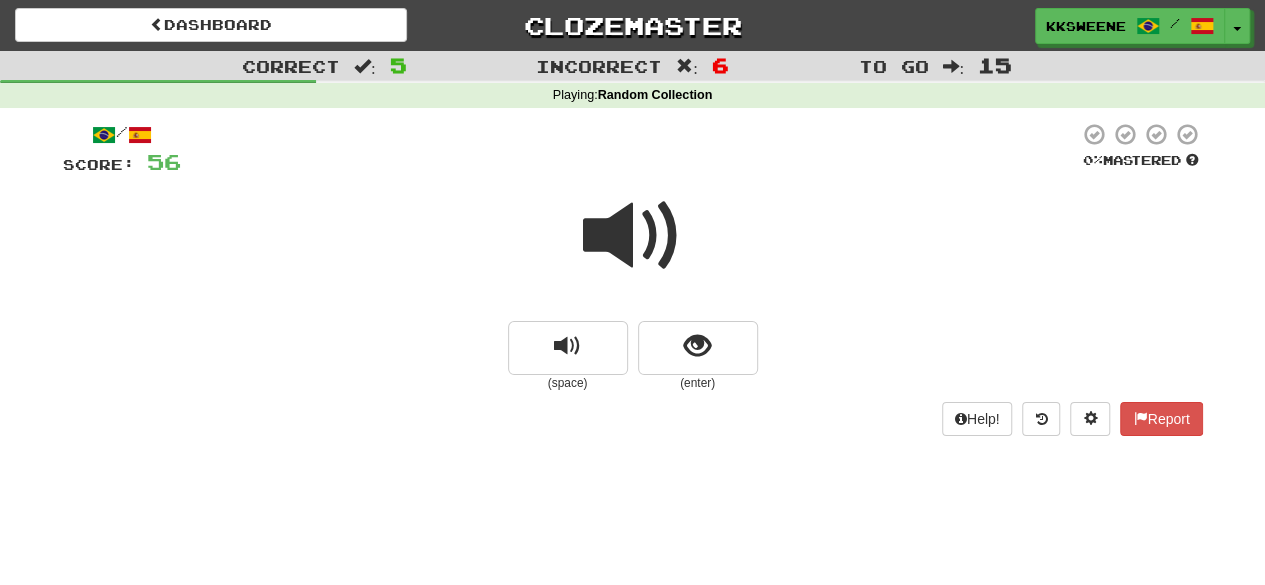 click at bounding box center [633, 236] 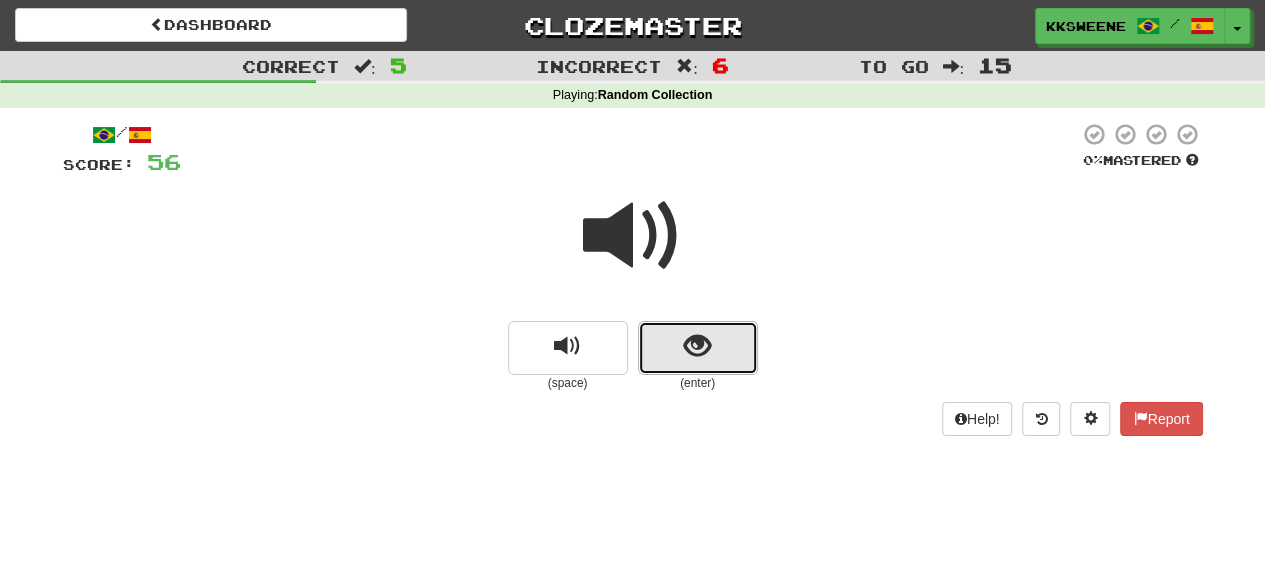 click at bounding box center [698, 348] 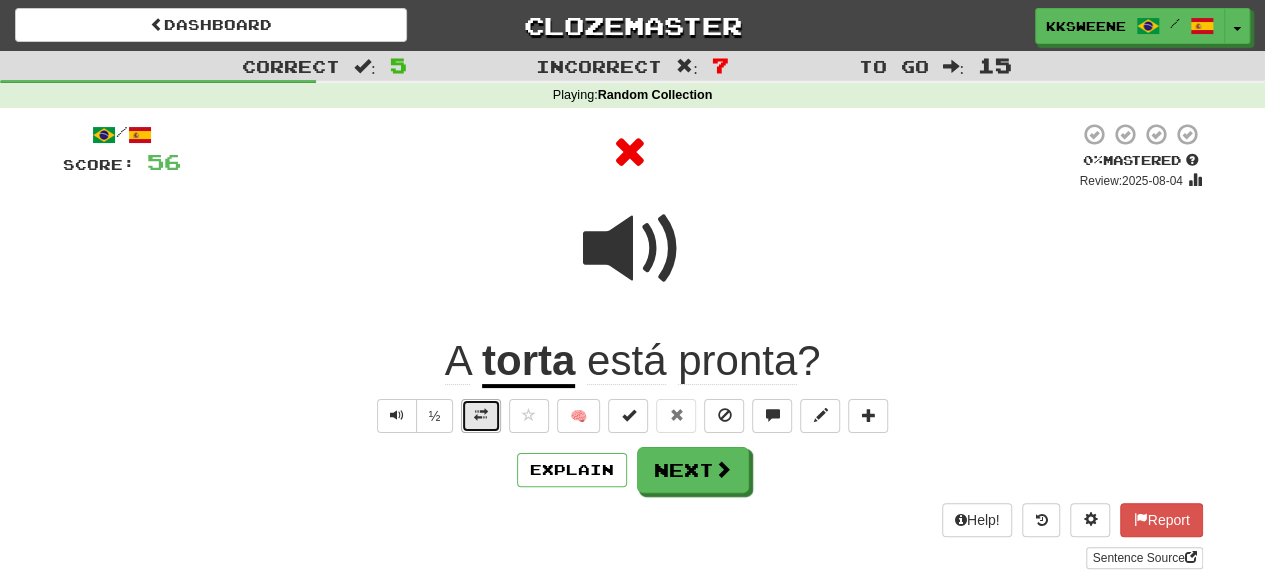 click at bounding box center (481, 416) 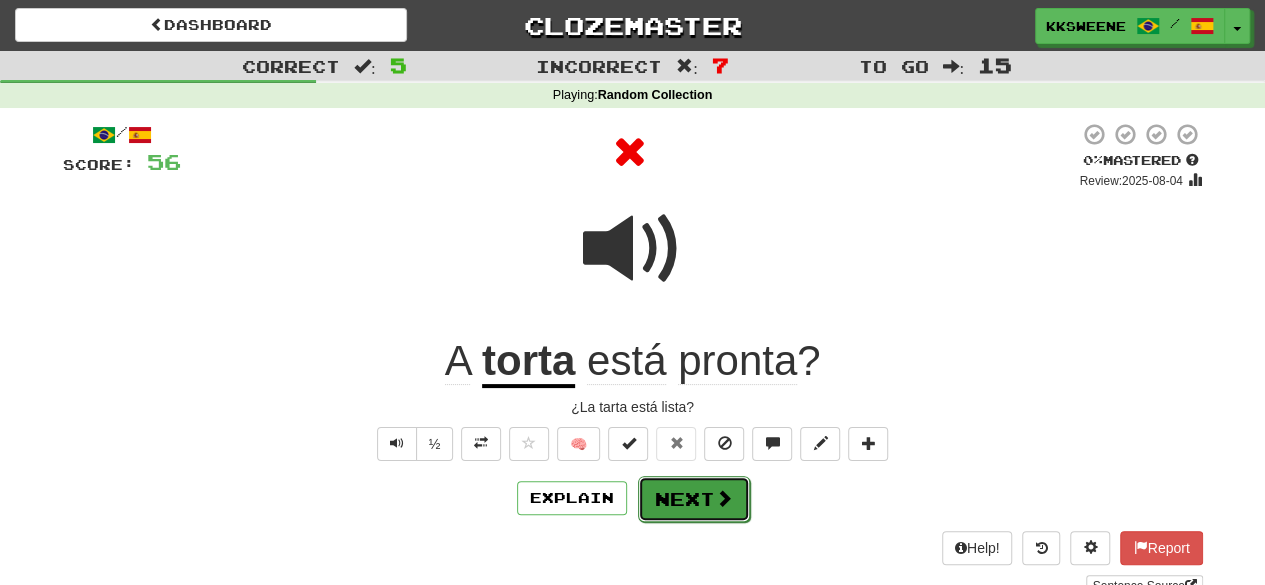 click on "Next" at bounding box center (694, 499) 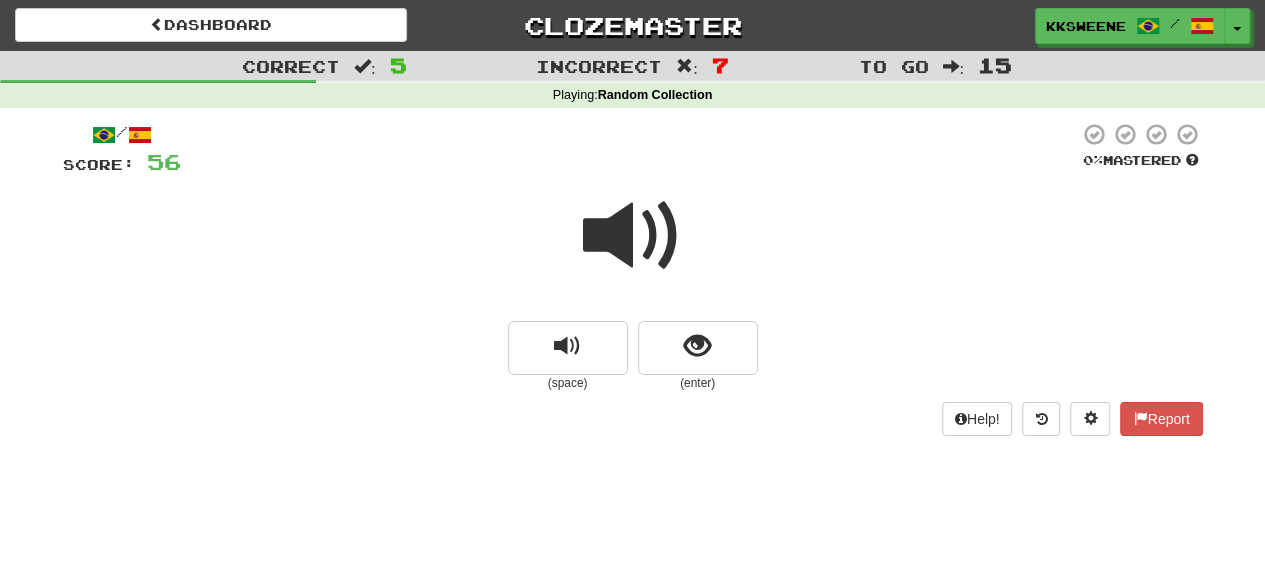 click at bounding box center (633, 236) 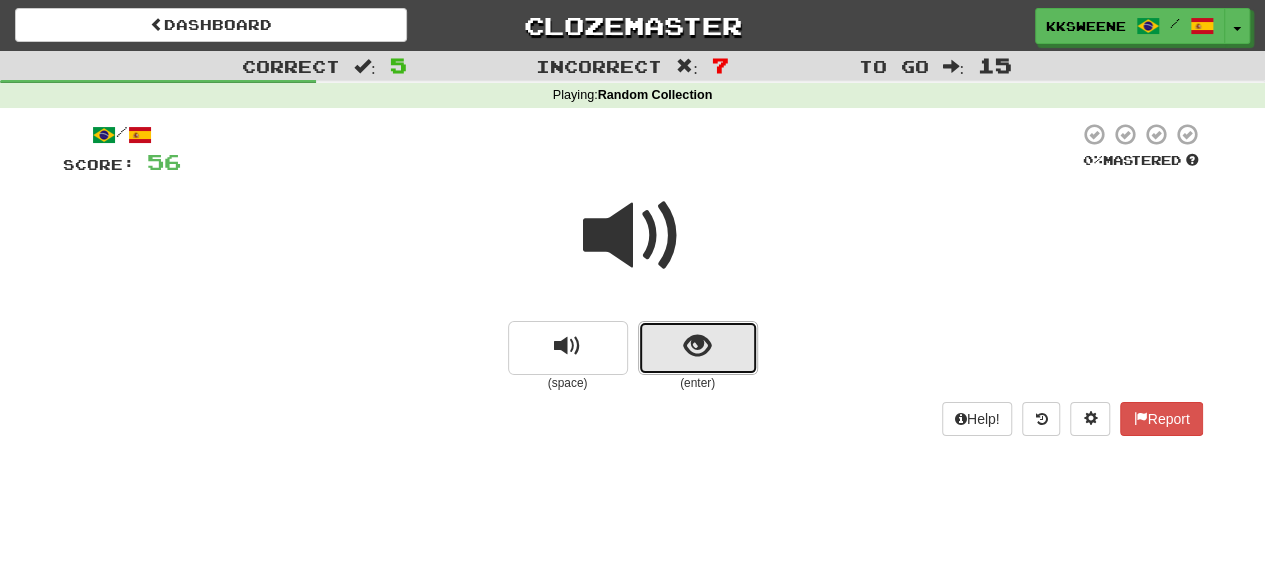 click at bounding box center [698, 348] 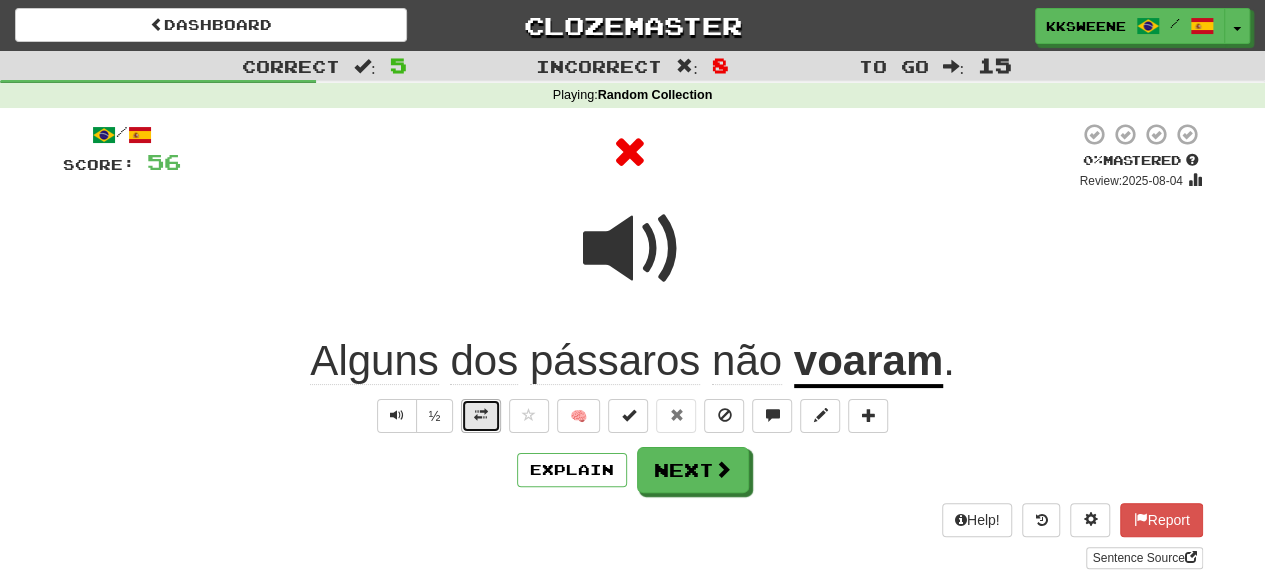 click at bounding box center (481, 416) 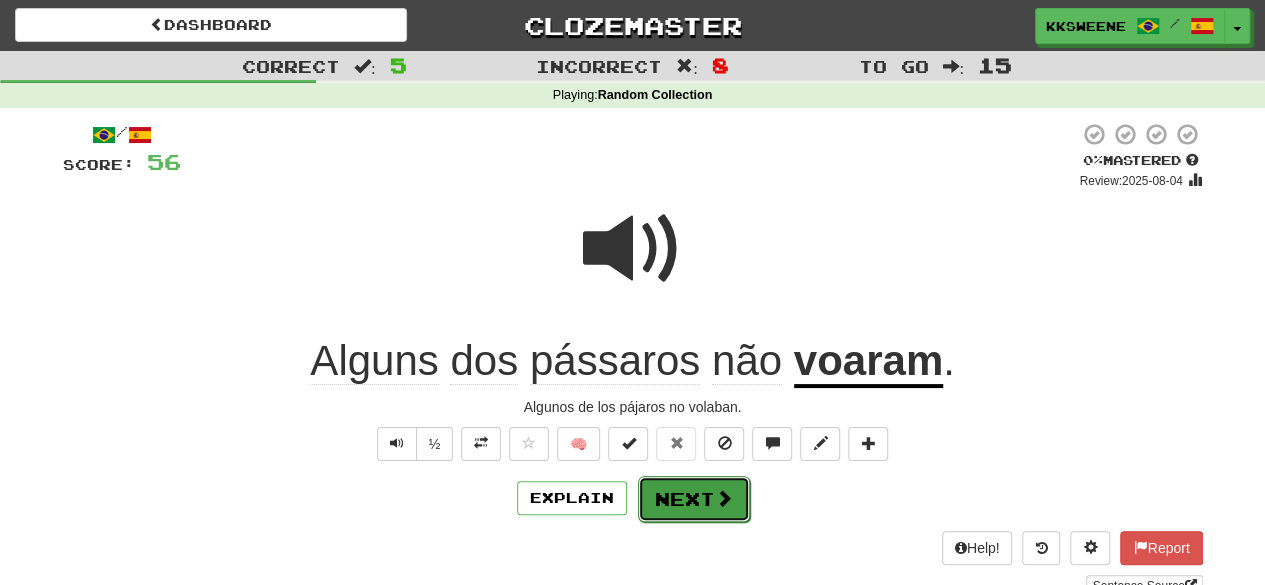 click at bounding box center [724, 498] 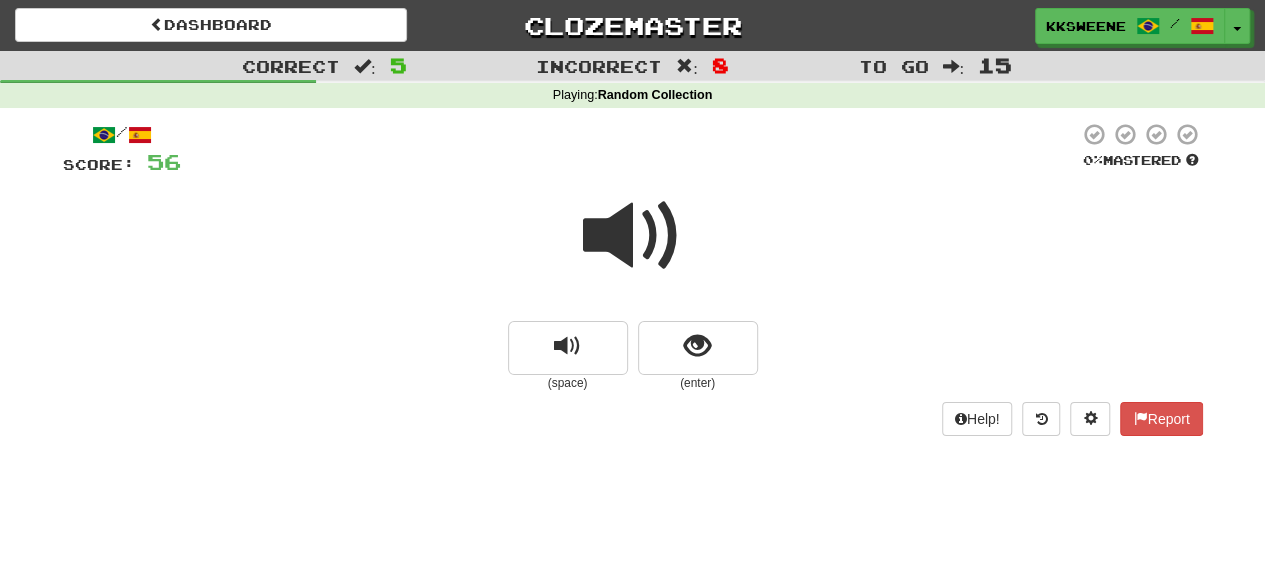 click at bounding box center [633, 236] 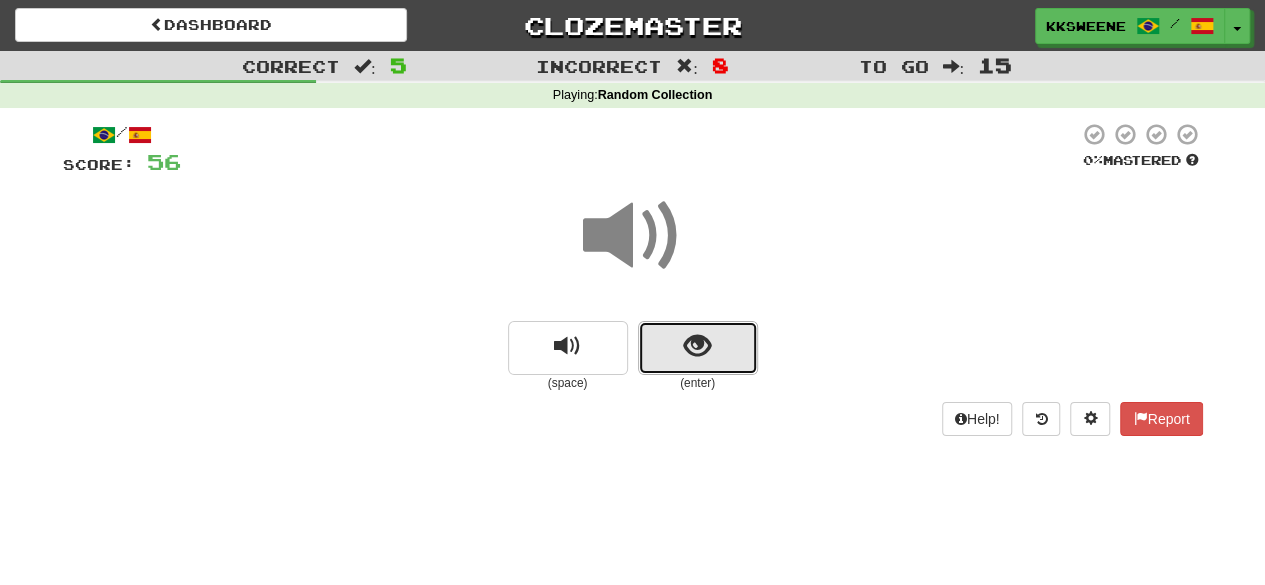 click at bounding box center [698, 348] 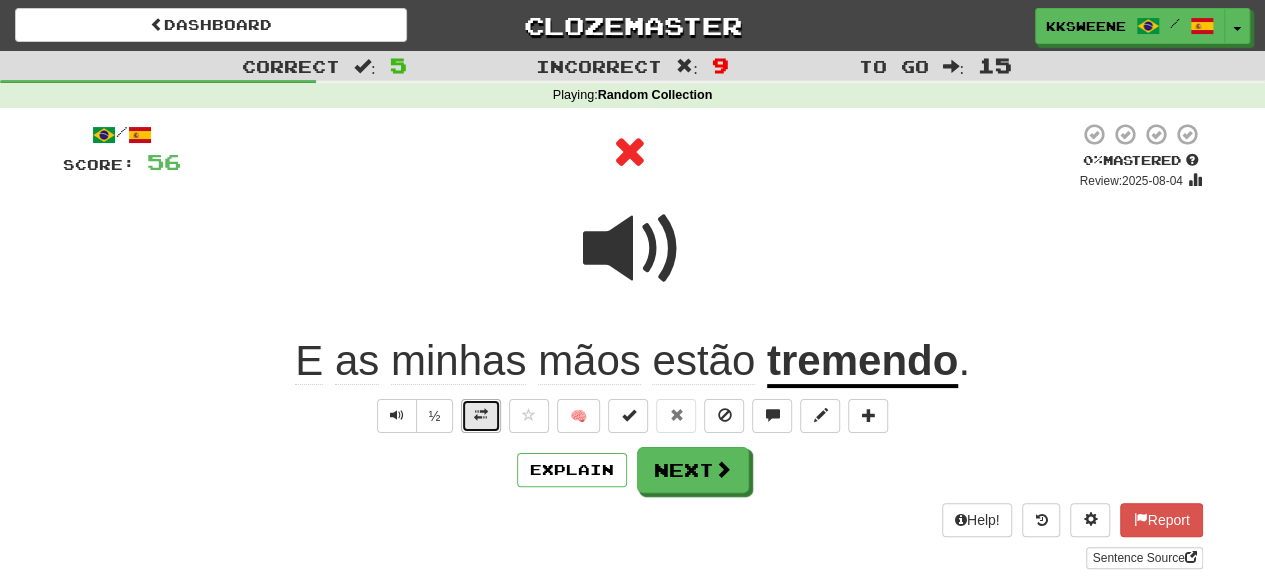 click at bounding box center [481, 415] 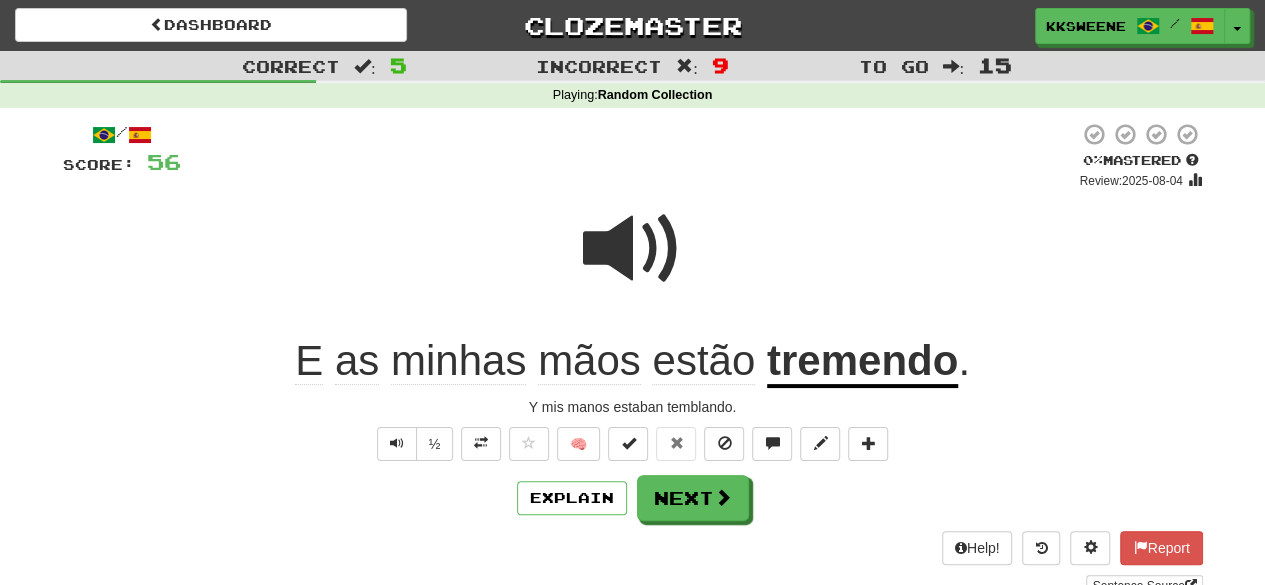 click at bounding box center [633, 249] 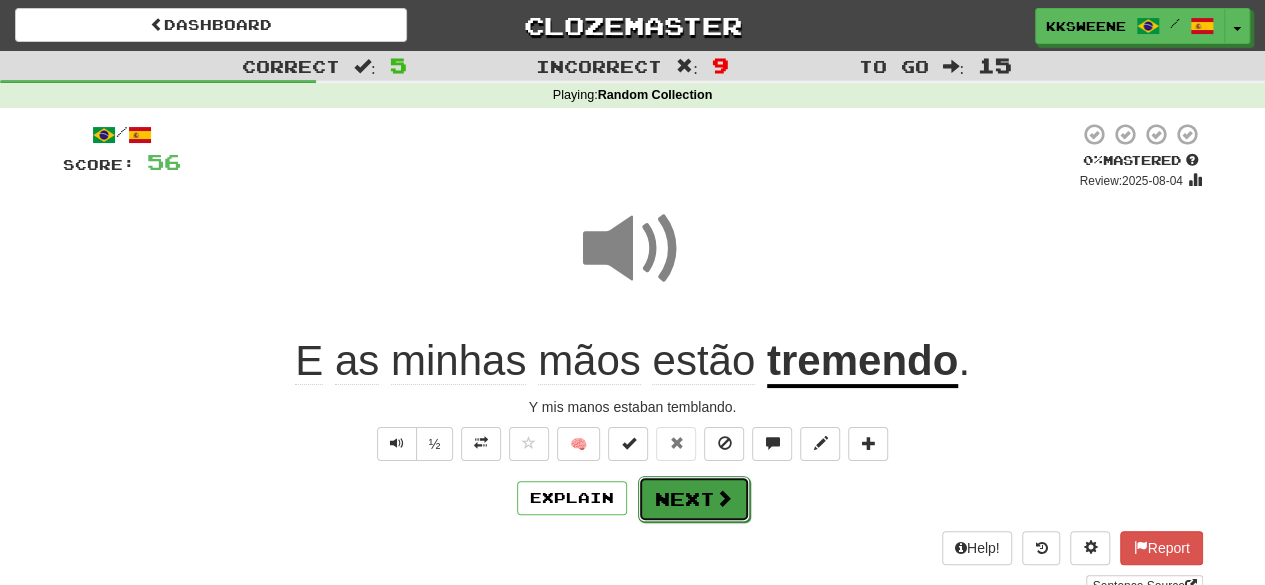 click at bounding box center [724, 498] 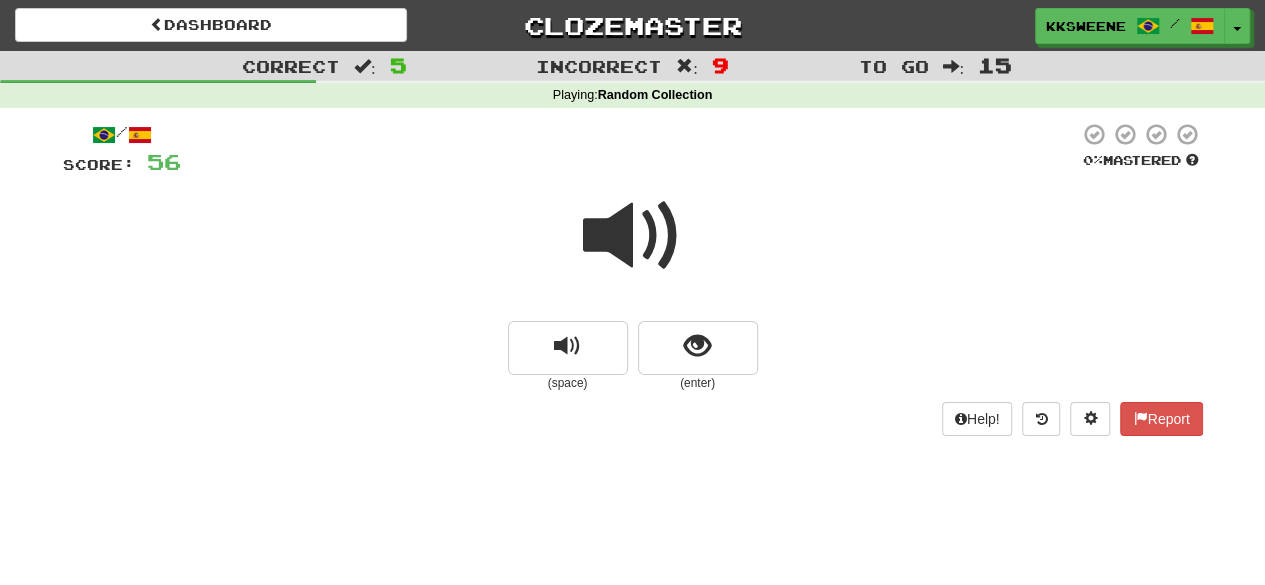 click at bounding box center [633, 236] 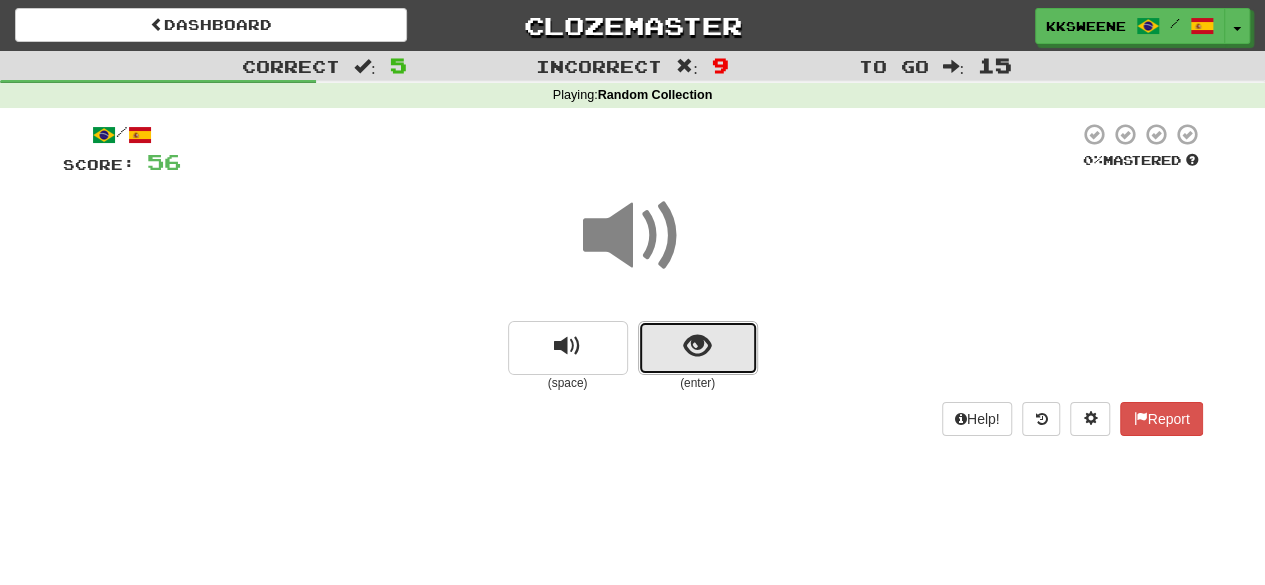 click at bounding box center [698, 348] 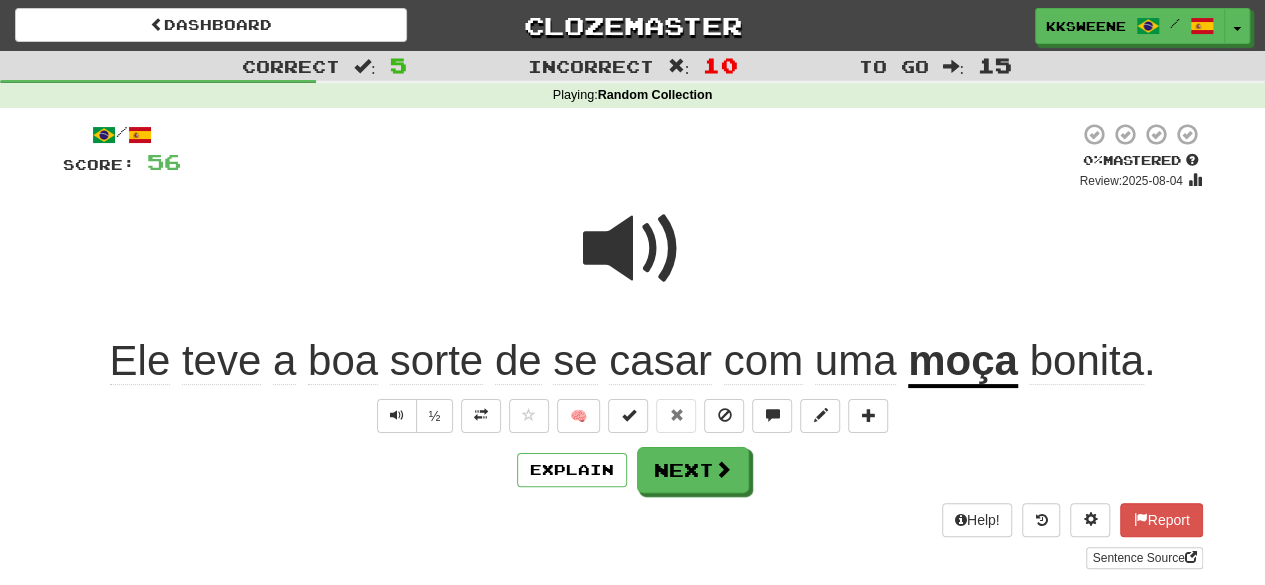 click at bounding box center [633, 249] 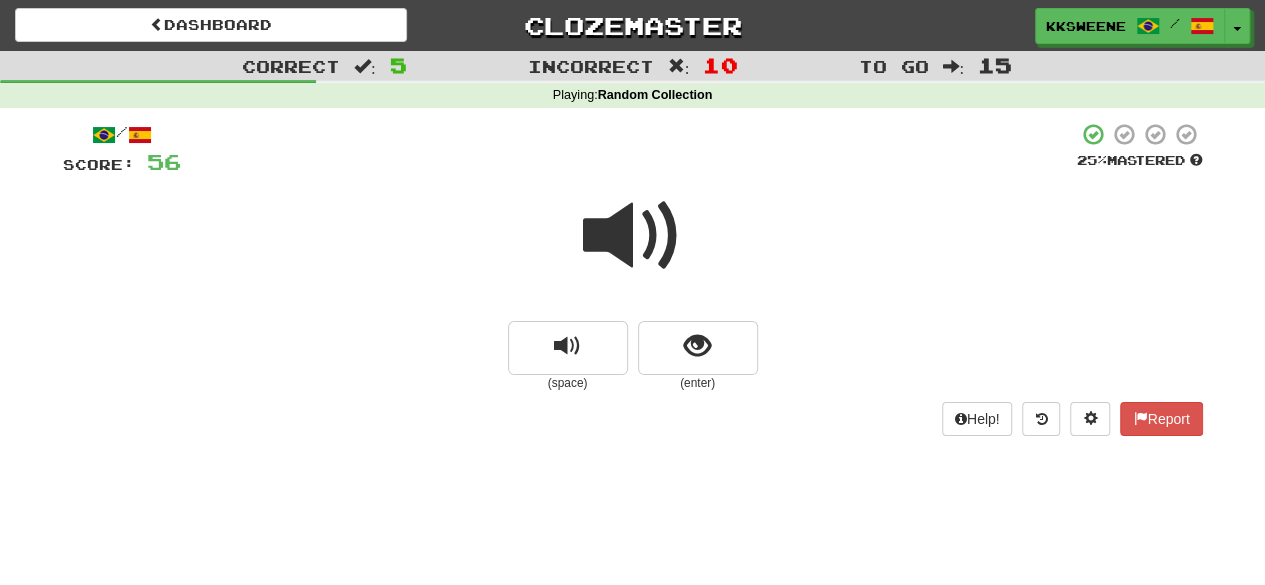click at bounding box center [633, 236] 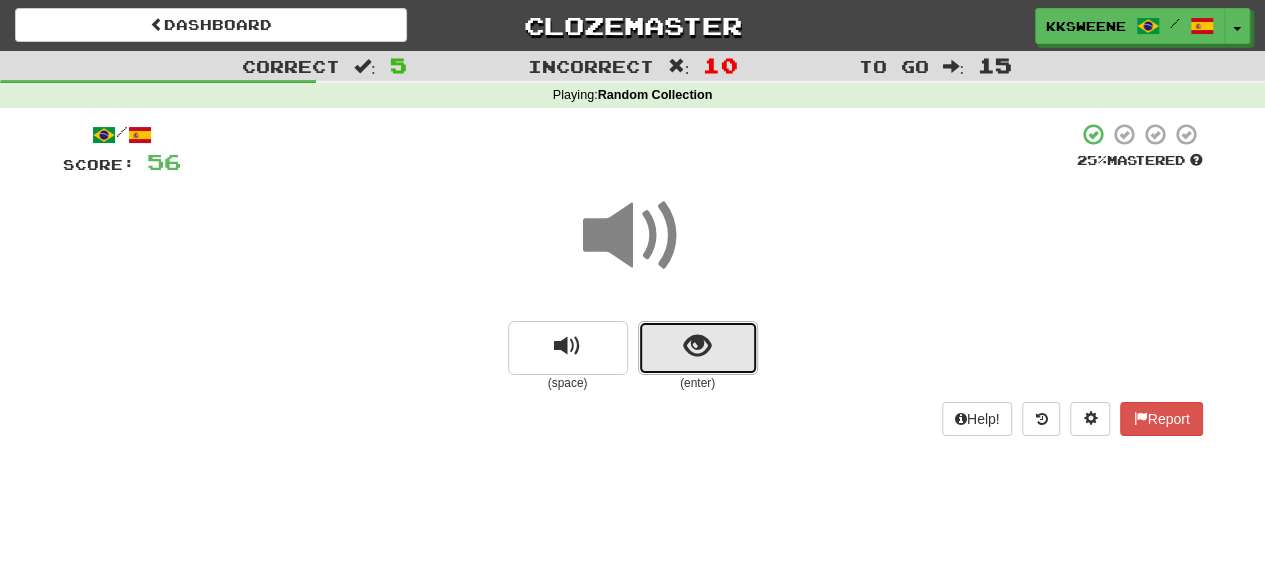 click at bounding box center (698, 348) 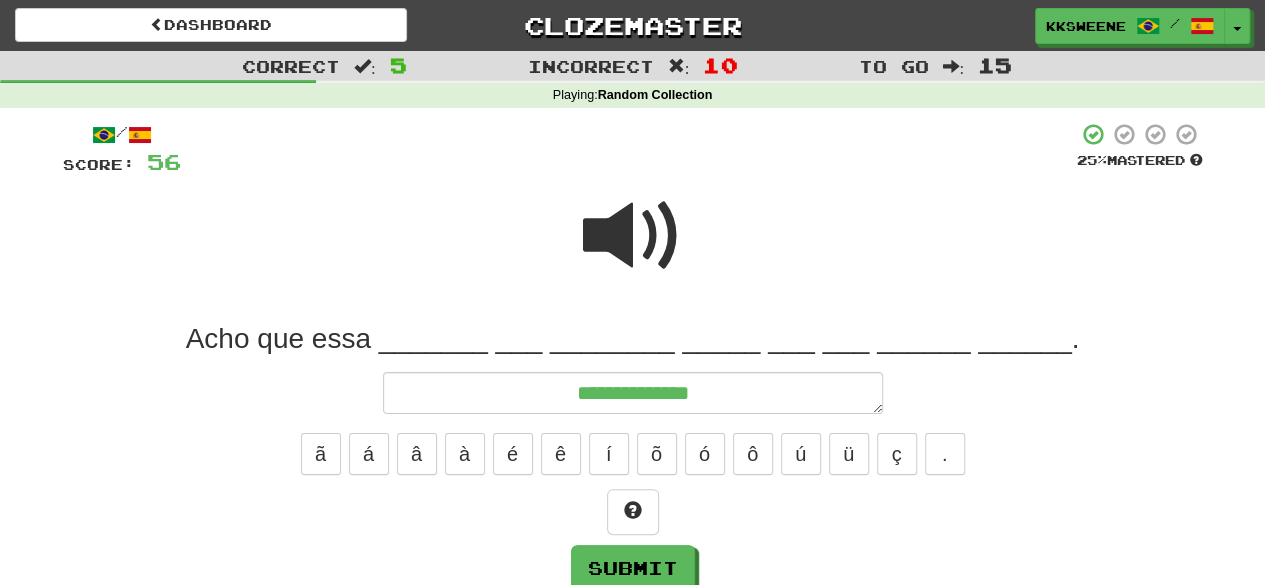click at bounding box center (633, 236) 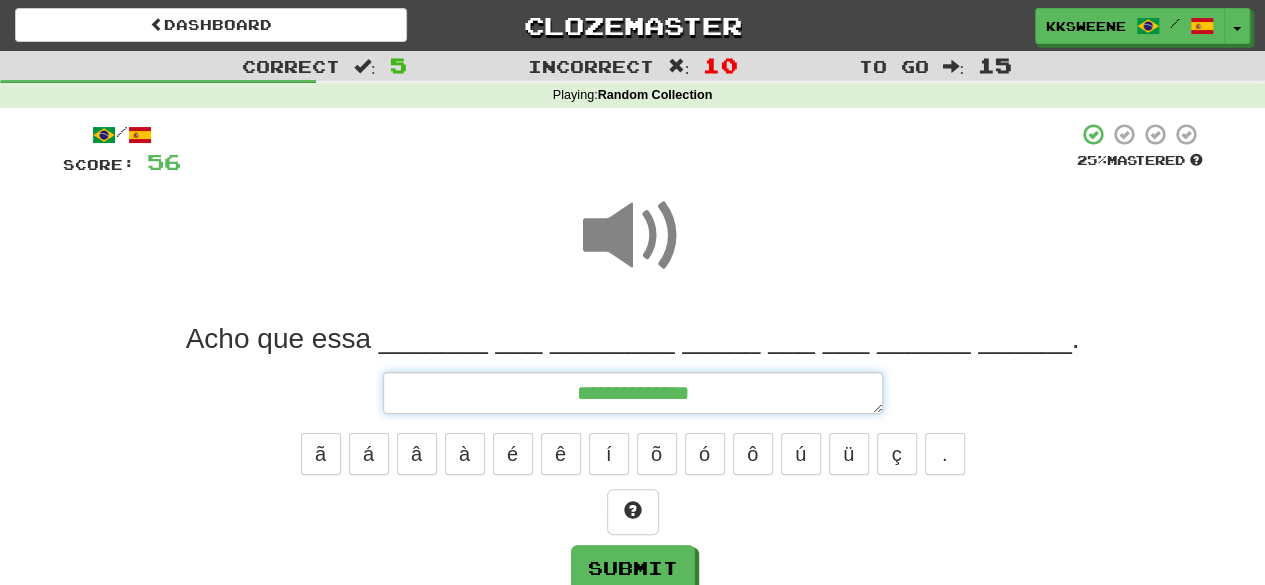 click on "**********" at bounding box center (633, 392) 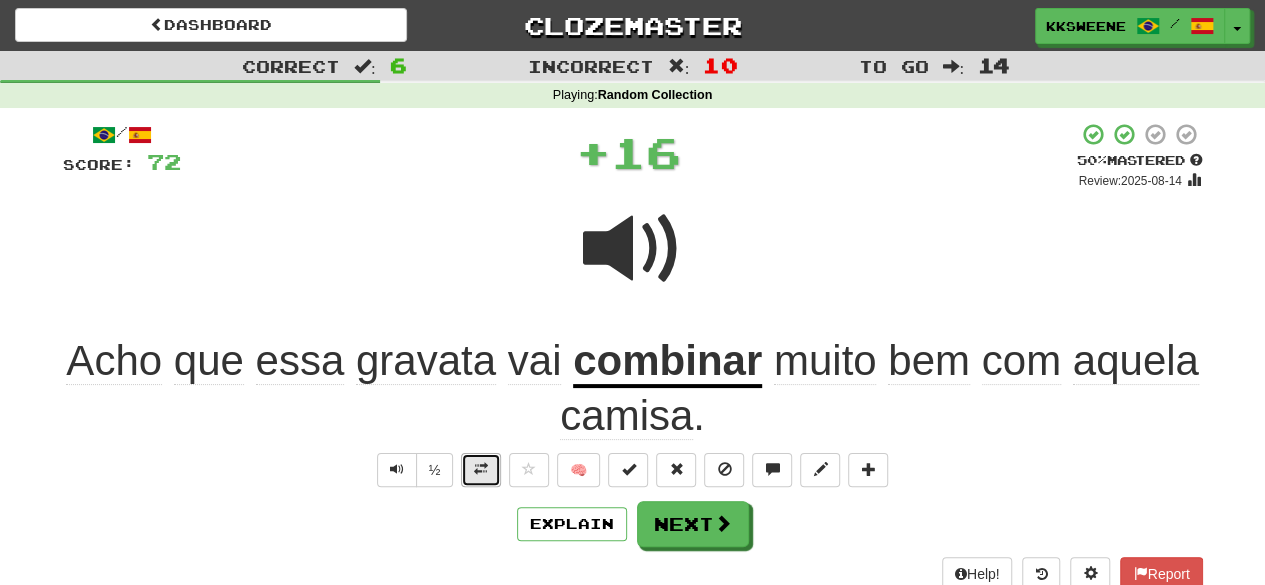 click at bounding box center (481, 469) 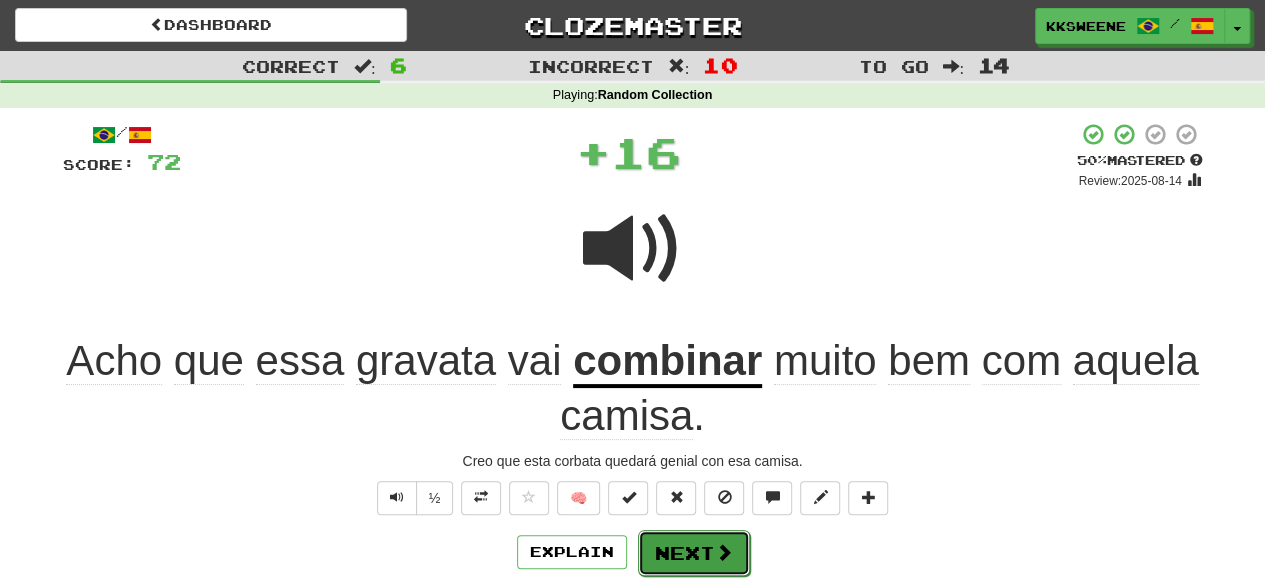 click on "Next" at bounding box center [694, 553] 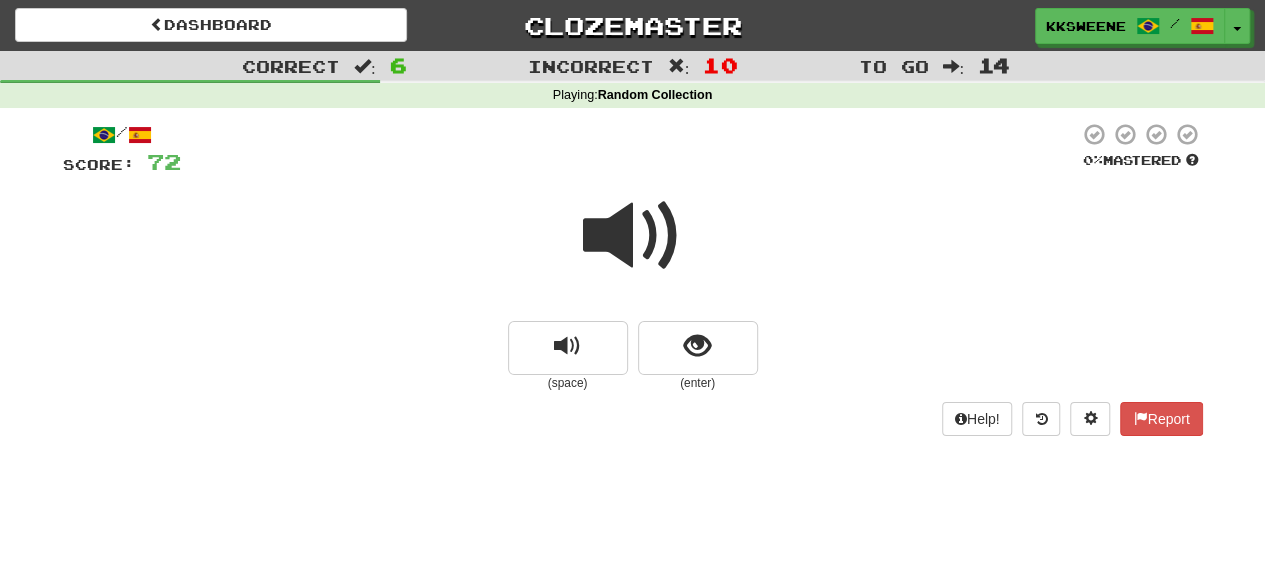 click at bounding box center [633, 236] 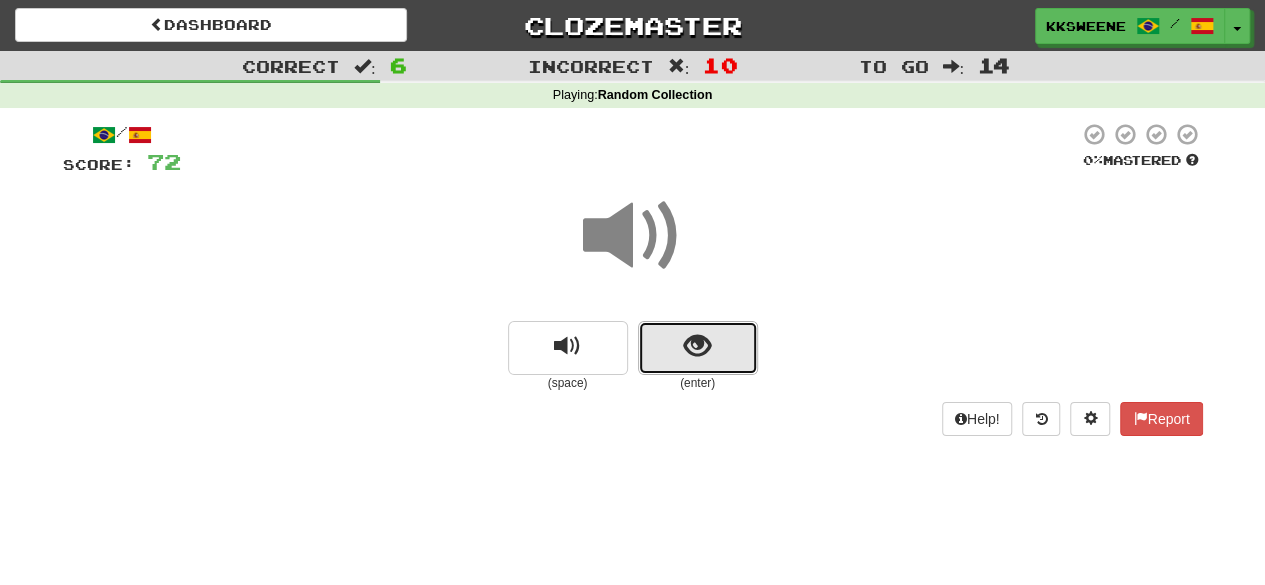 click at bounding box center (698, 348) 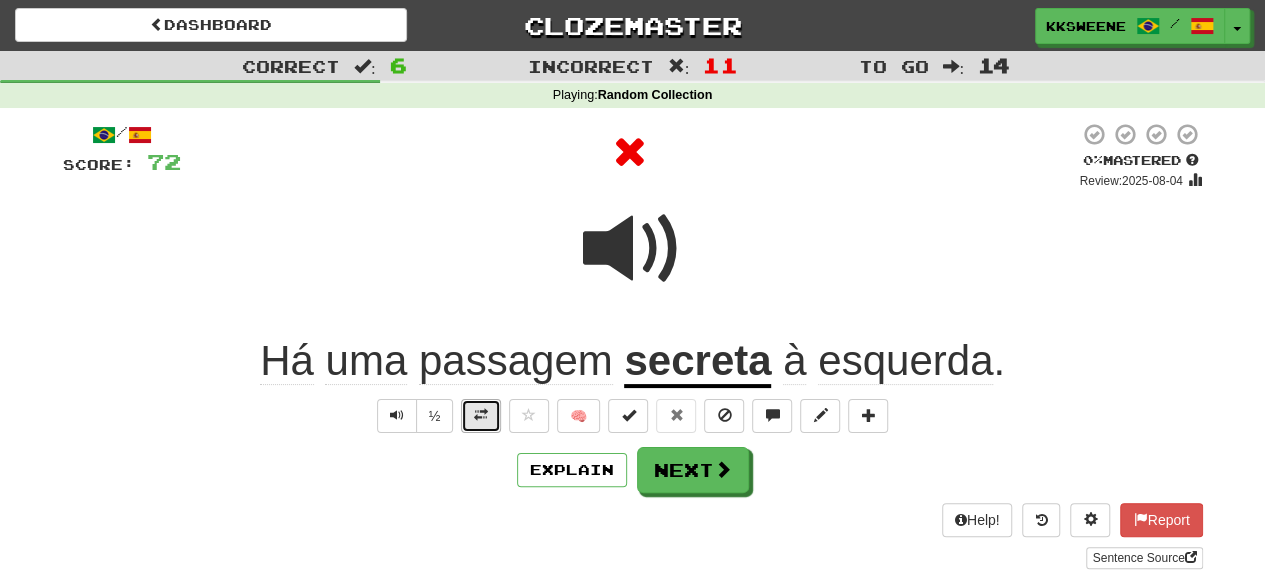 click at bounding box center (481, 416) 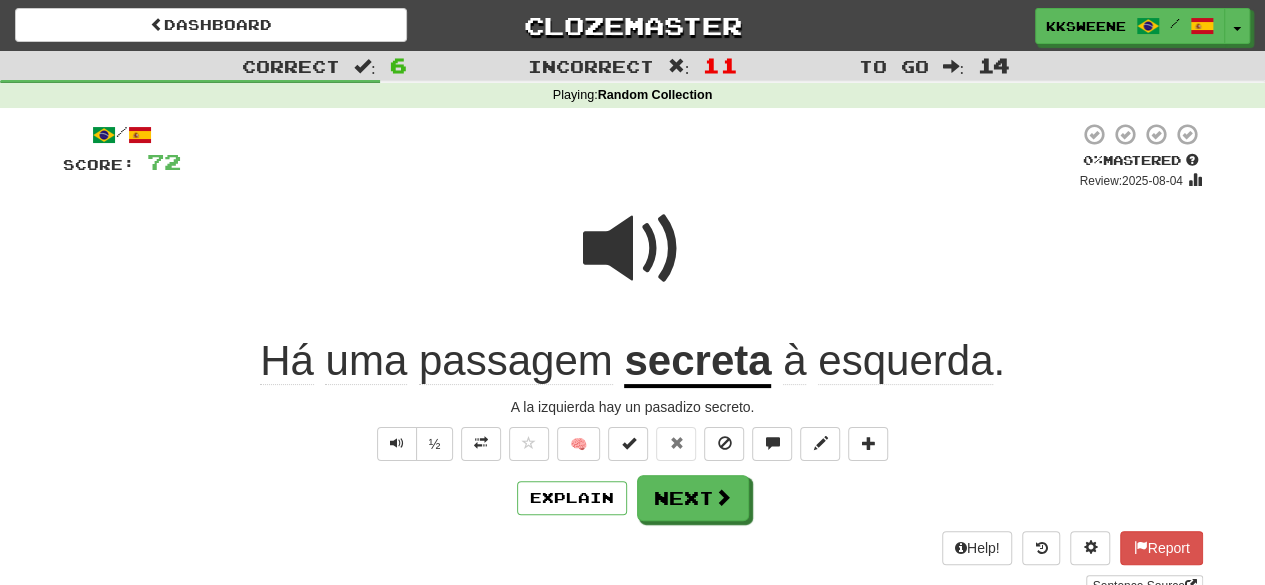 click at bounding box center (633, 249) 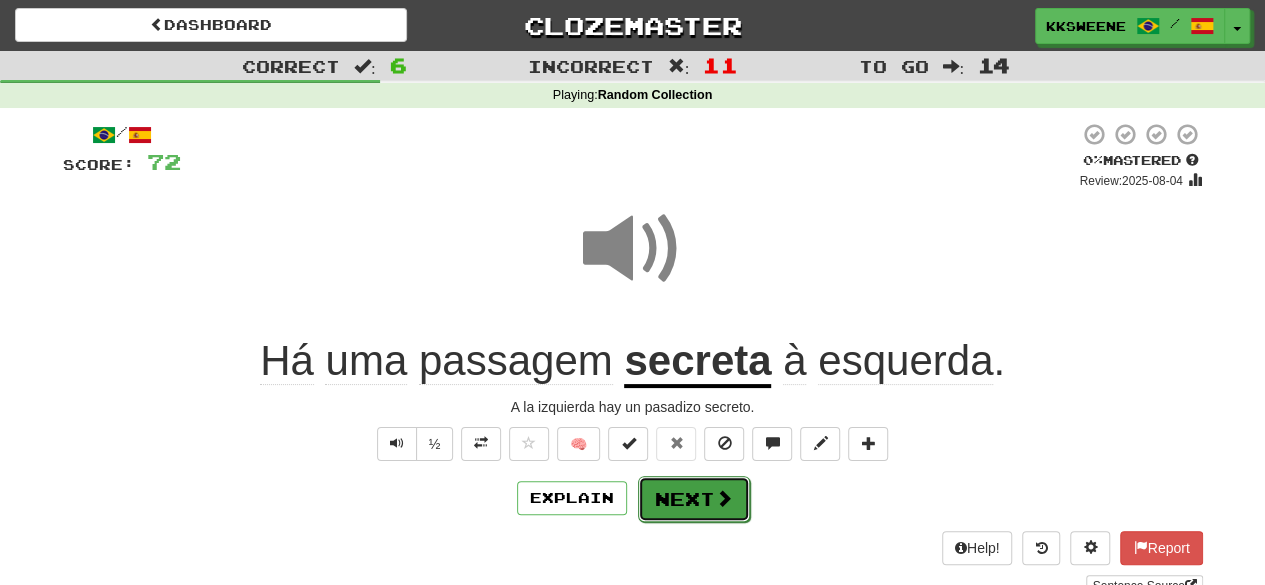 click on "Next" at bounding box center [694, 499] 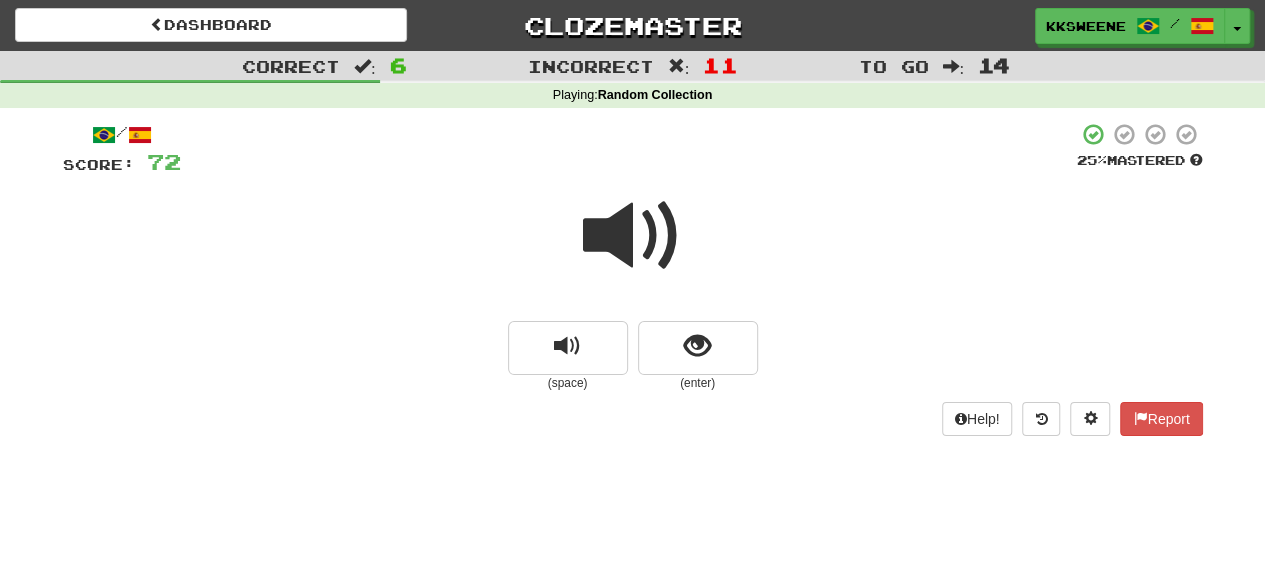 click at bounding box center (633, 236) 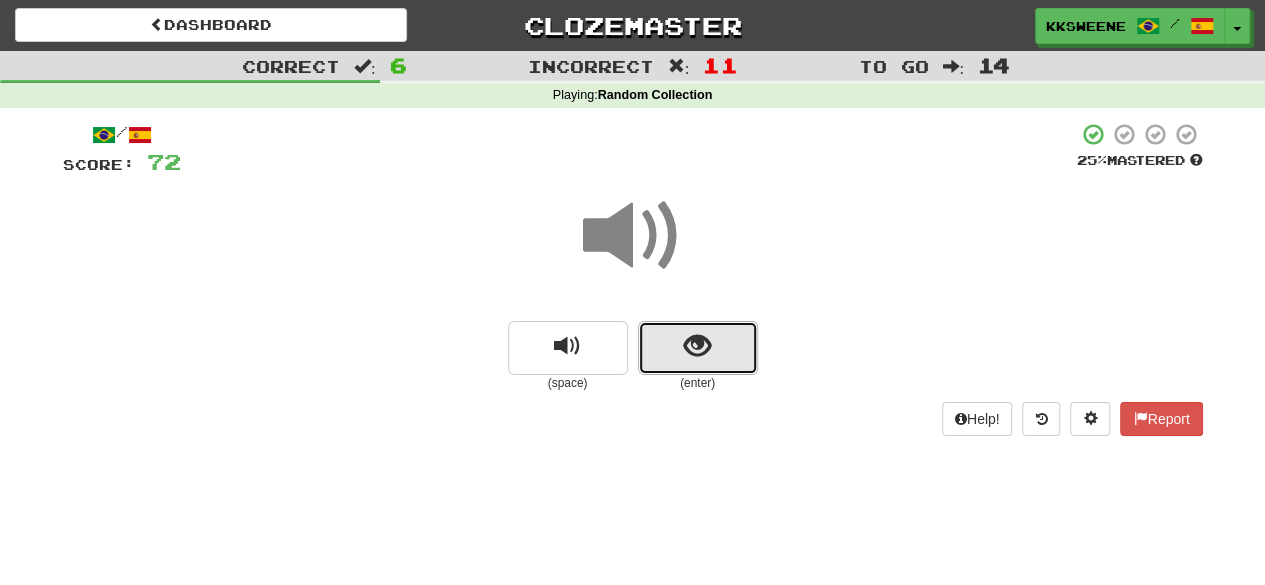 click at bounding box center (698, 348) 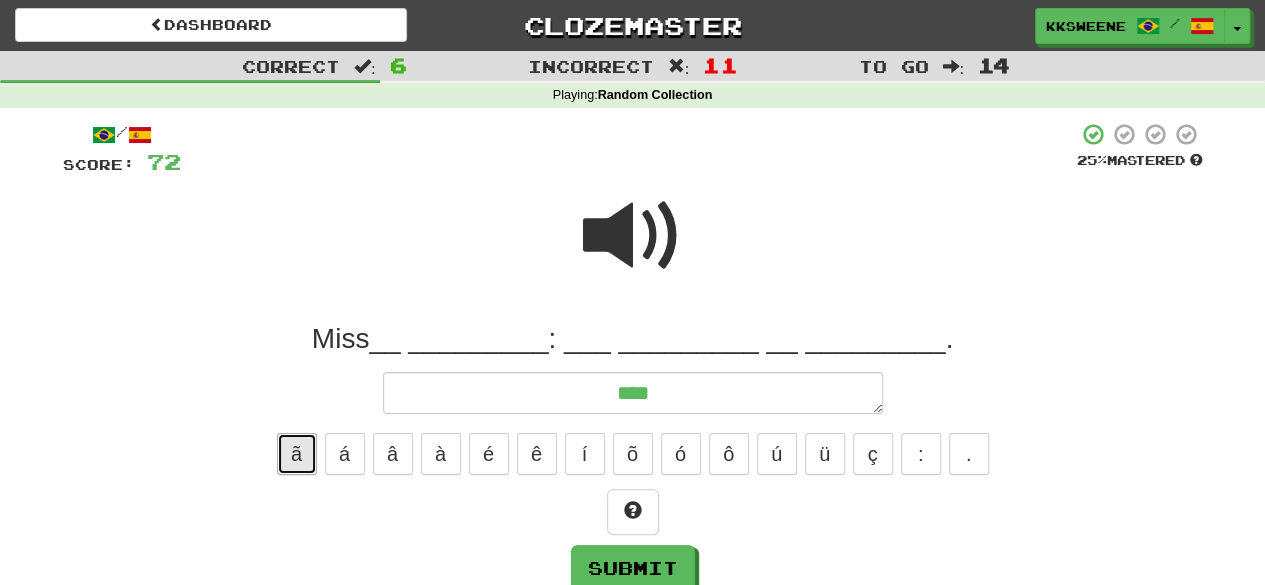 click on "ã" at bounding box center [297, 454] 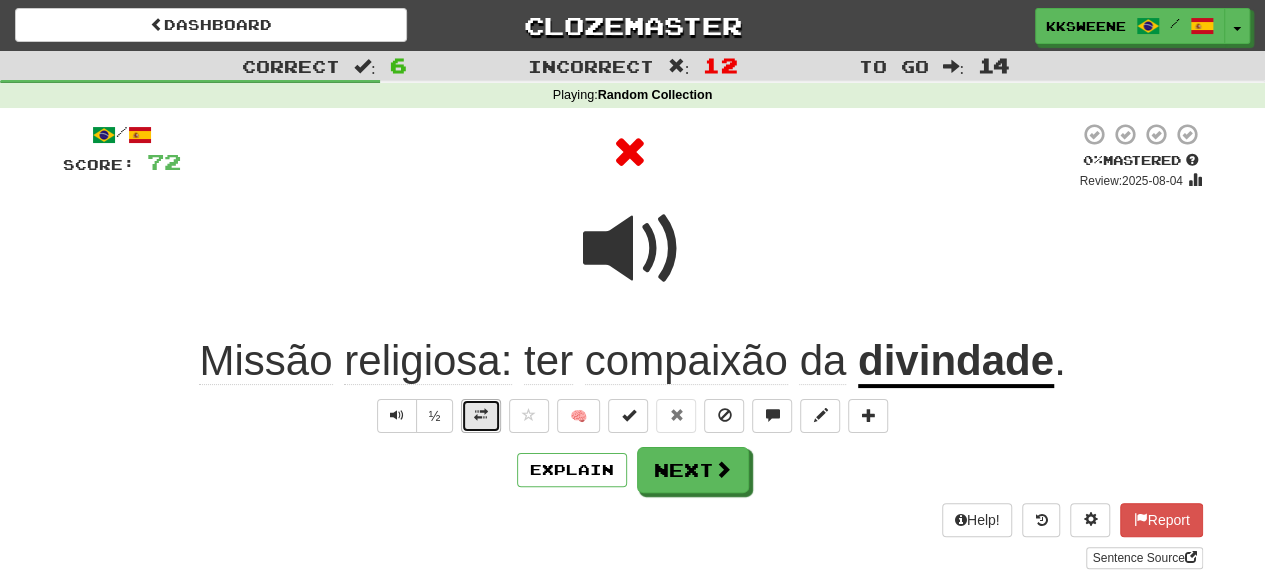 click at bounding box center (481, 416) 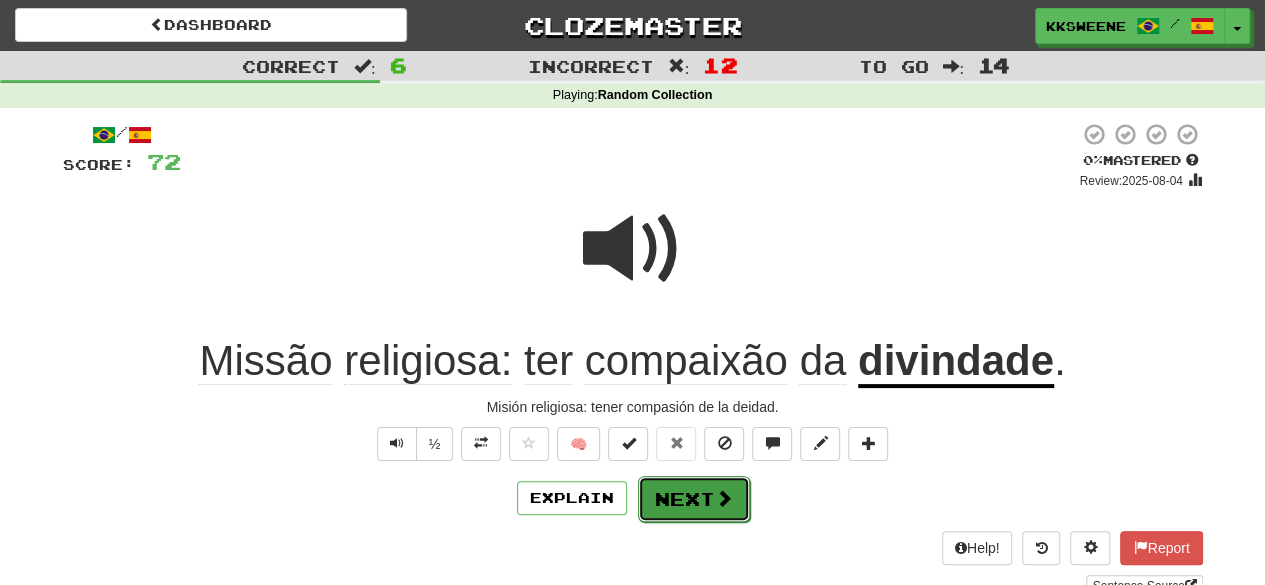 click on "Next" at bounding box center (694, 499) 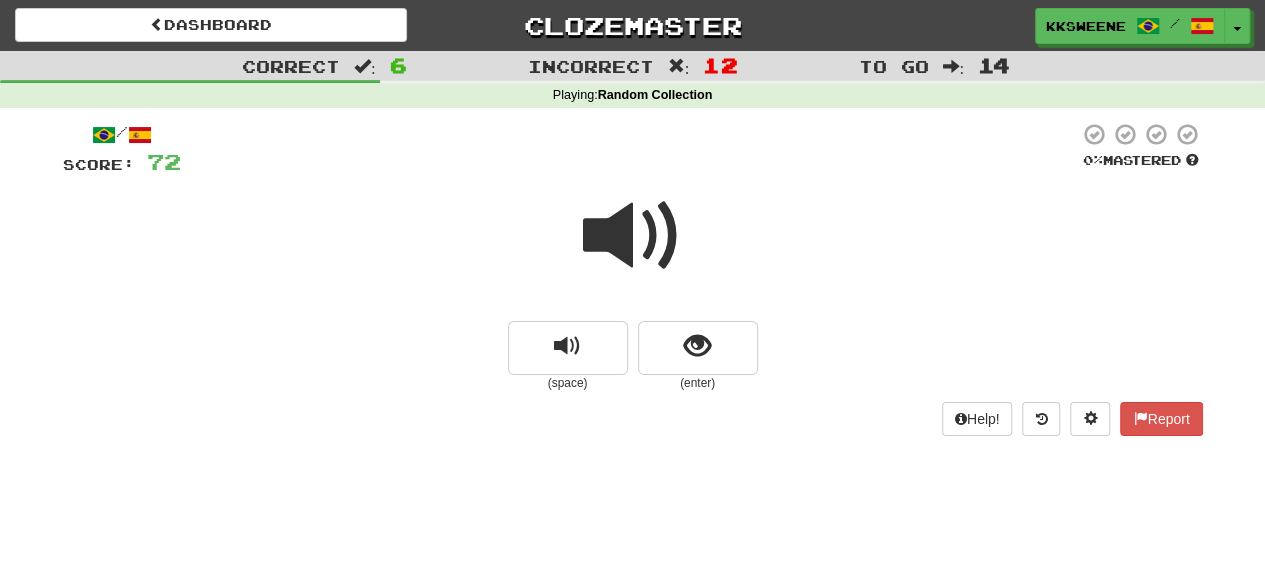 click at bounding box center [633, 236] 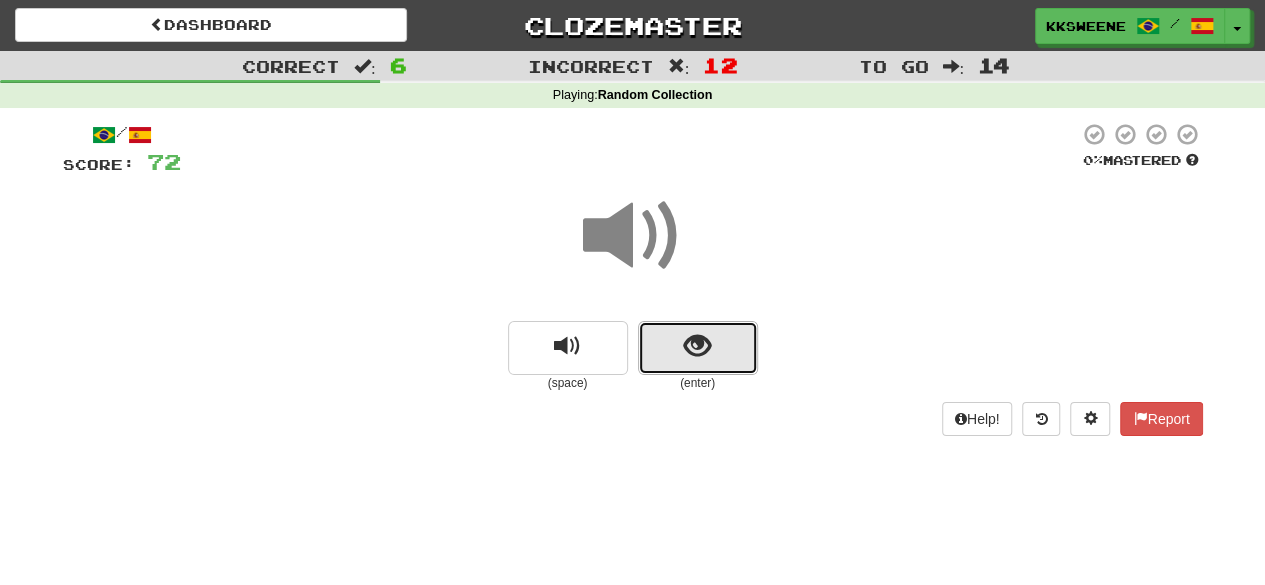 click at bounding box center (698, 348) 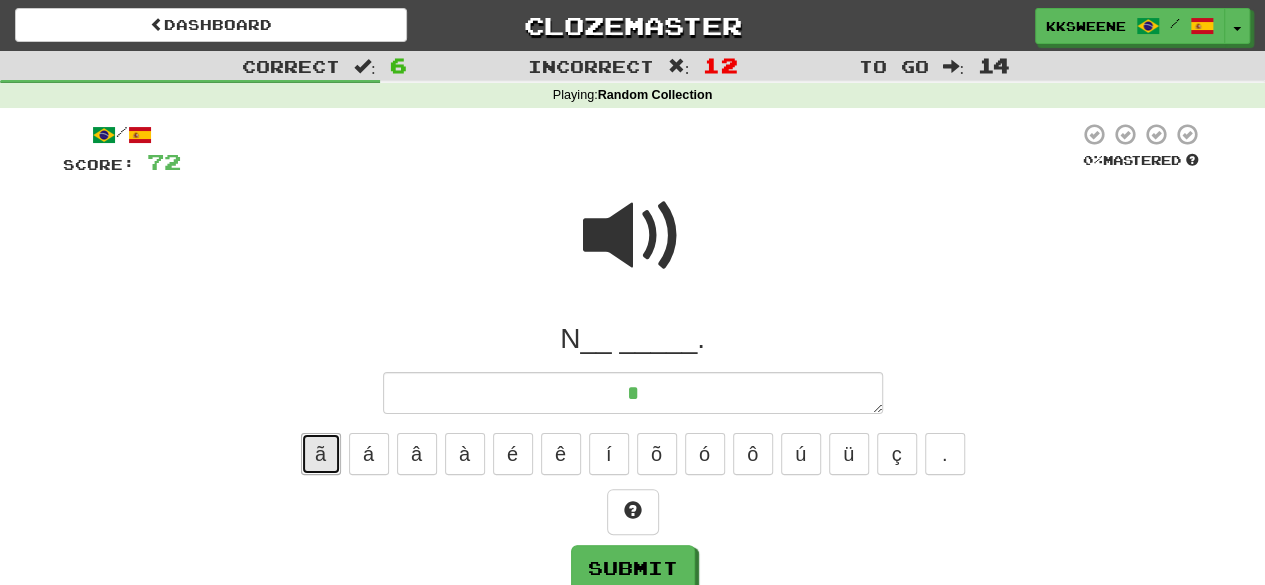click on "ã" at bounding box center (321, 454) 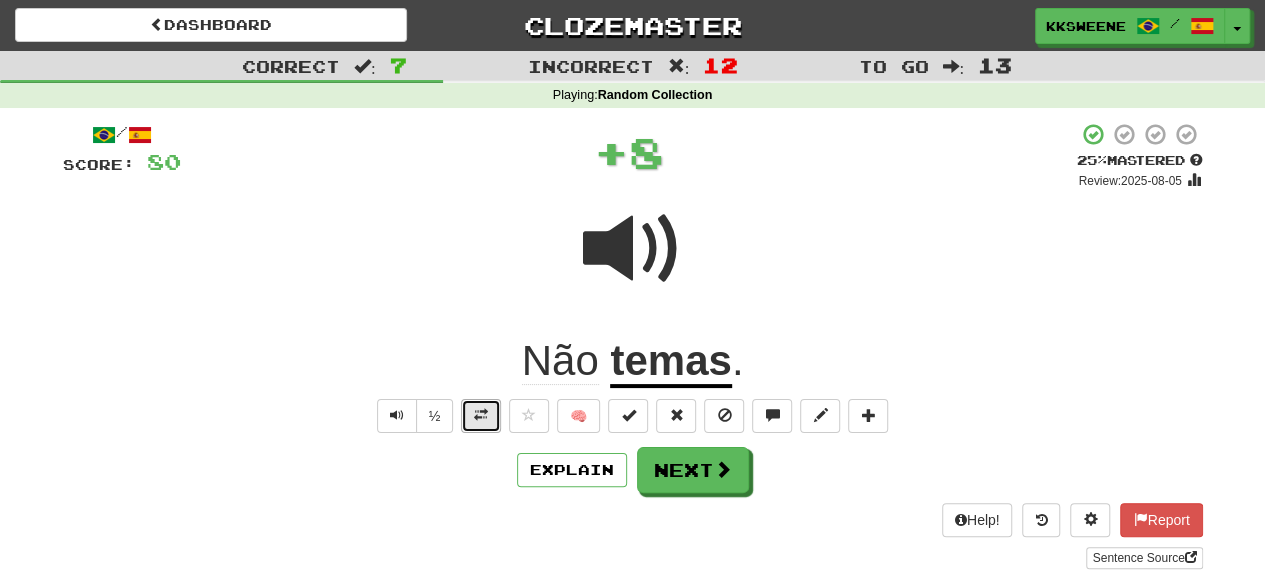 click at bounding box center [481, 416] 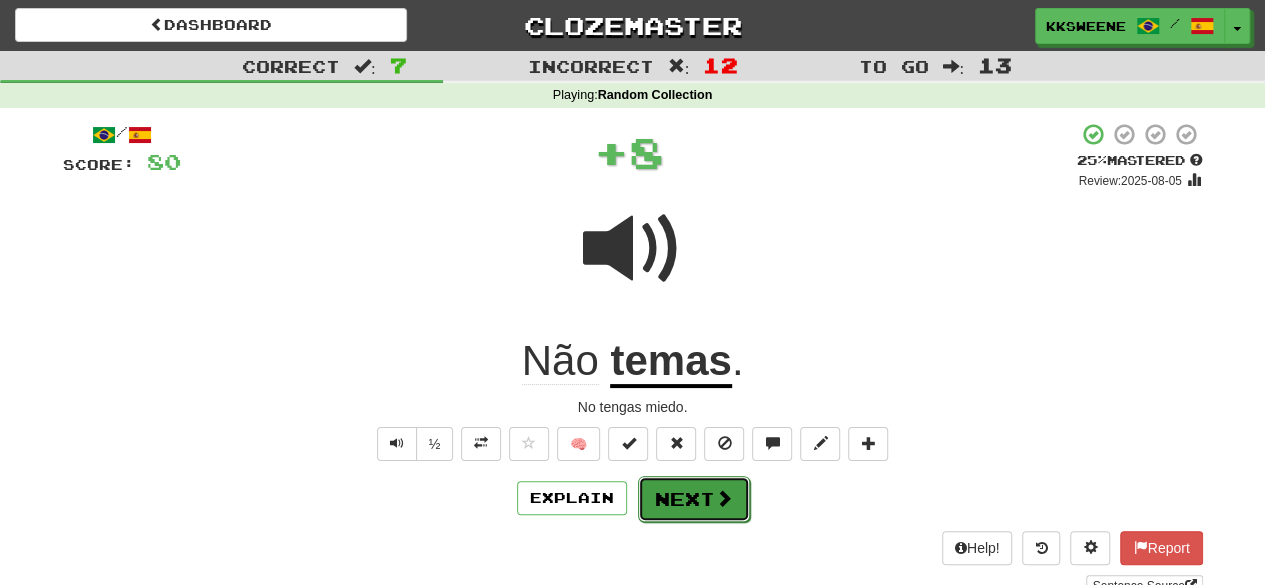 click on "Next" at bounding box center [694, 499] 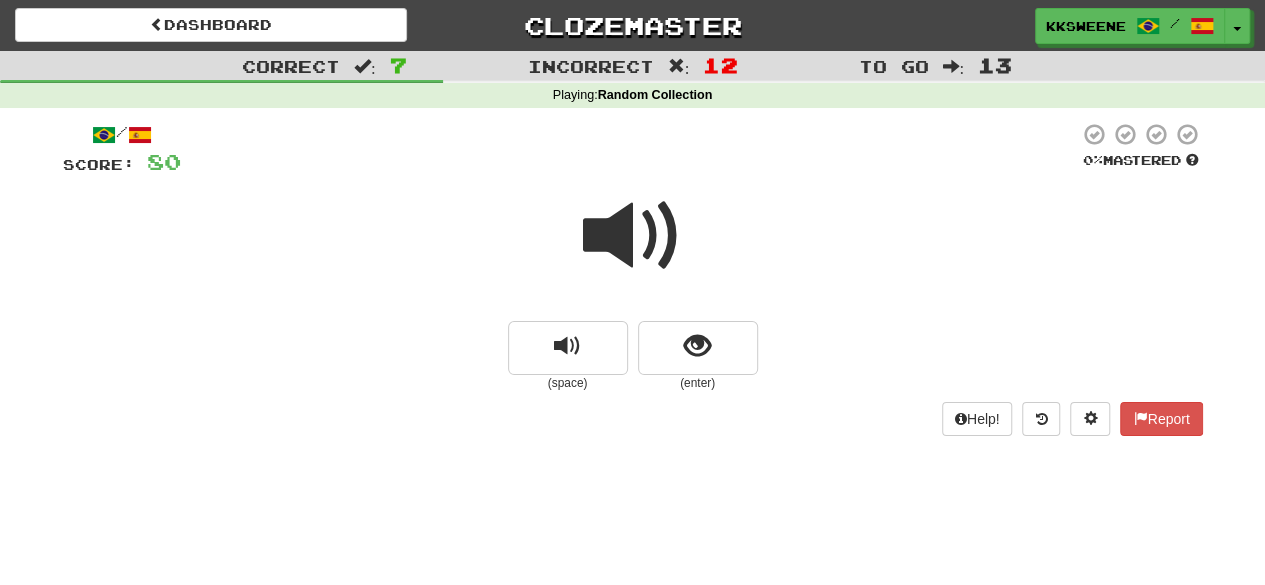 click at bounding box center [633, 236] 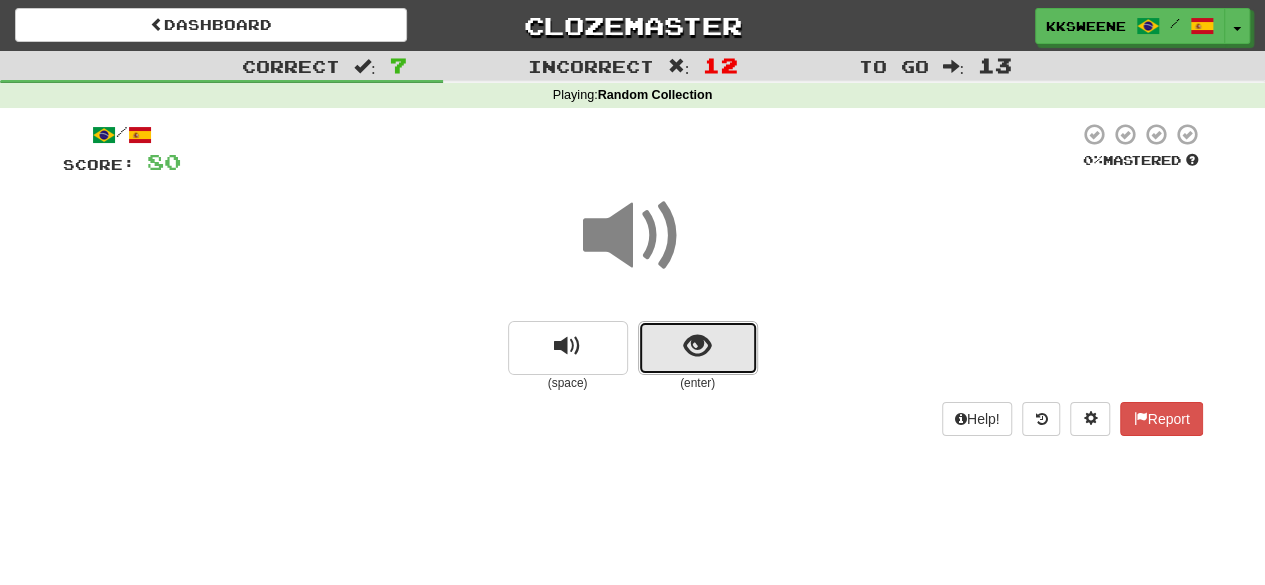 click at bounding box center (697, 346) 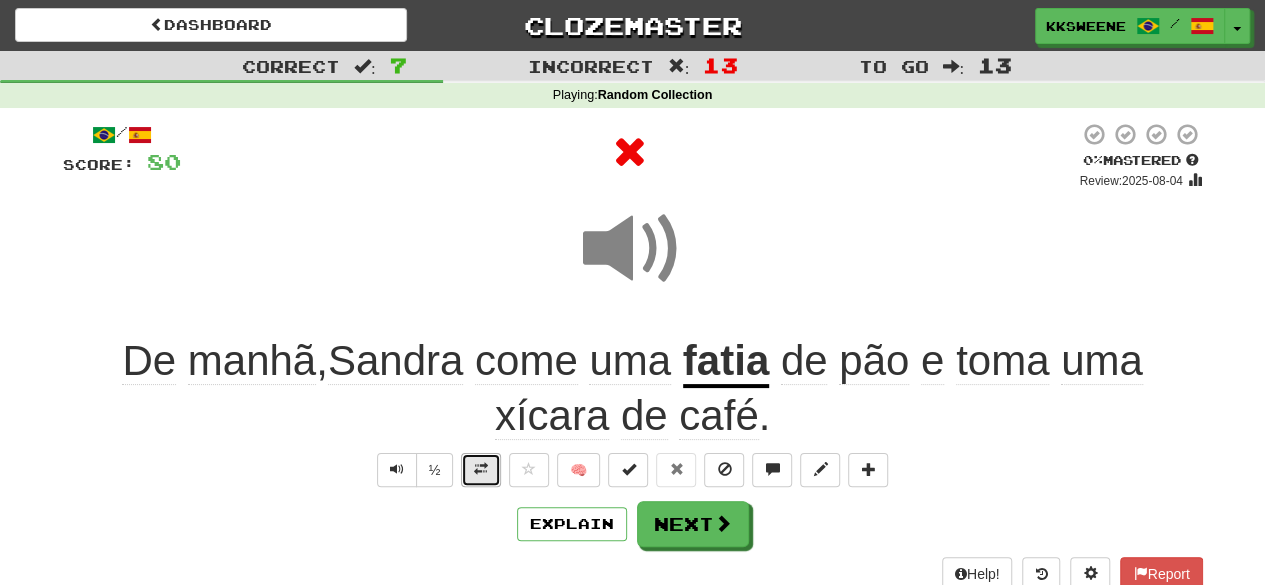 click at bounding box center [481, 469] 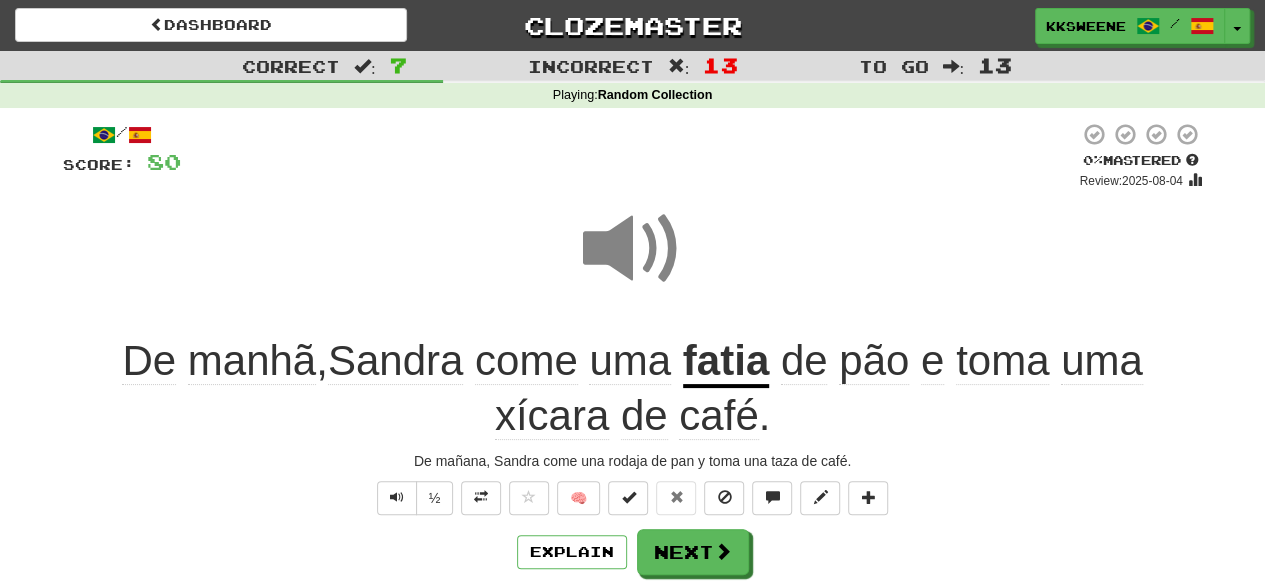 drag, startPoint x: 653, startPoint y: 278, endPoint x: 628, endPoint y: 250, distance: 37.536648 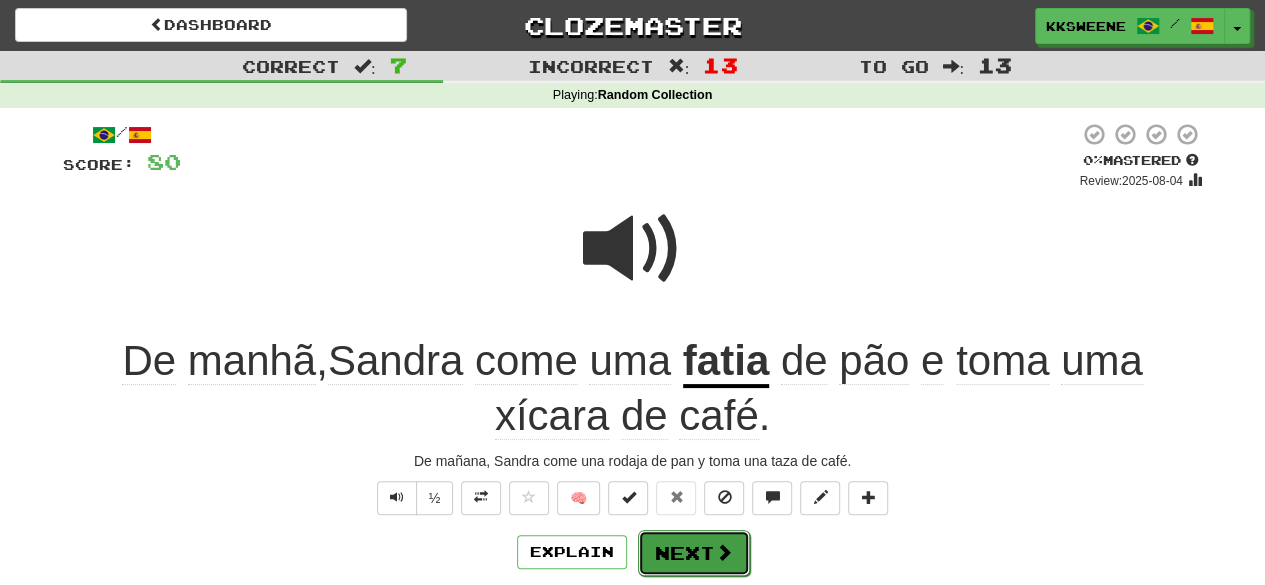 click at bounding box center [724, 552] 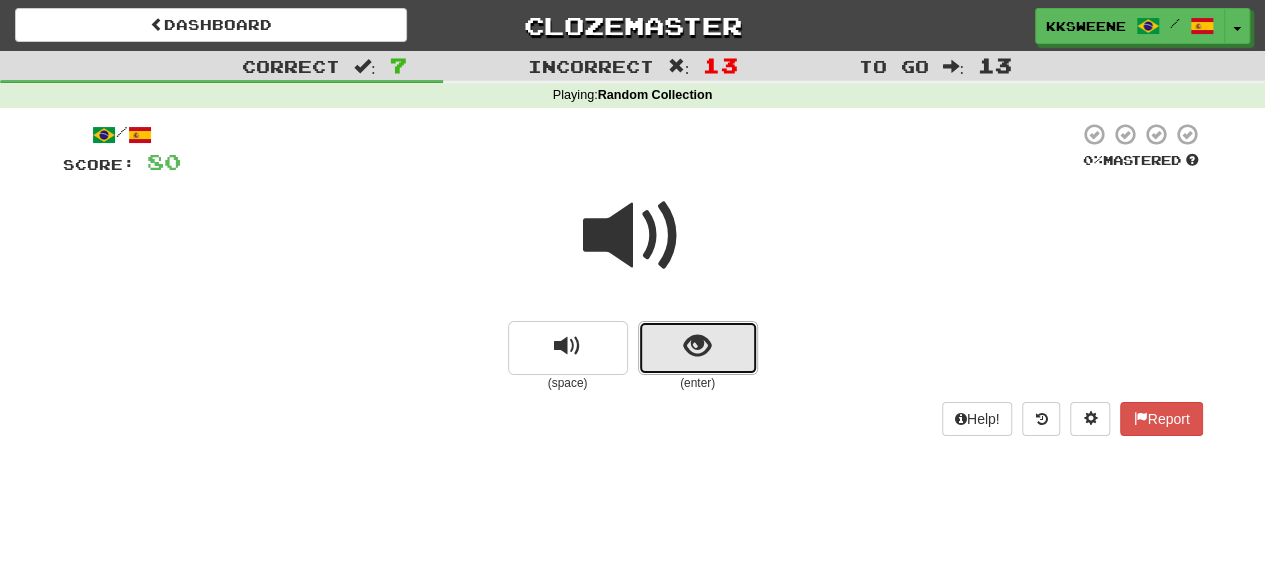 click at bounding box center (698, 348) 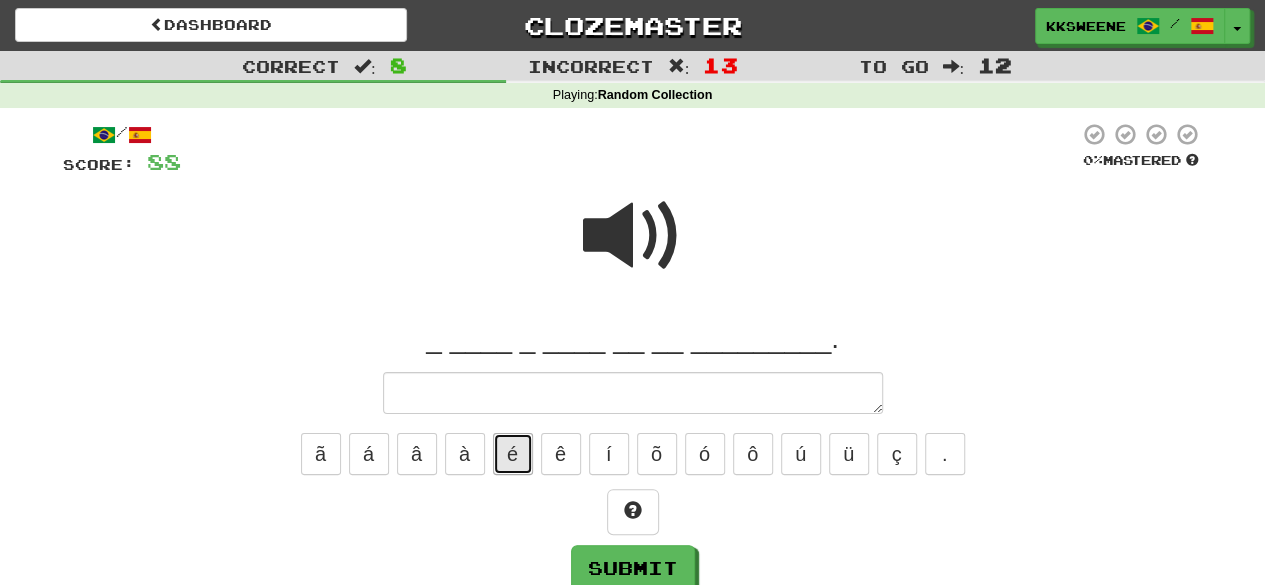 click on "é" at bounding box center (513, 454) 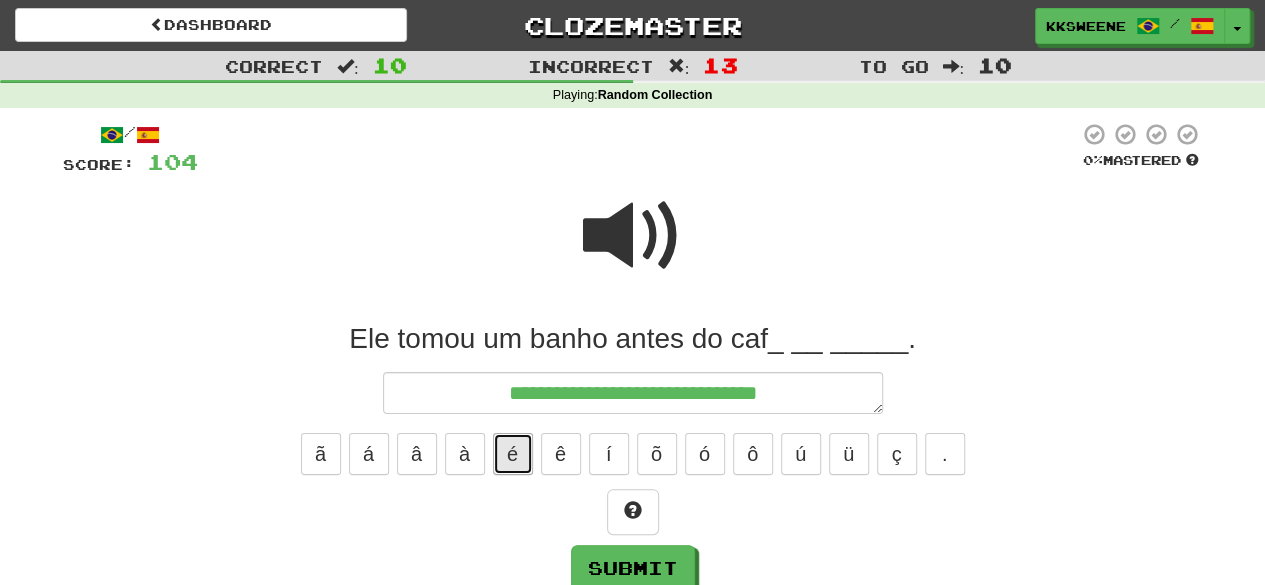 click on "é" at bounding box center (513, 454) 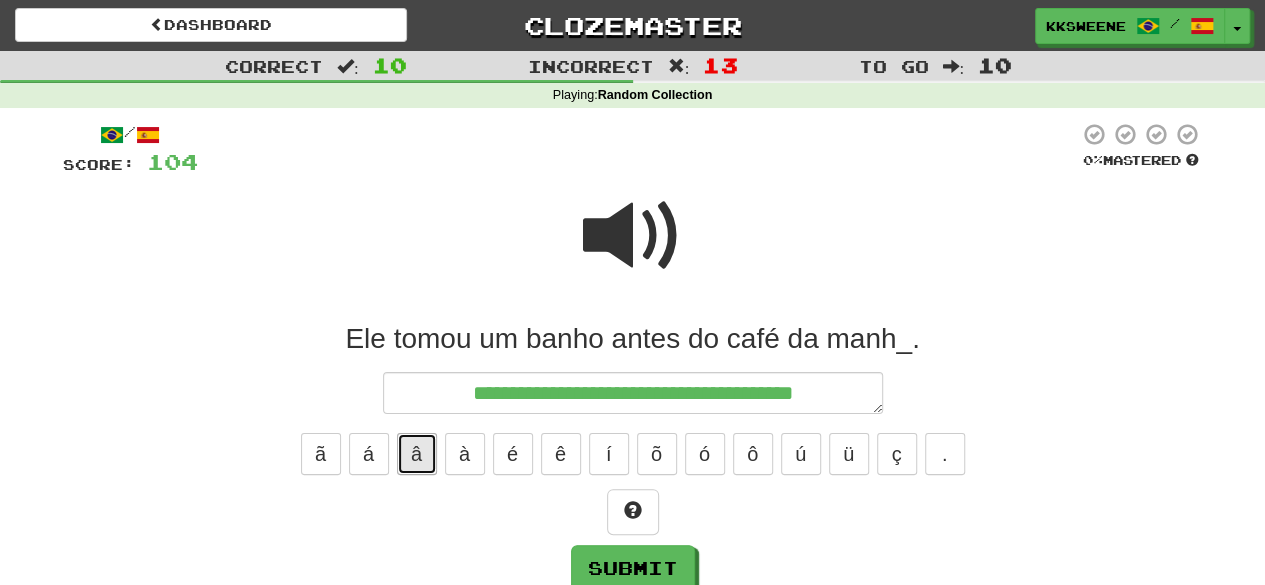 click on "â" at bounding box center [417, 454] 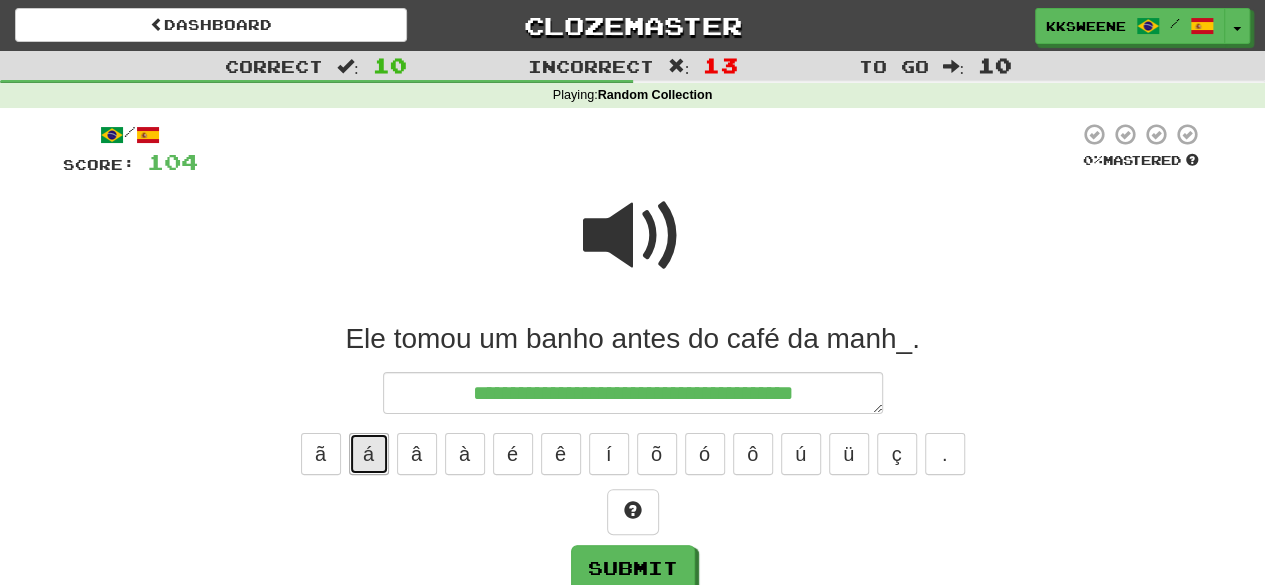 click on "á" at bounding box center [369, 454] 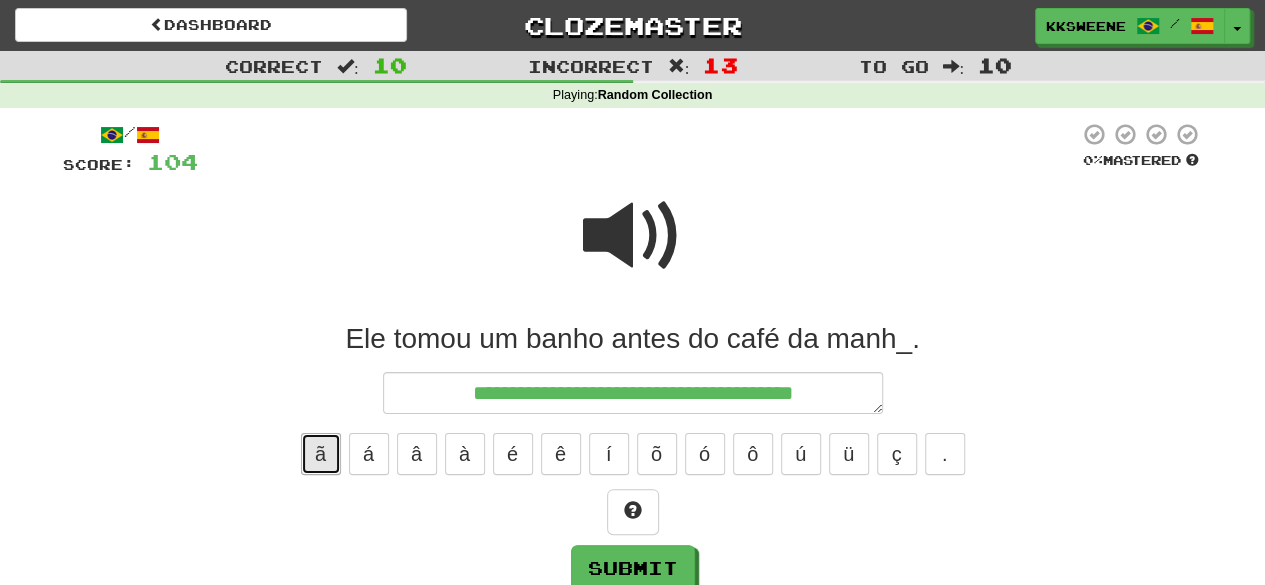 click on "ã" at bounding box center [321, 454] 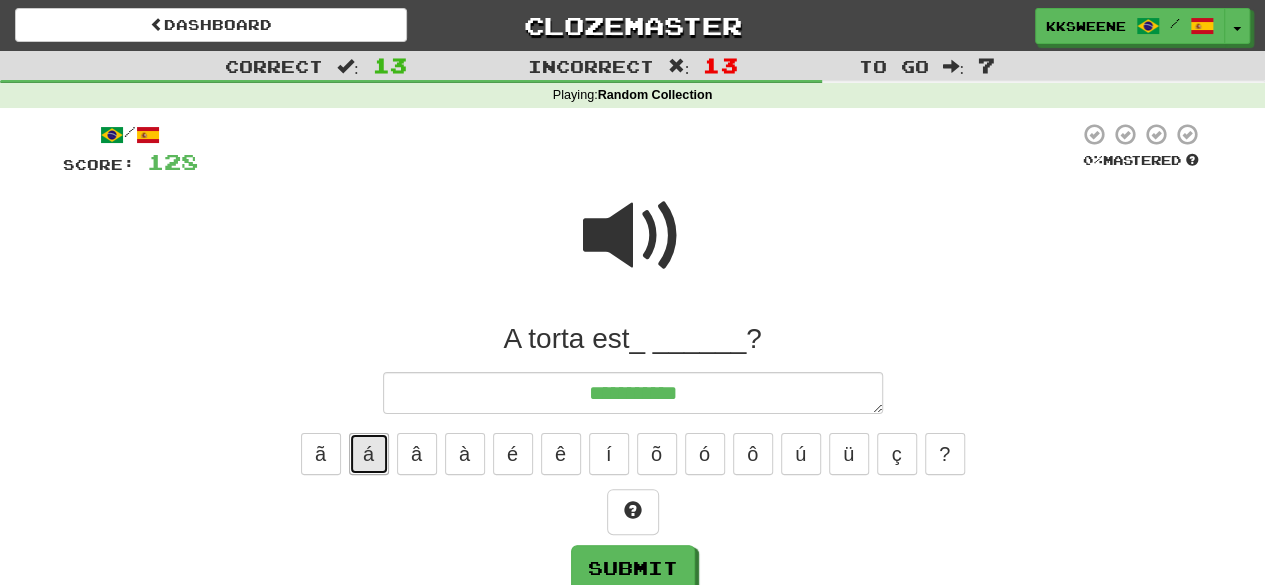 click on "á" at bounding box center (369, 454) 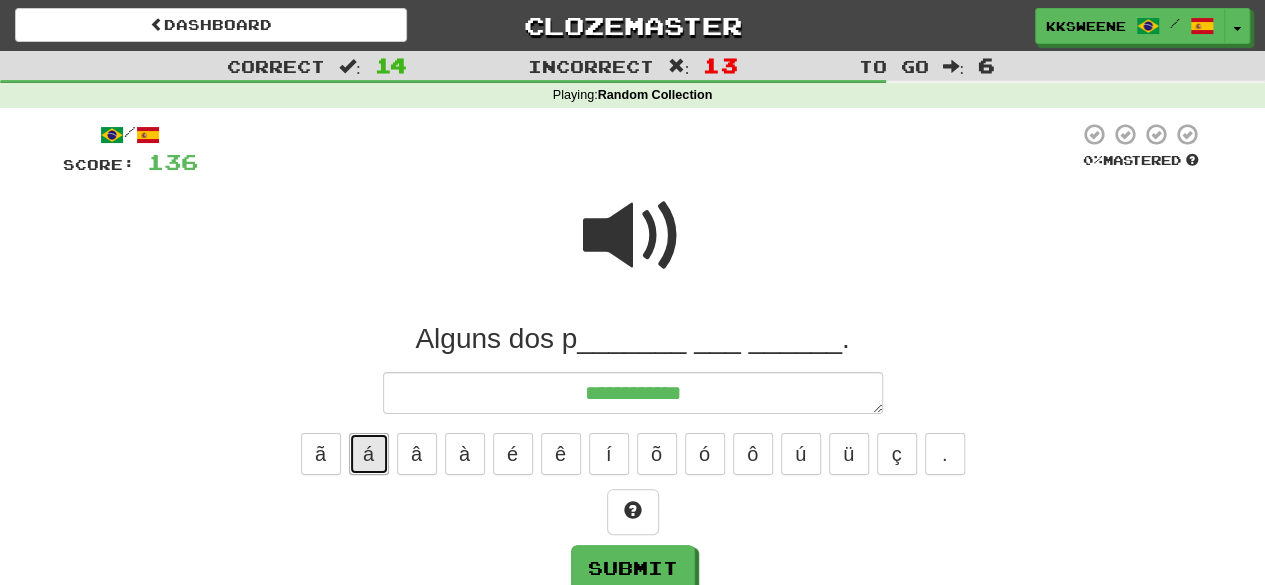click on "á" at bounding box center (369, 454) 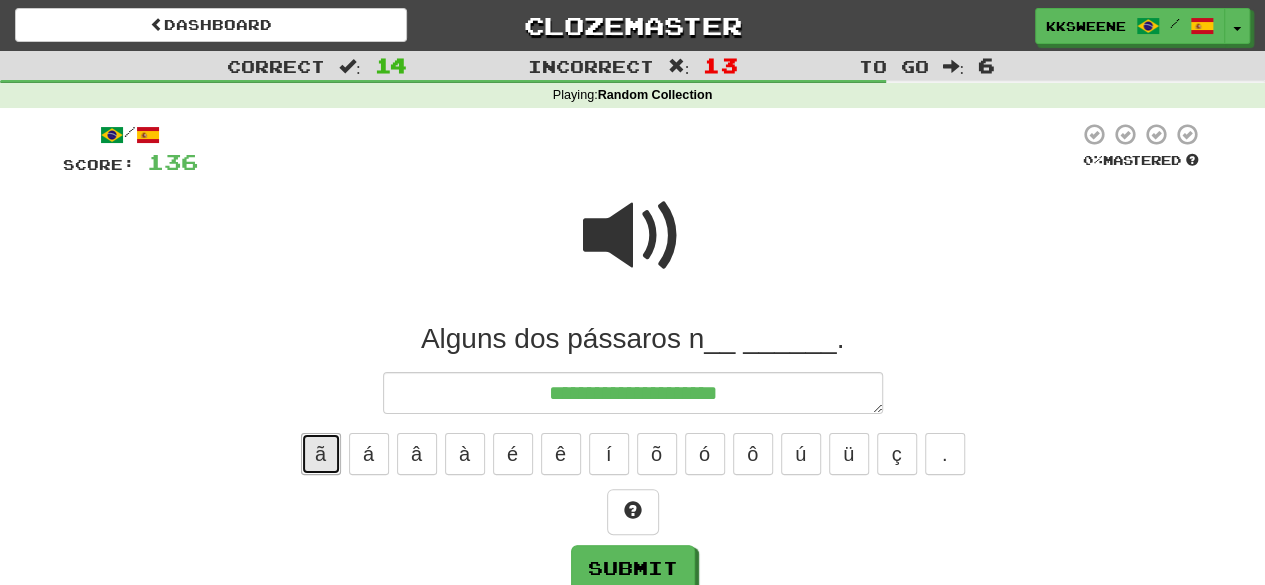 click on "ã" at bounding box center (321, 454) 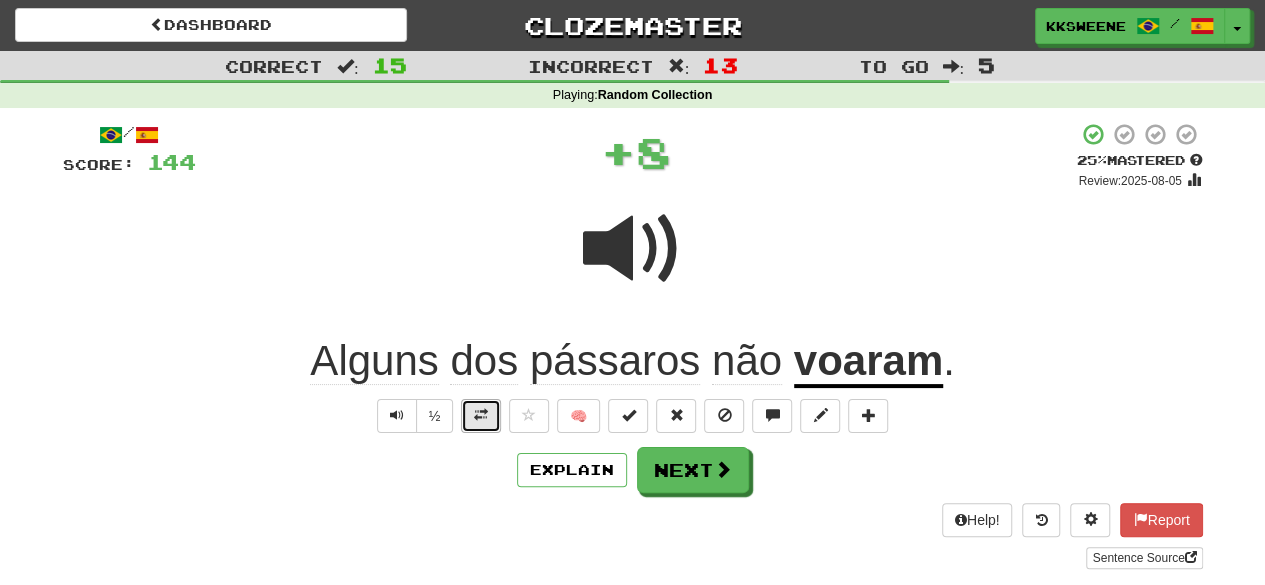 click at bounding box center [481, 415] 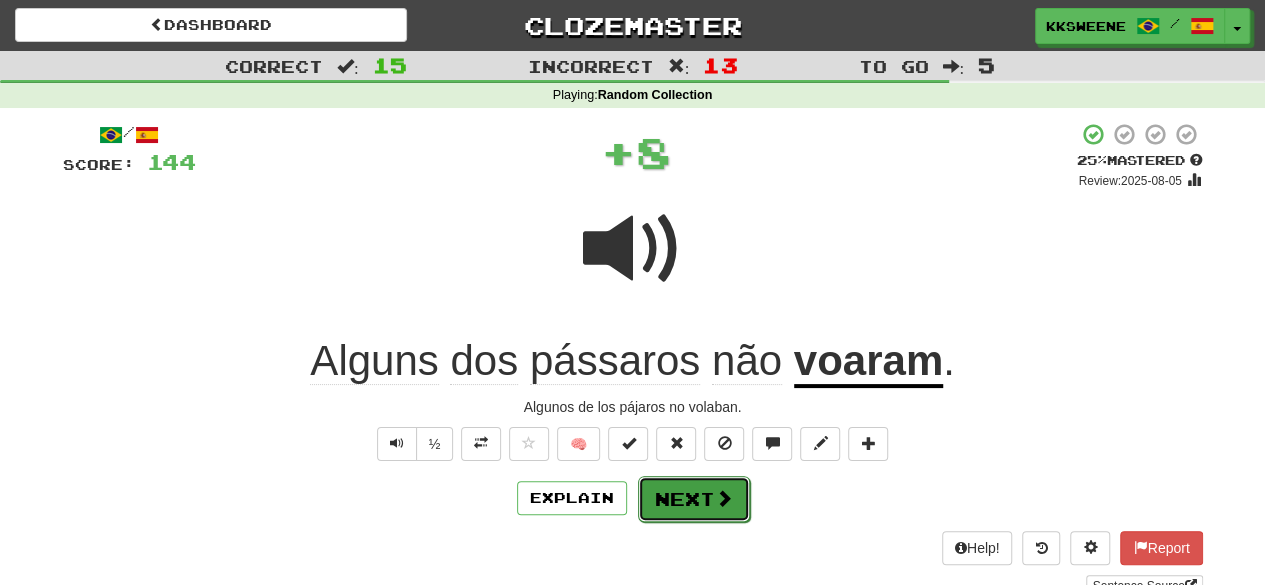 click on "Next" at bounding box center [694, 499] 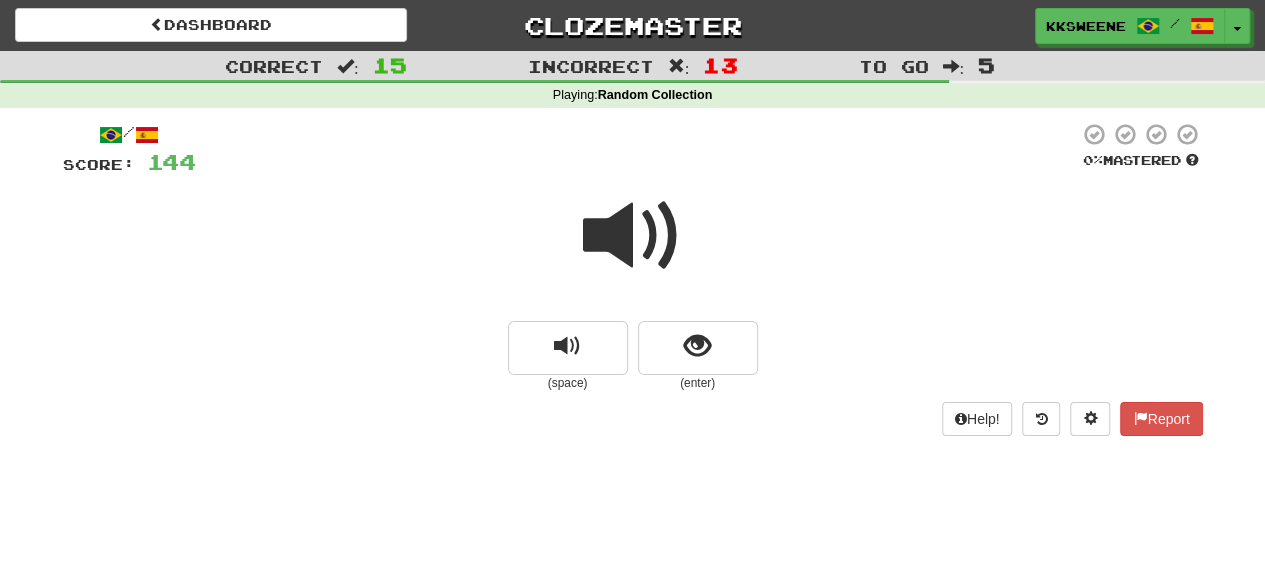 click at bounding box center [633, 236] 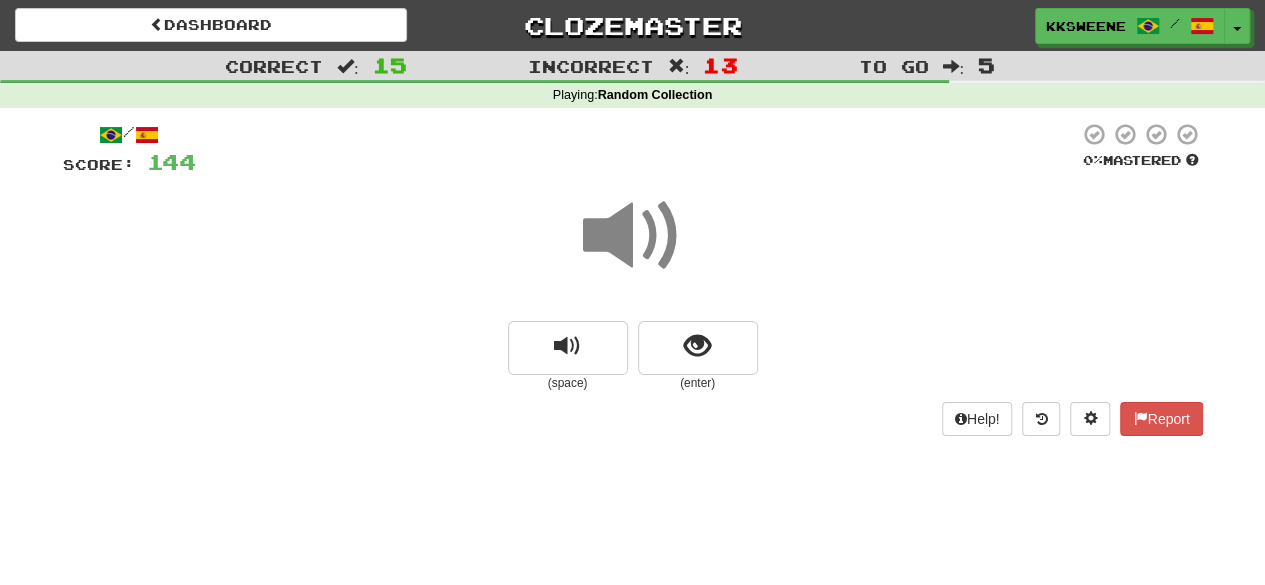 click at bounding box center (633, 249) 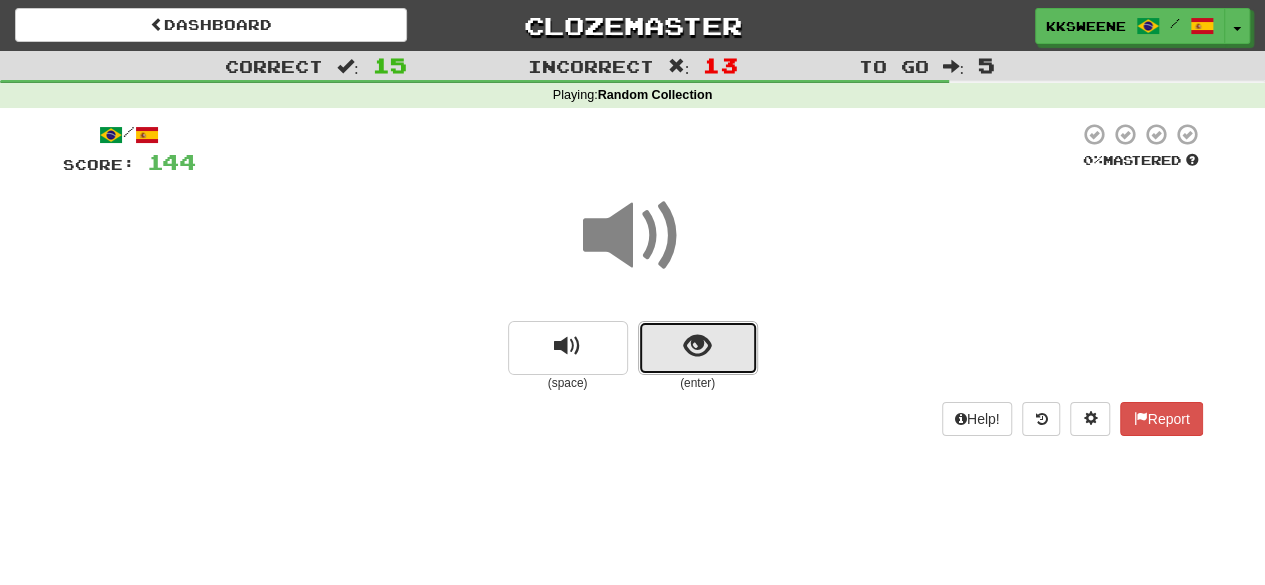 click at bounding box center (697, 346) 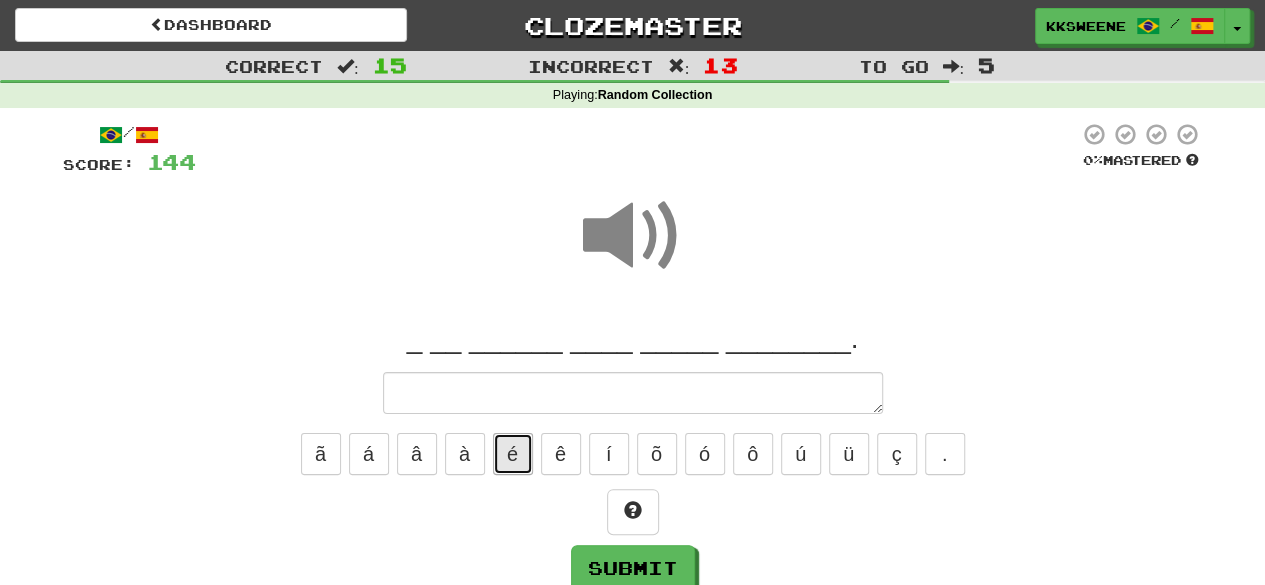 click on "é" at bounding box center (513, 454) 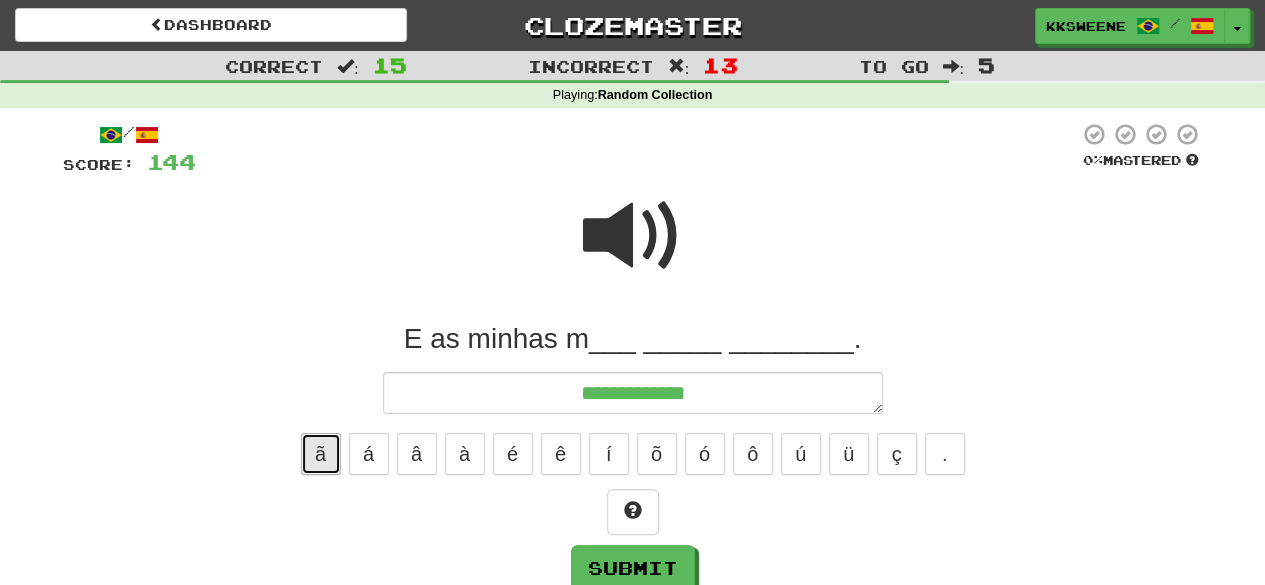 click on "ã" at bounding box center [321, 454] 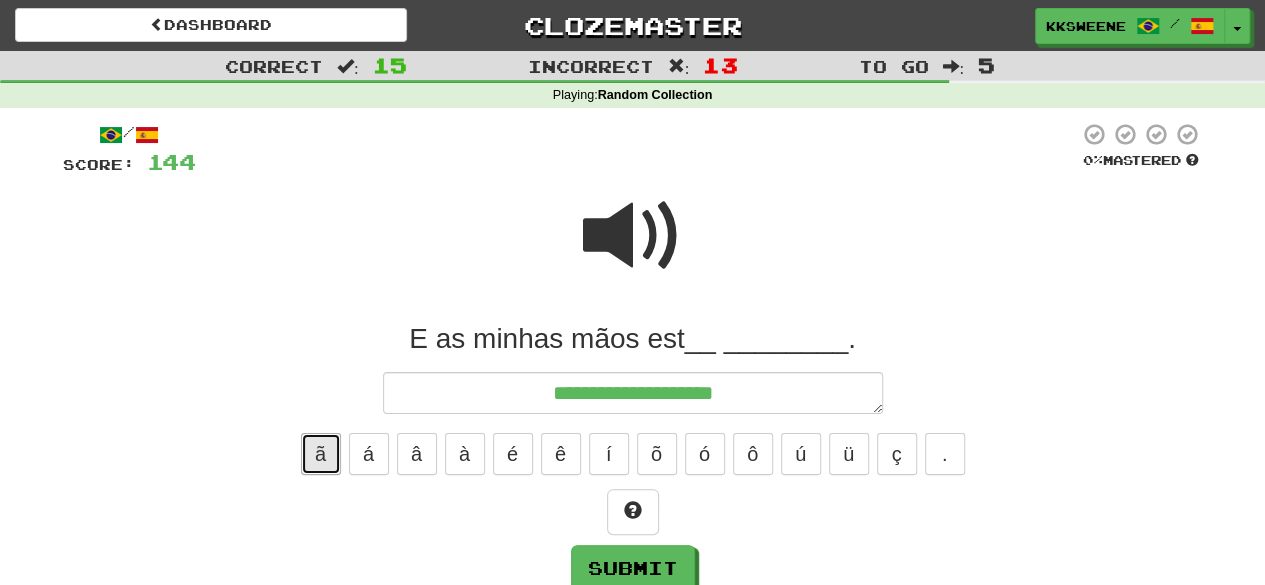 click on "ã" at bounding box center (321, 454) 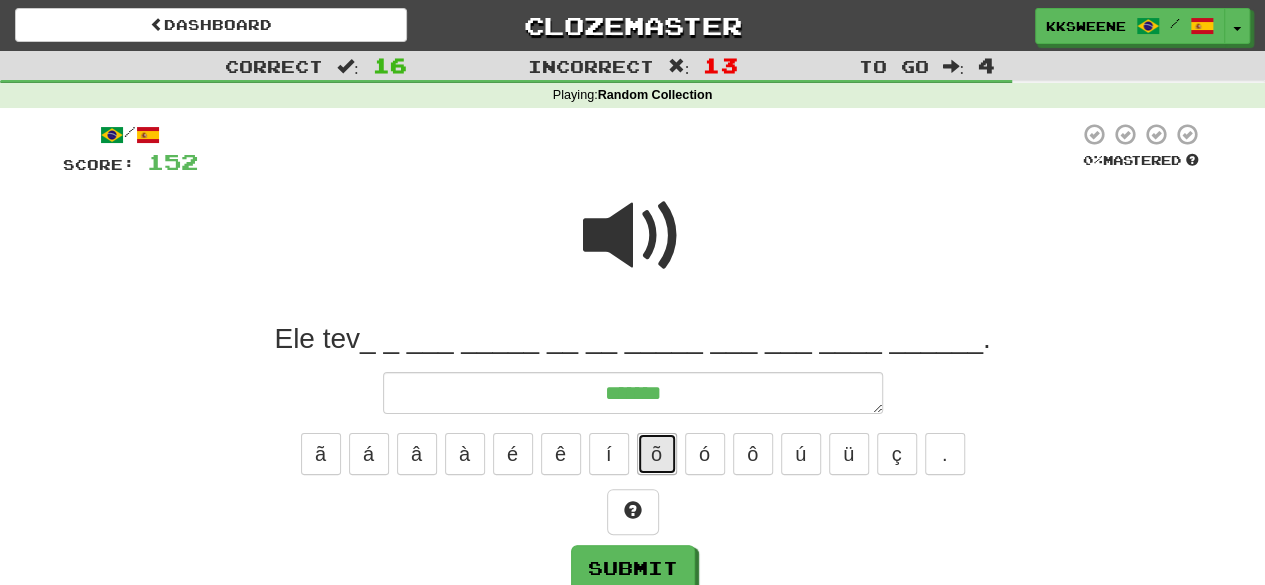 click on "õ" at bounding box center [657, 454] 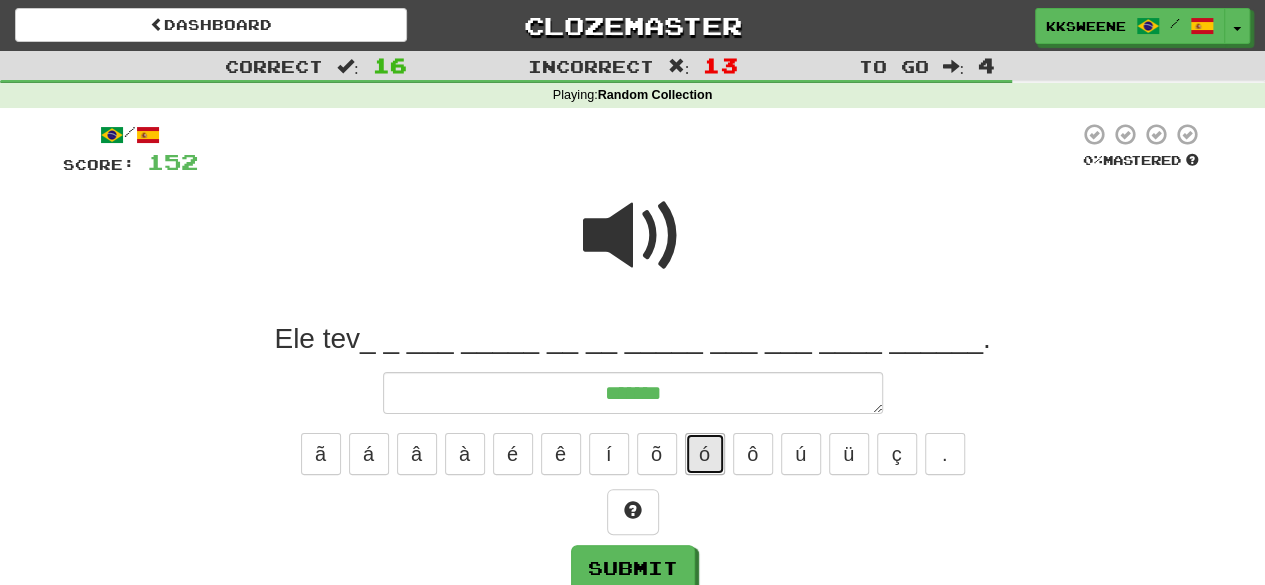 click on "ó" at bounding box center (705, 454) 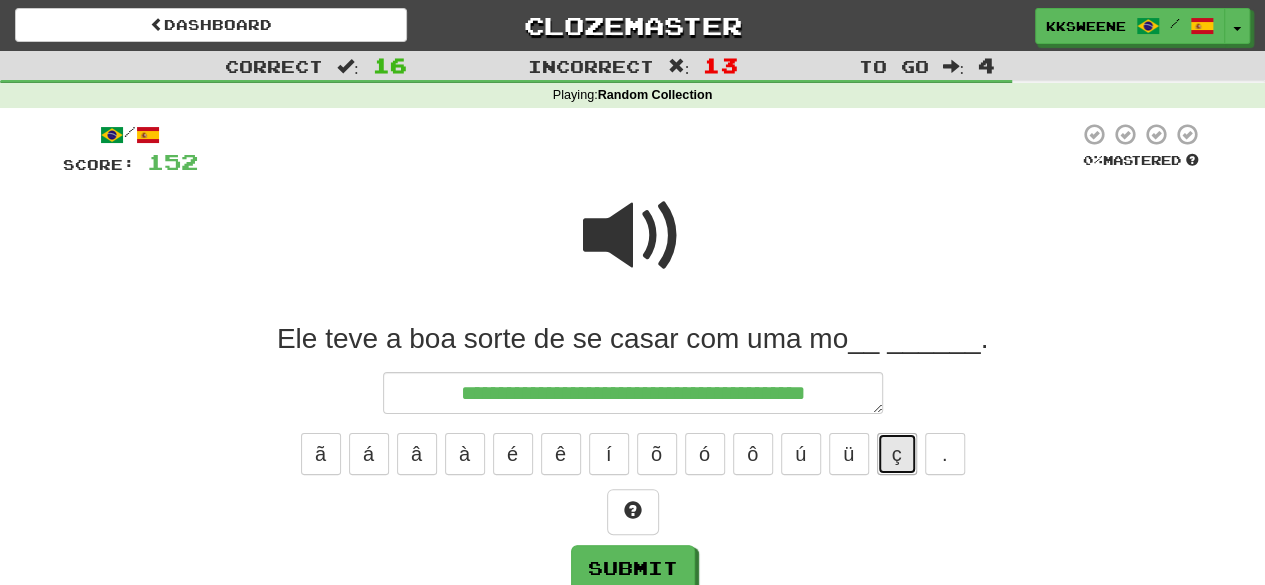 click on "ç" at bounding box center [897, 454] 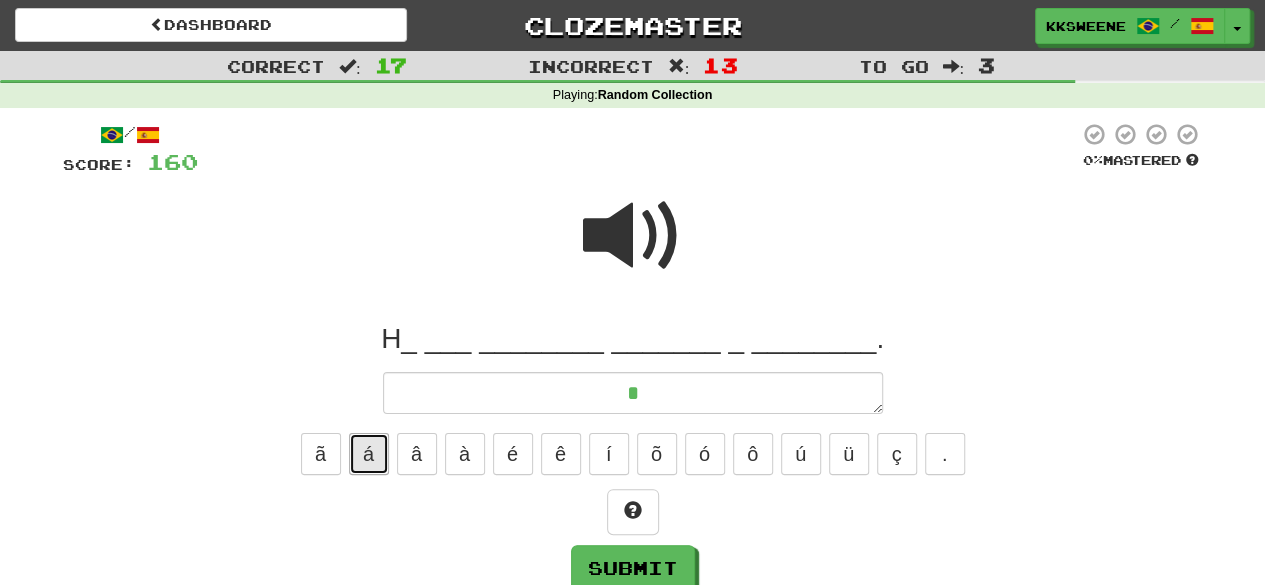 click on "á" at bounding box center (369, 454) 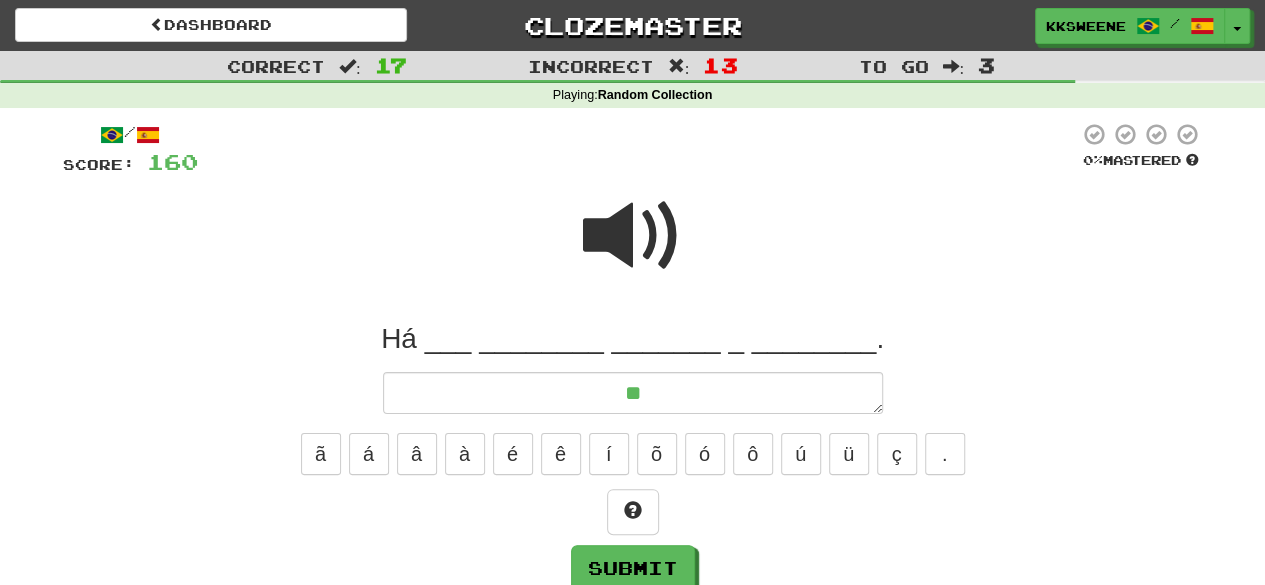 drag, startPoint x: 377, startPoint y: 454, endPoint x: 279, endPoint y: 347, distance: 145.09653 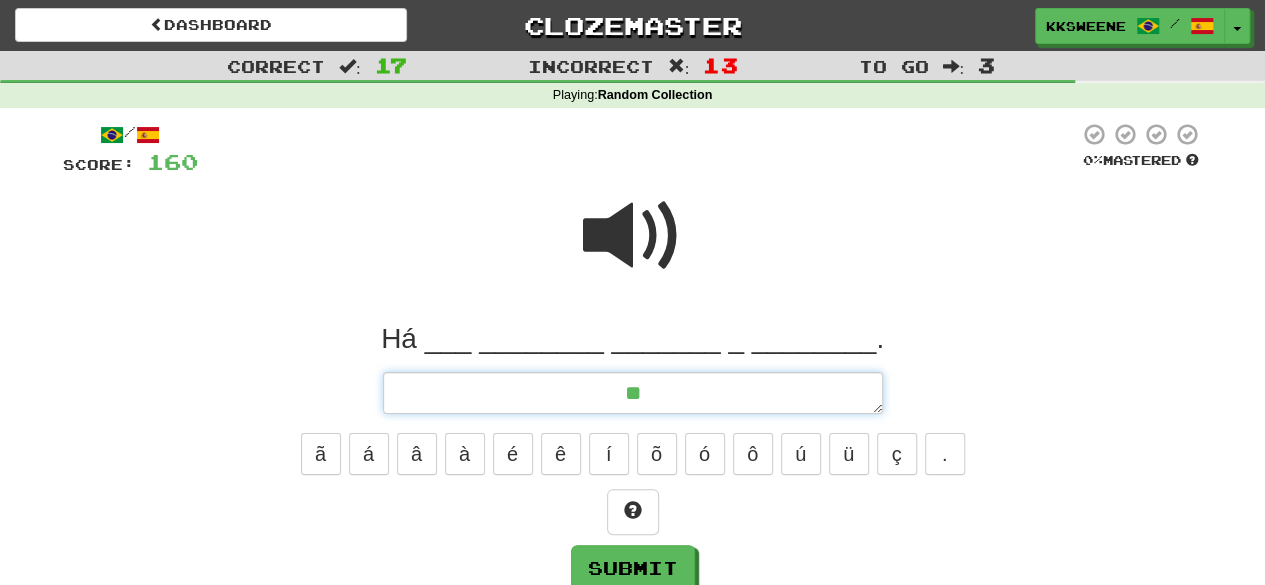 click on "**" at bounding box center (633, 392) 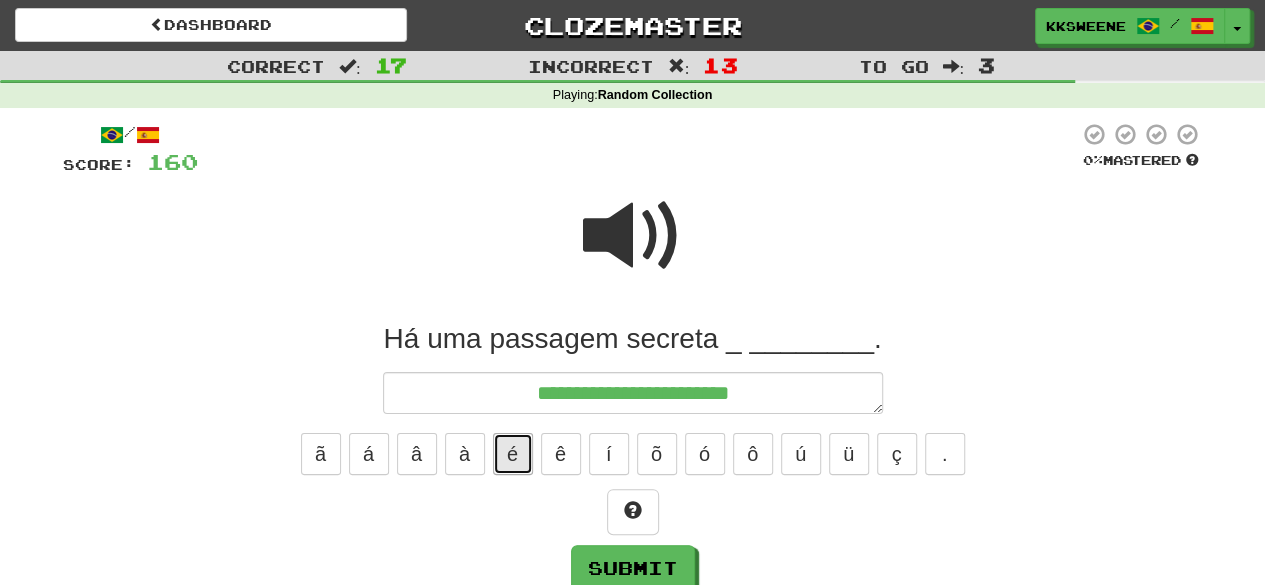 click on "é" at bounding box center [513, 454] 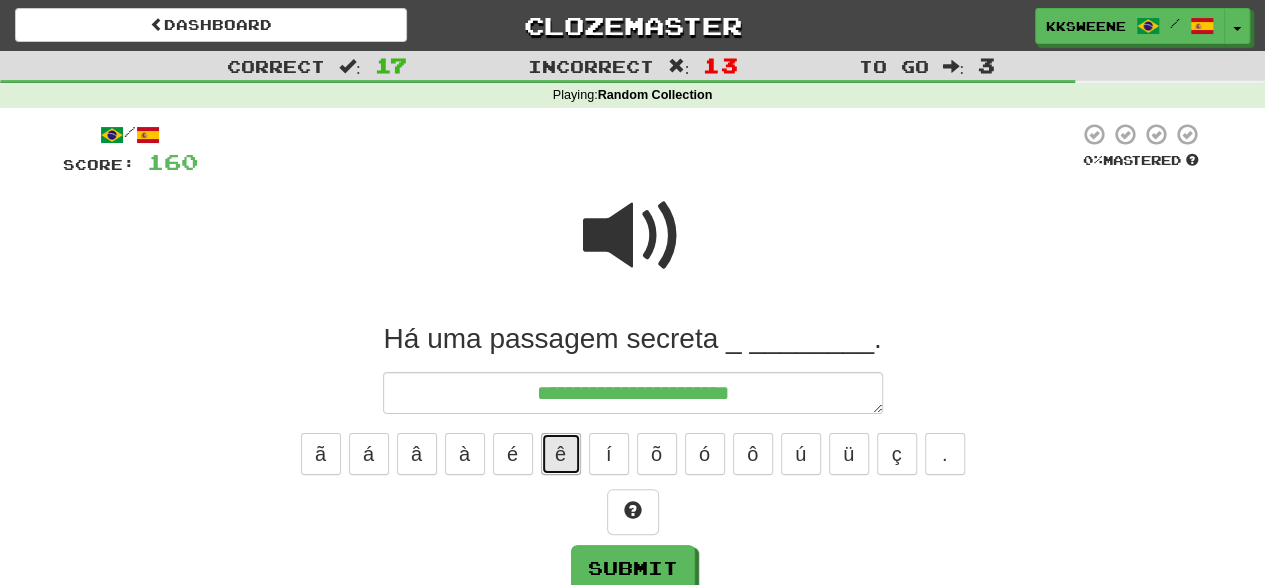 click on "ê" at bounding box center [561, 454] 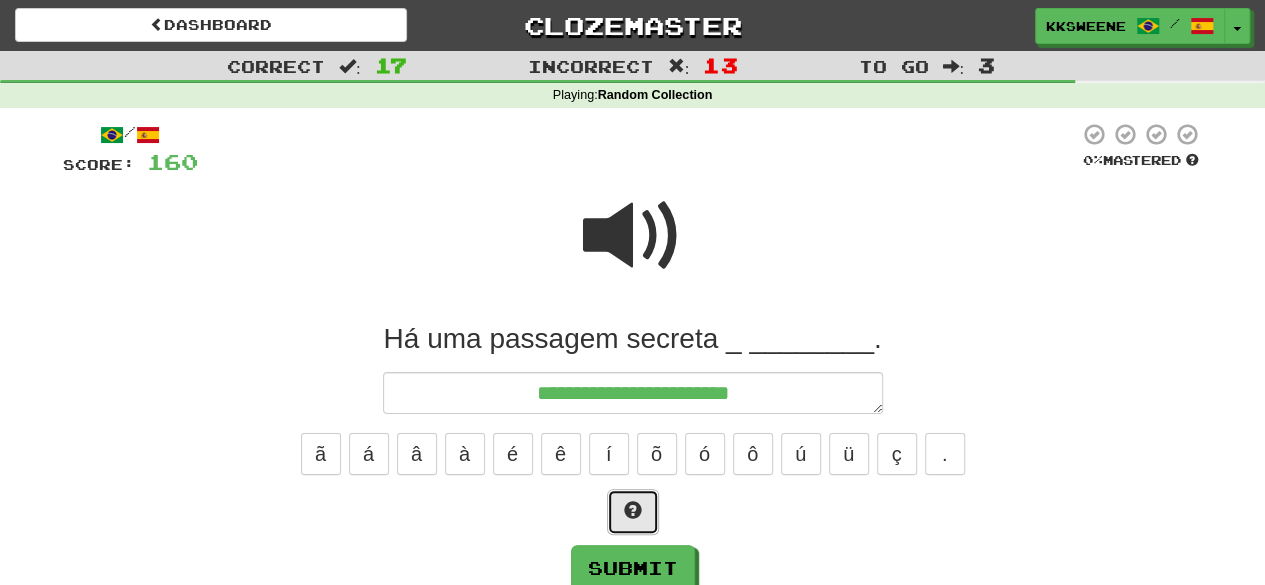 click at bounding box center [633, 510] 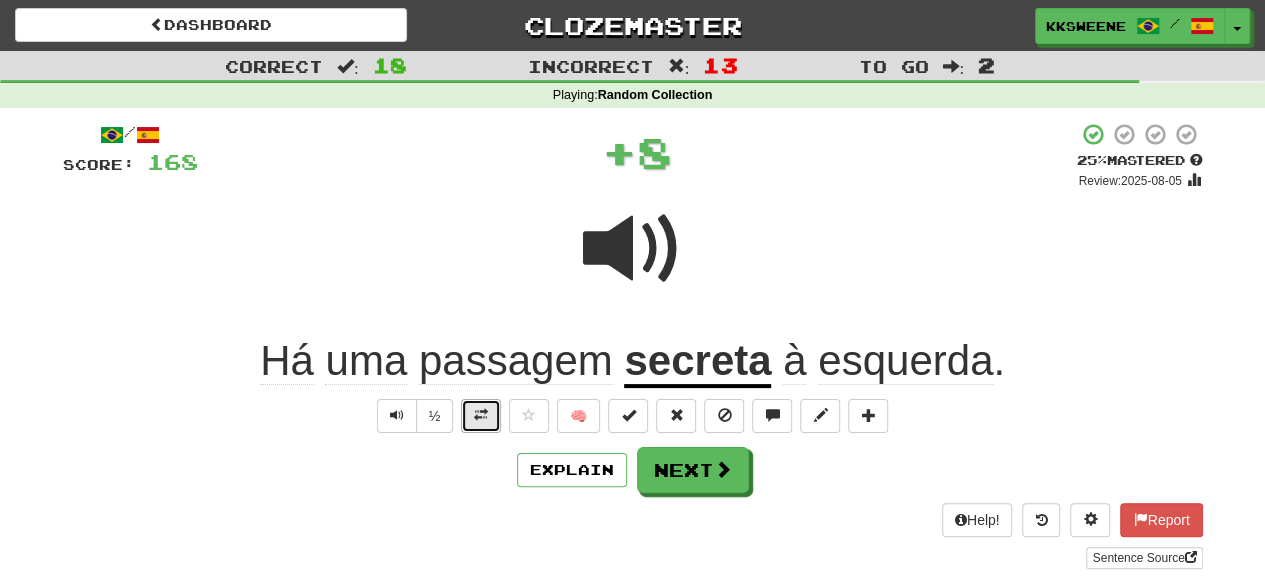 click at bounding box center (481, 416) 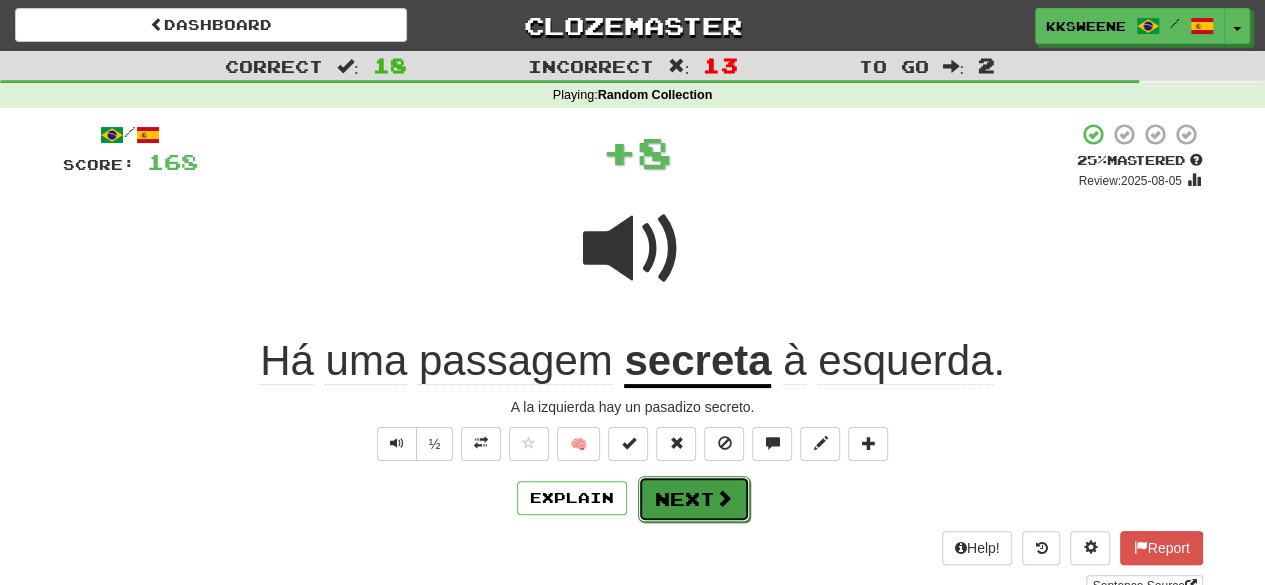 click on "Next" at bounding box center (694, 499) 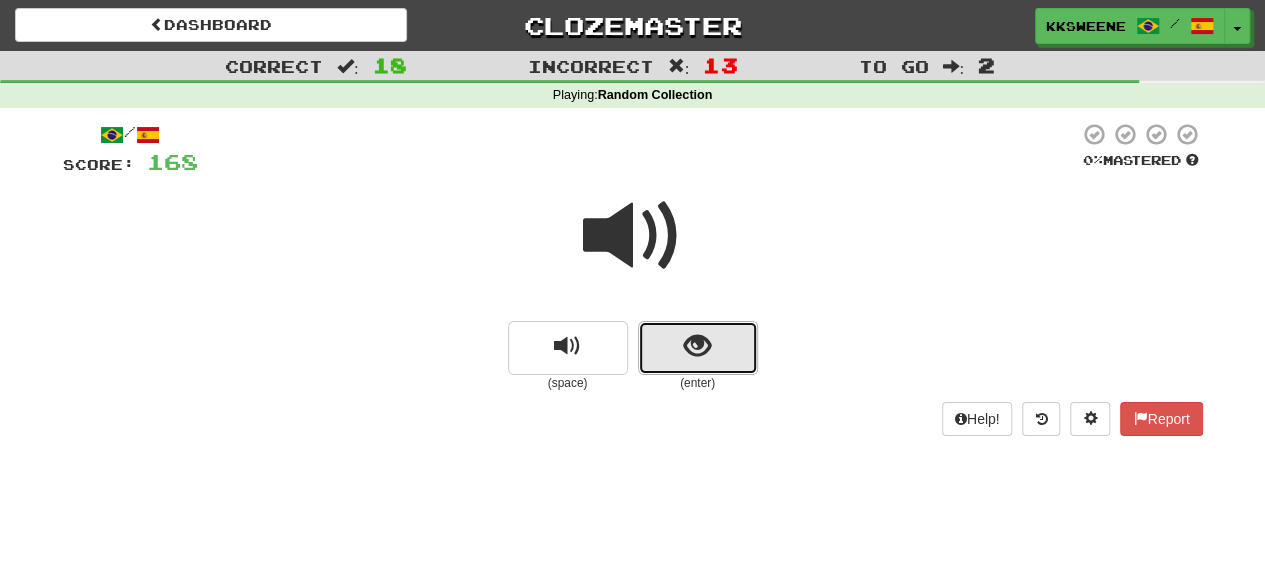 click at bounding box center (698, 348) 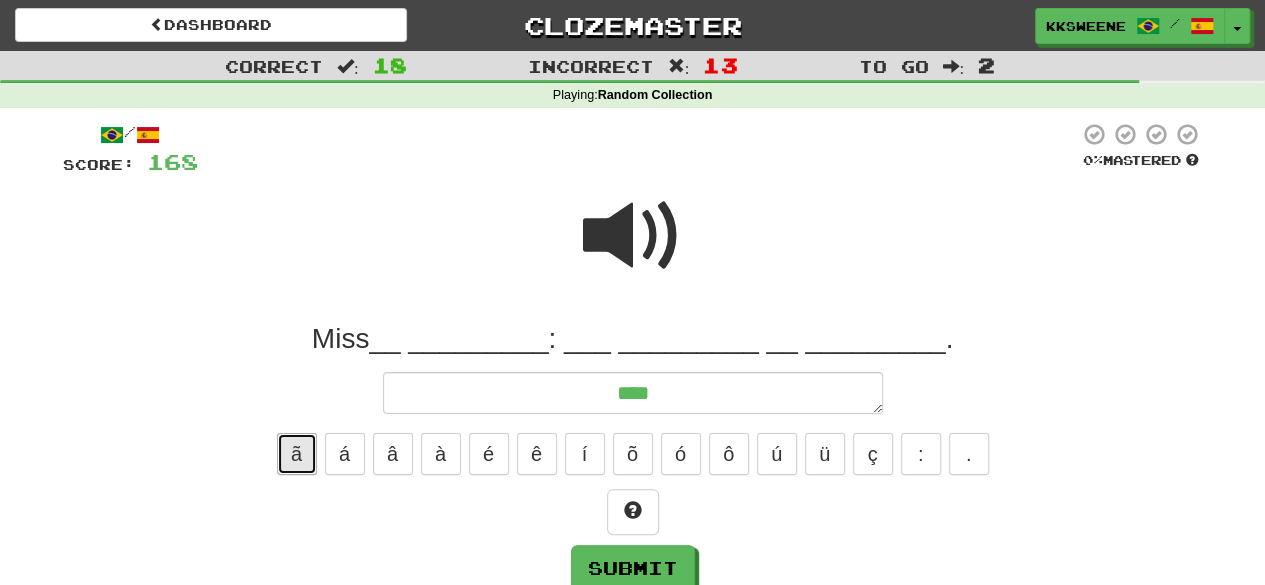 click on "ã" at bounding box center [297, 454] 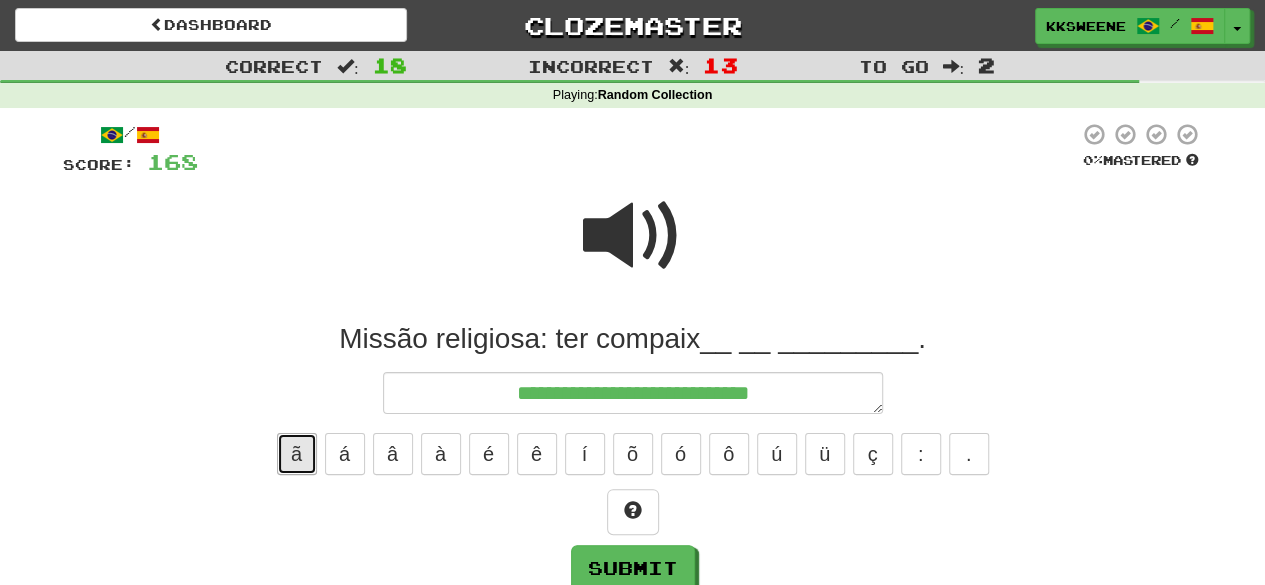 click on "ã" at bounding box center (297, 454) 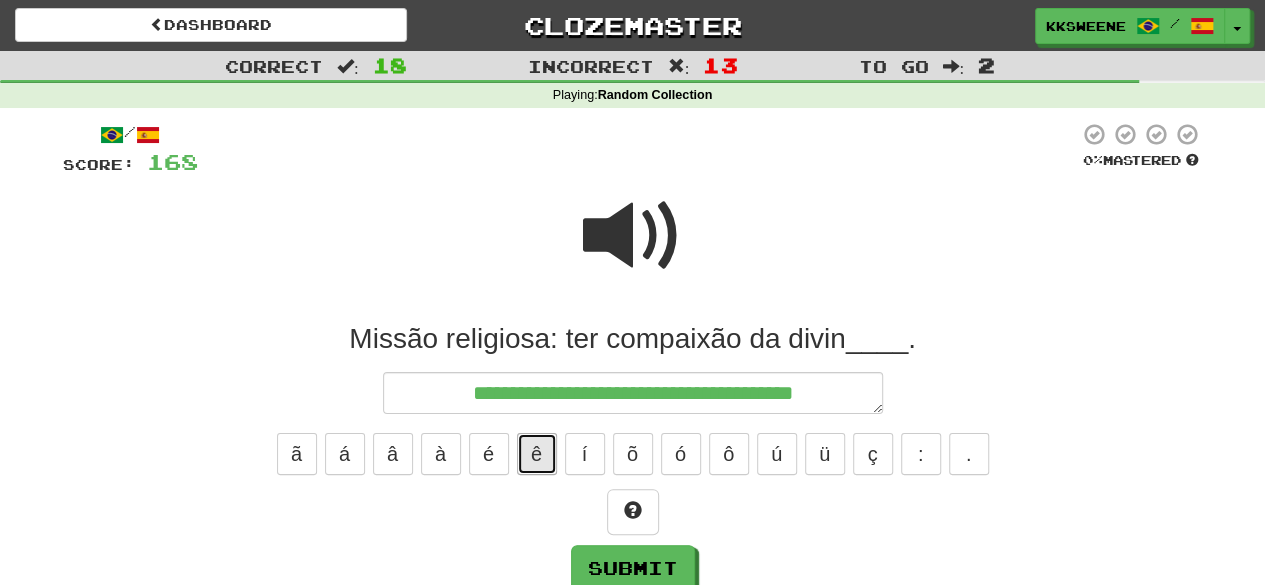click on "ê" at bounding box center [537, 454] 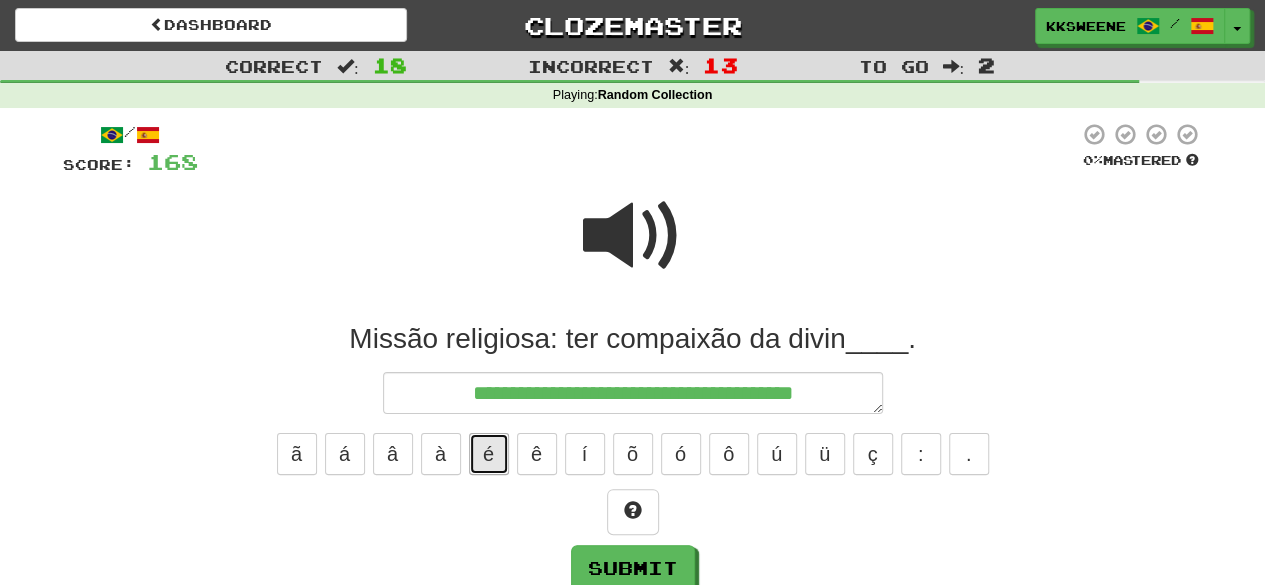 click on "é" at bounding box center (489, 454) 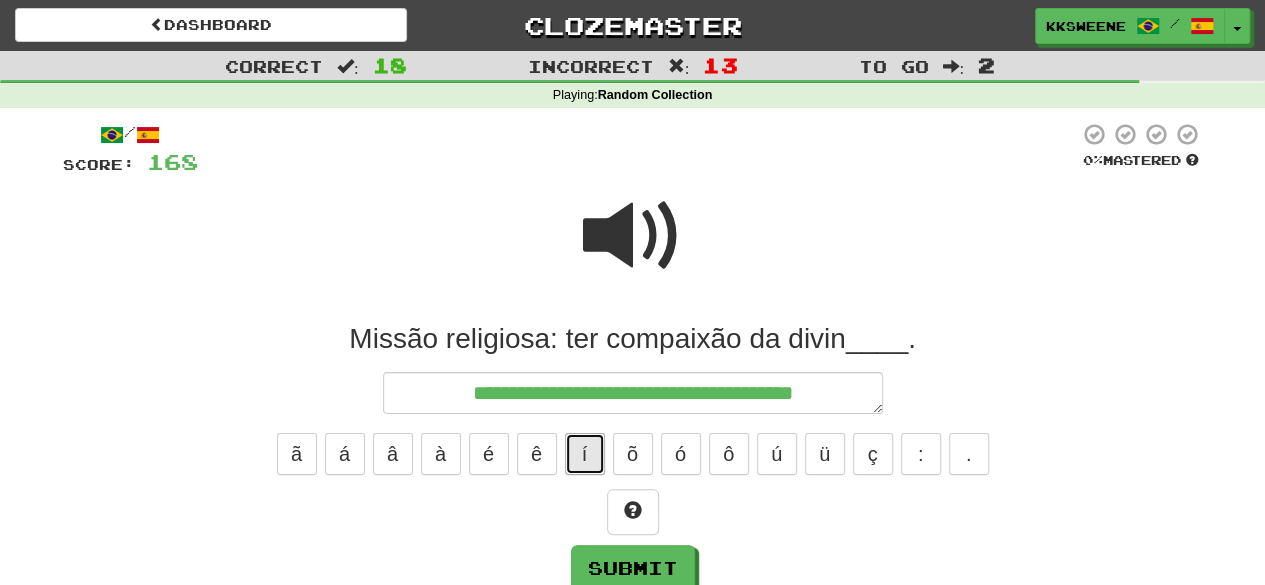 click on "í" at bounding box center [585, 454] 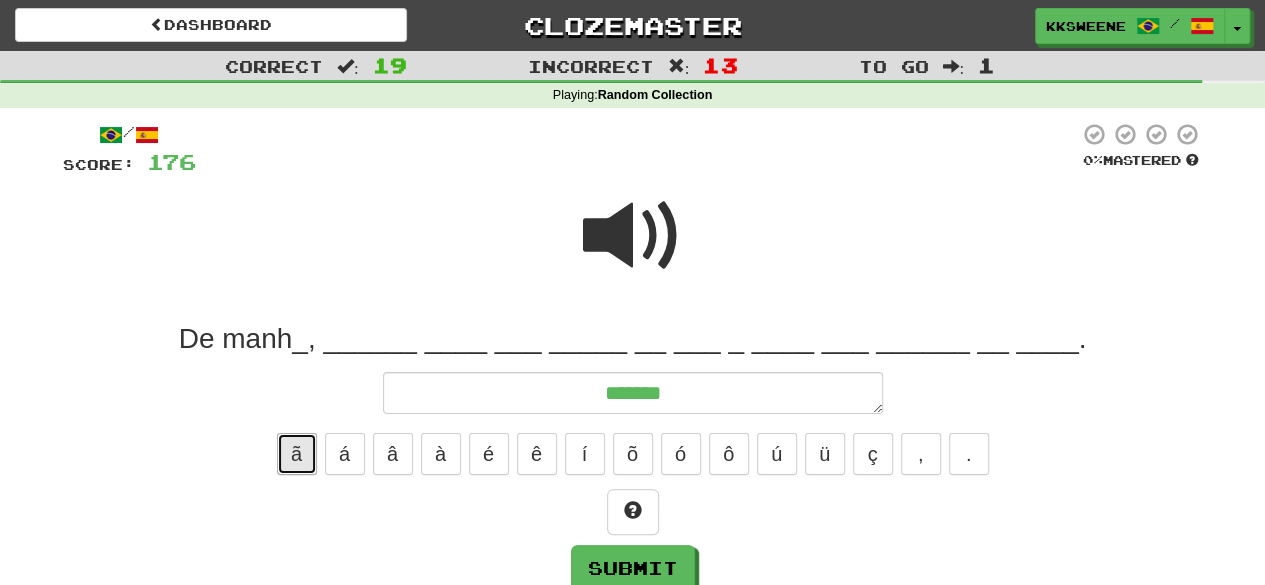 click on "ã" at bounding box center [297, 454] 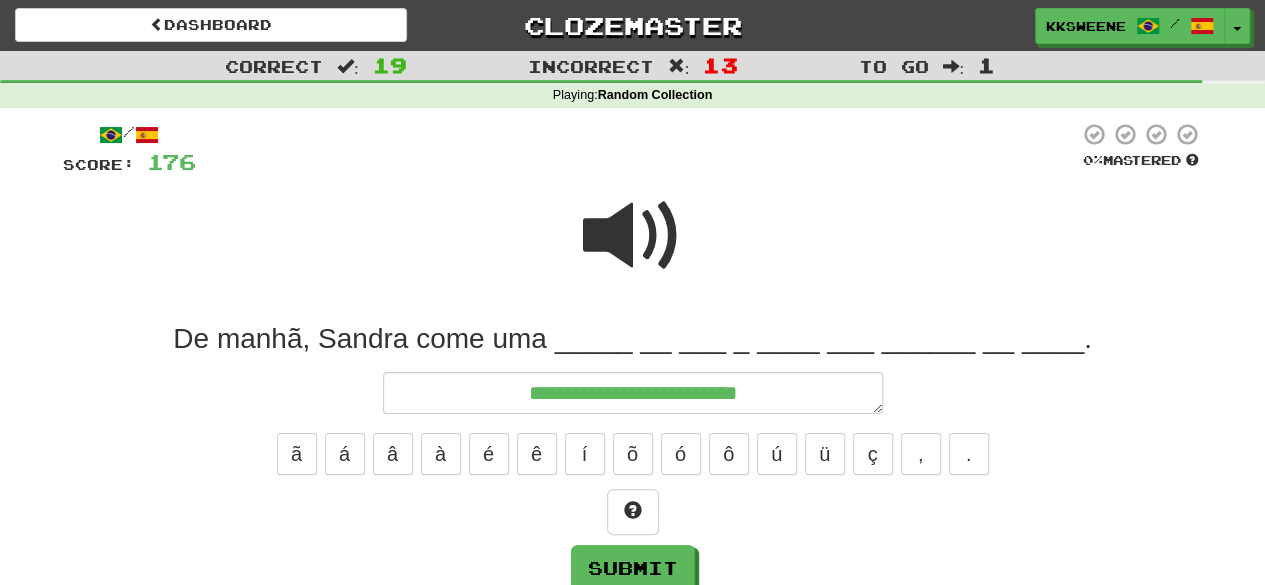 click at bounding box center (633, 236) 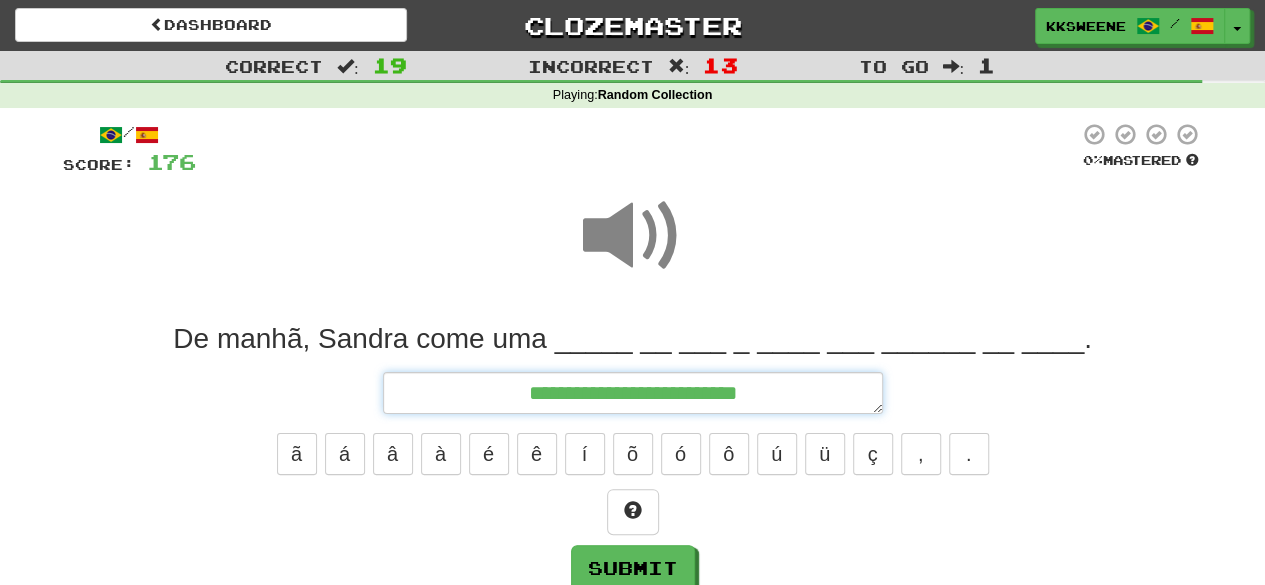 click on "**********" at bounding box center [633, 392] 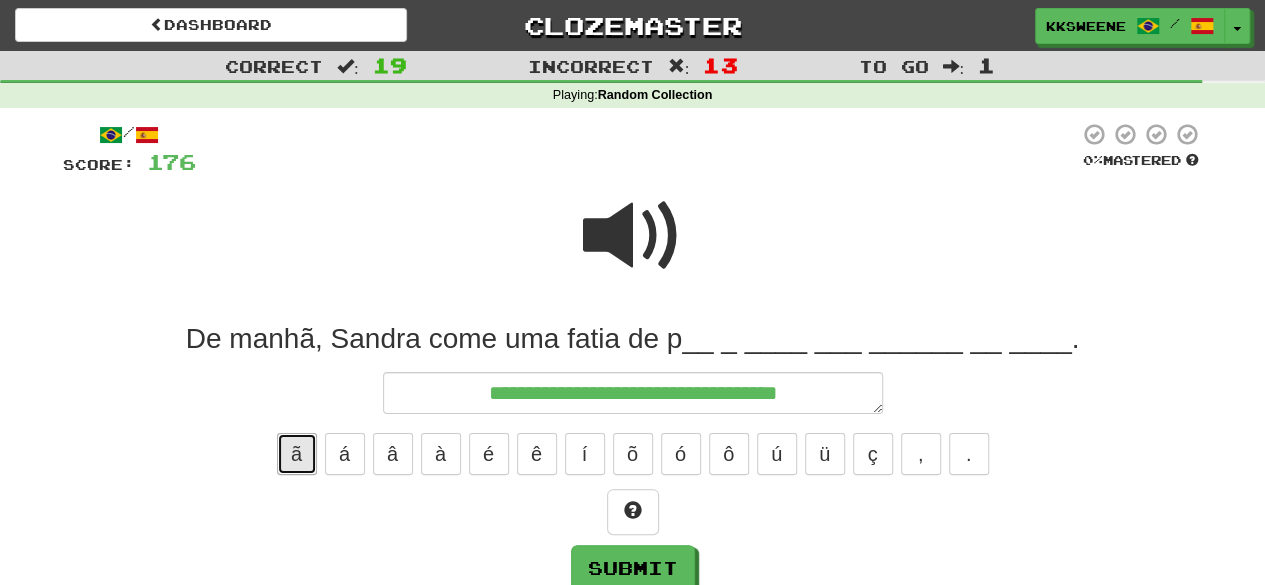 click on "ã" at bounding box center [297, 454] 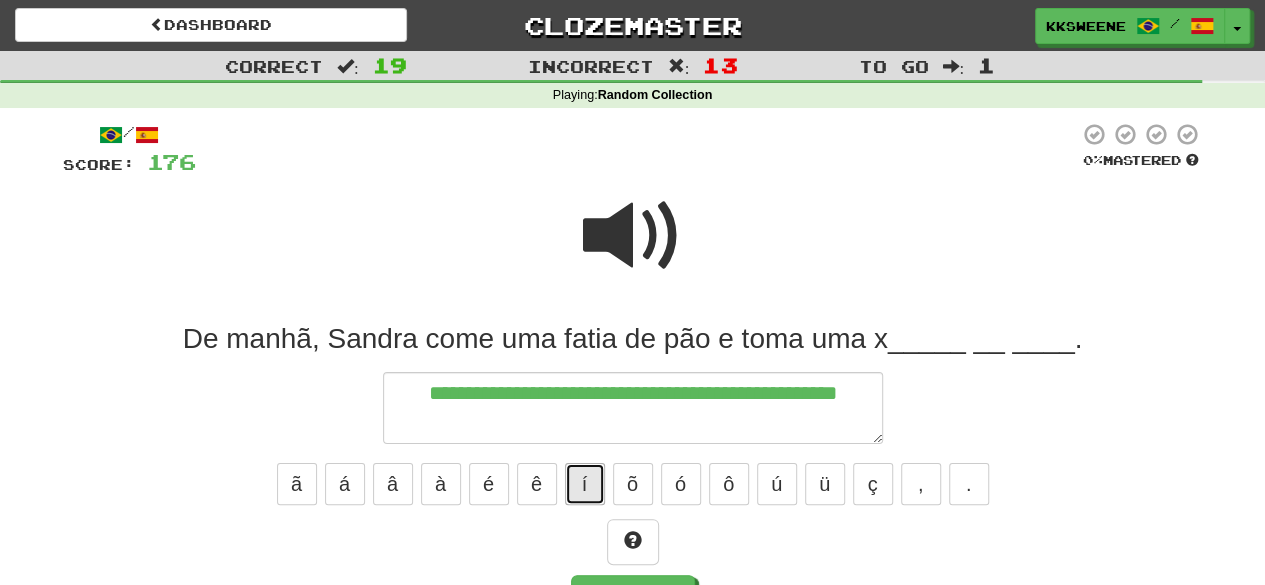 click on "í" at bounding box center (585, 484) 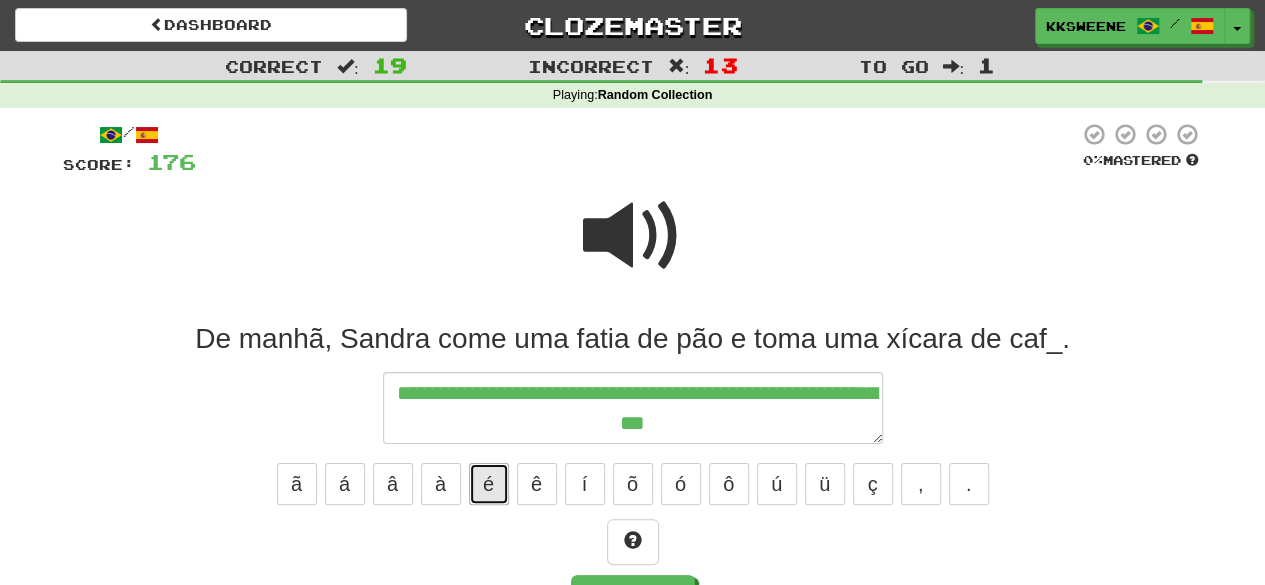 click on "é" at bounding box center (489, 484) 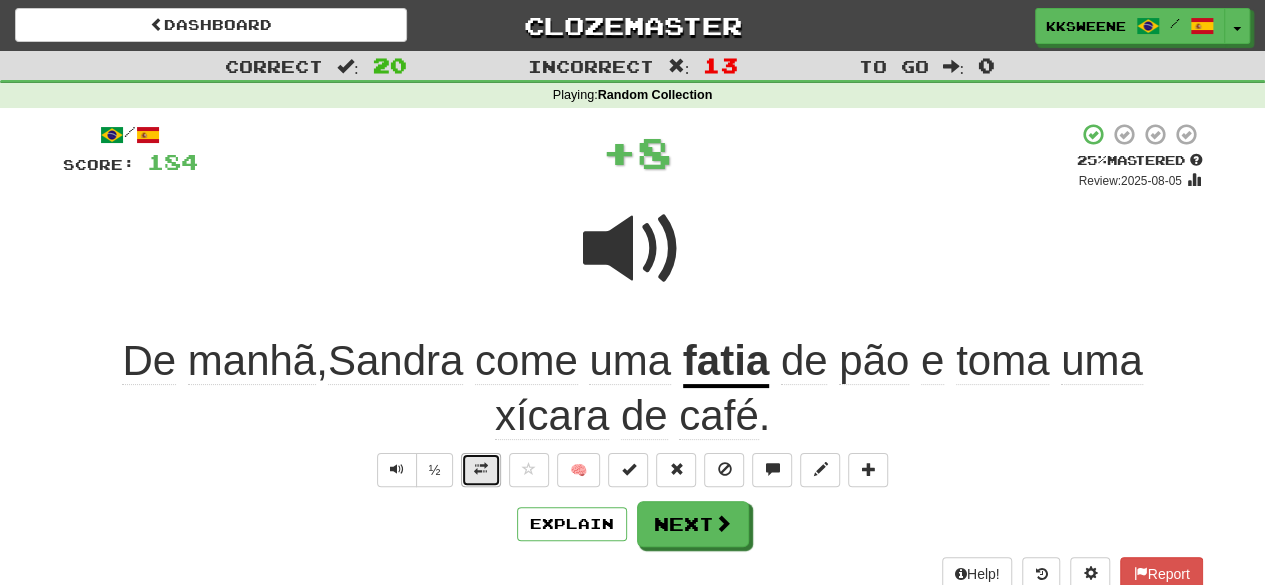 click at bounding box center [481, 470] 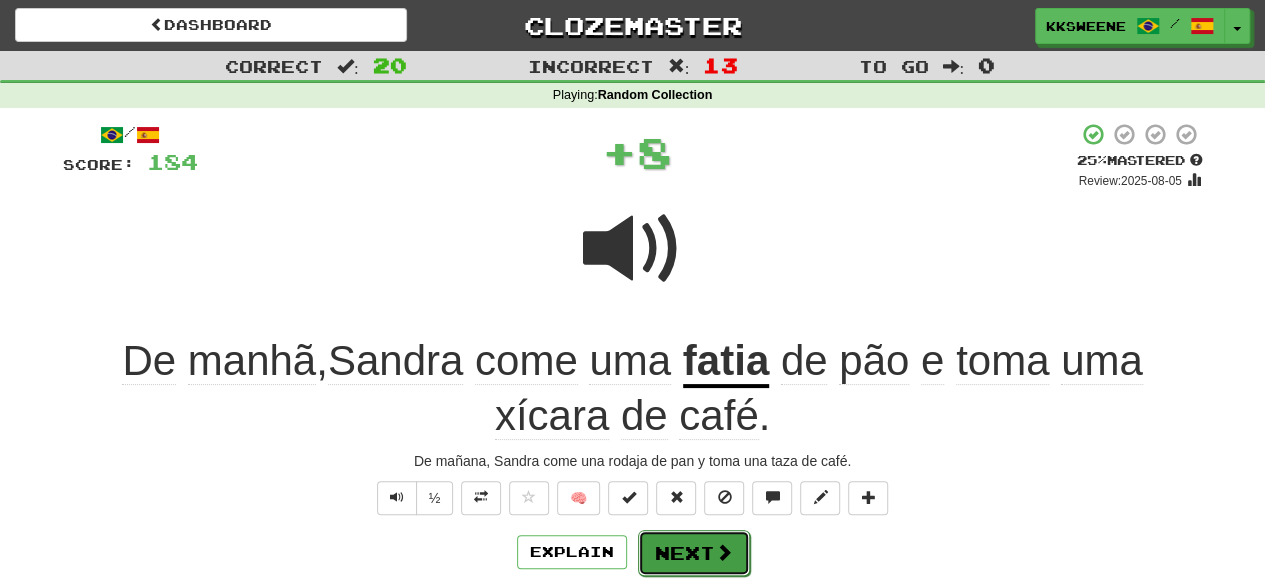 click at bounding box center (724, 552) 